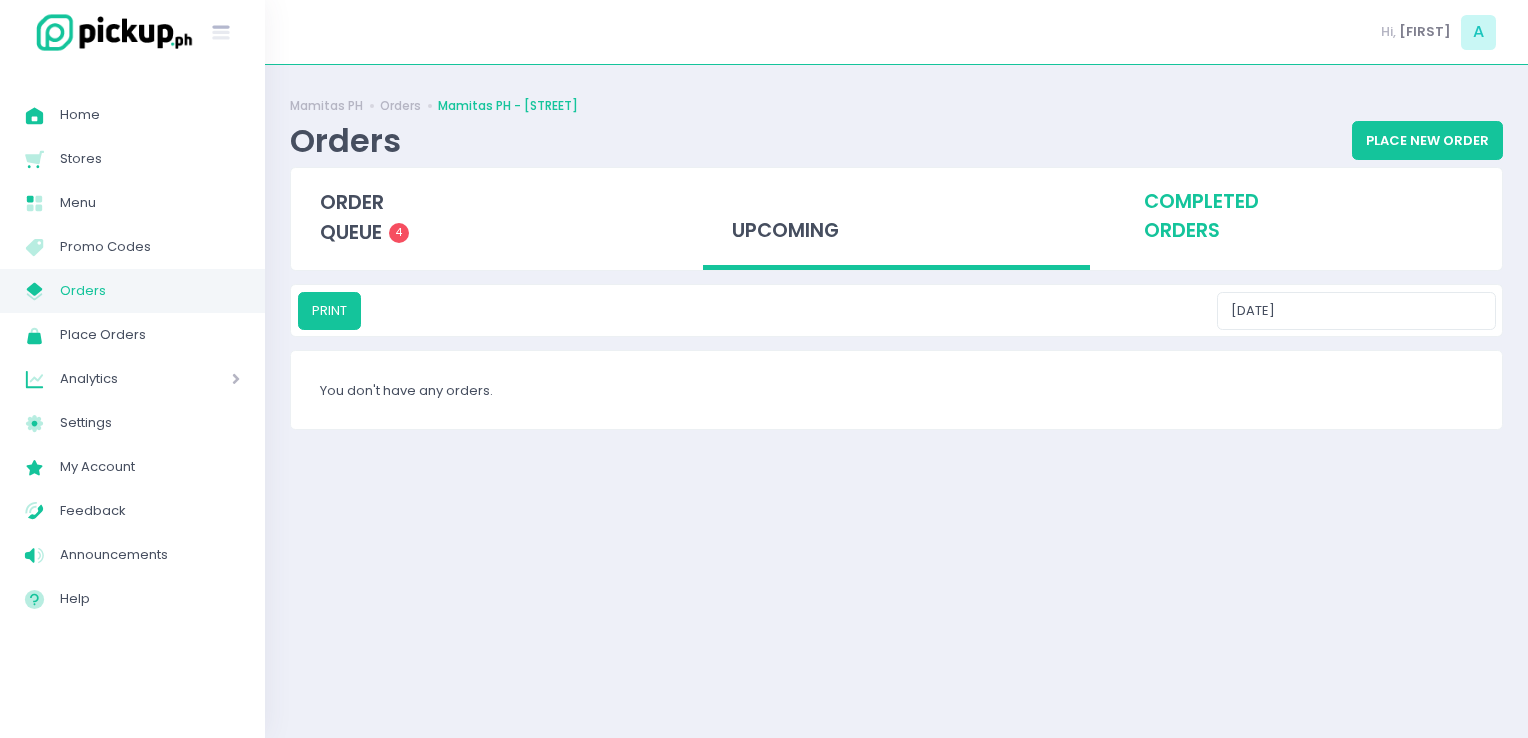 scroll, scrollTop: 0, scrollLeft: 0, axis: both 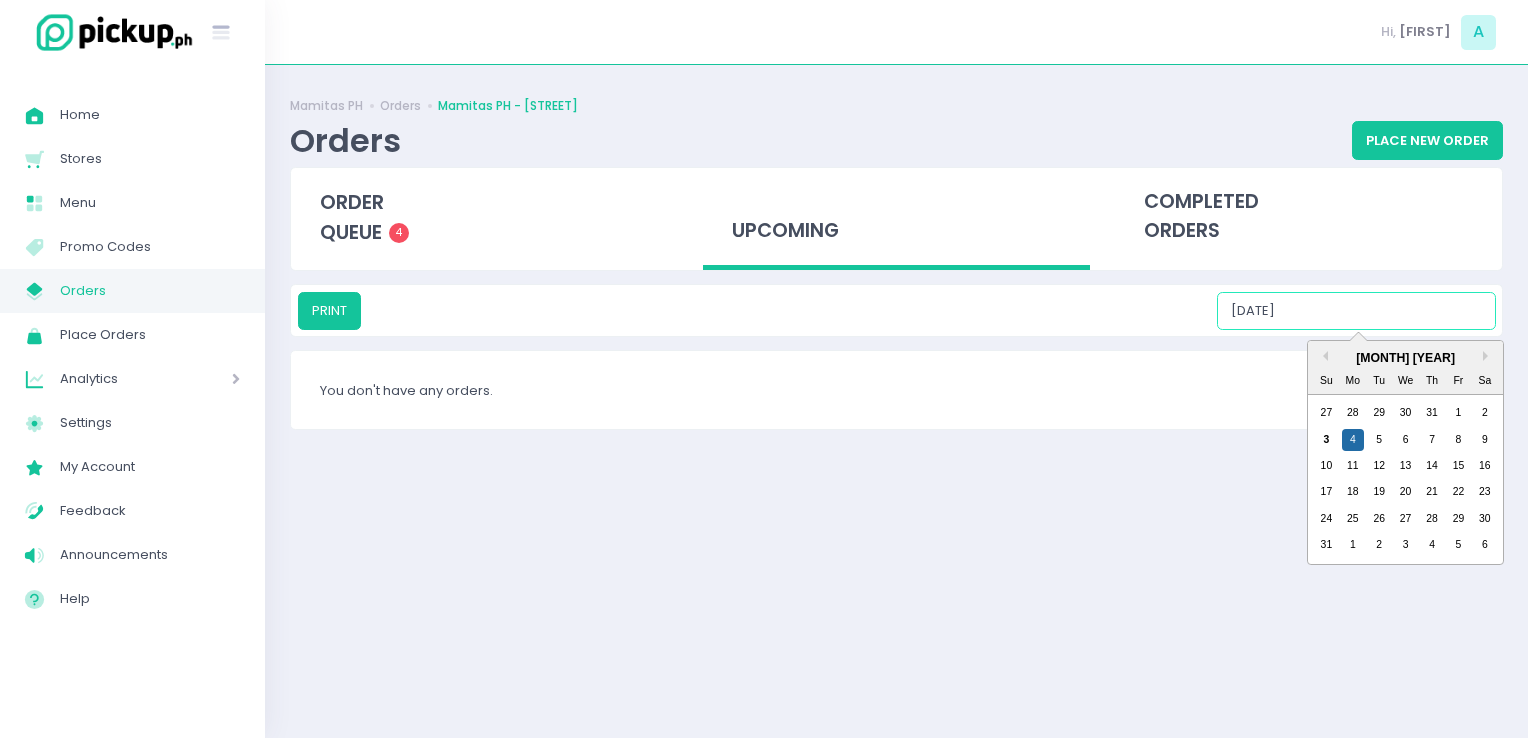 click on "[DATE]" at bounding box center (1356, 311) 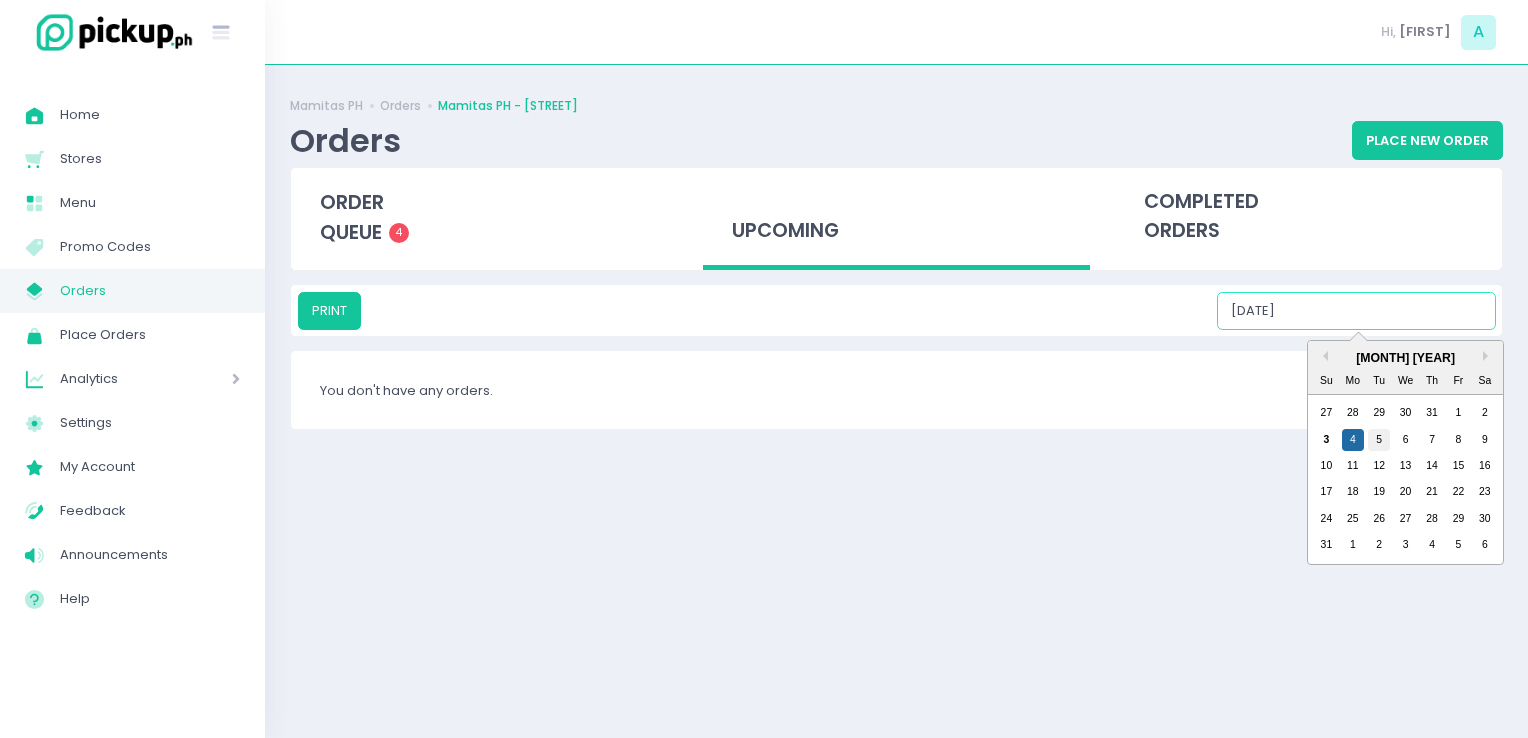 click on "5" at bounding box center (1379, 440) 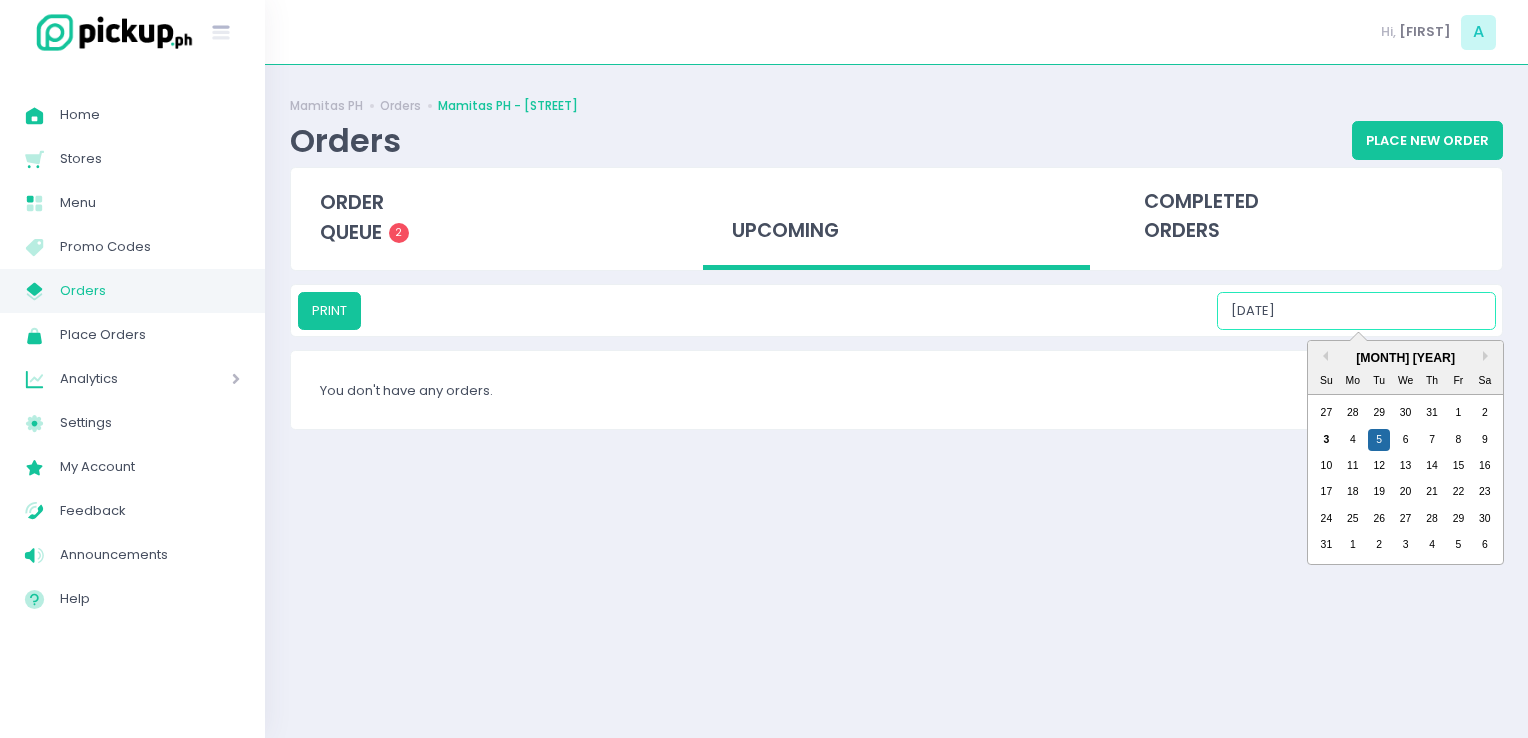 click on "[DATE]" at bounding box center [1356, 311] 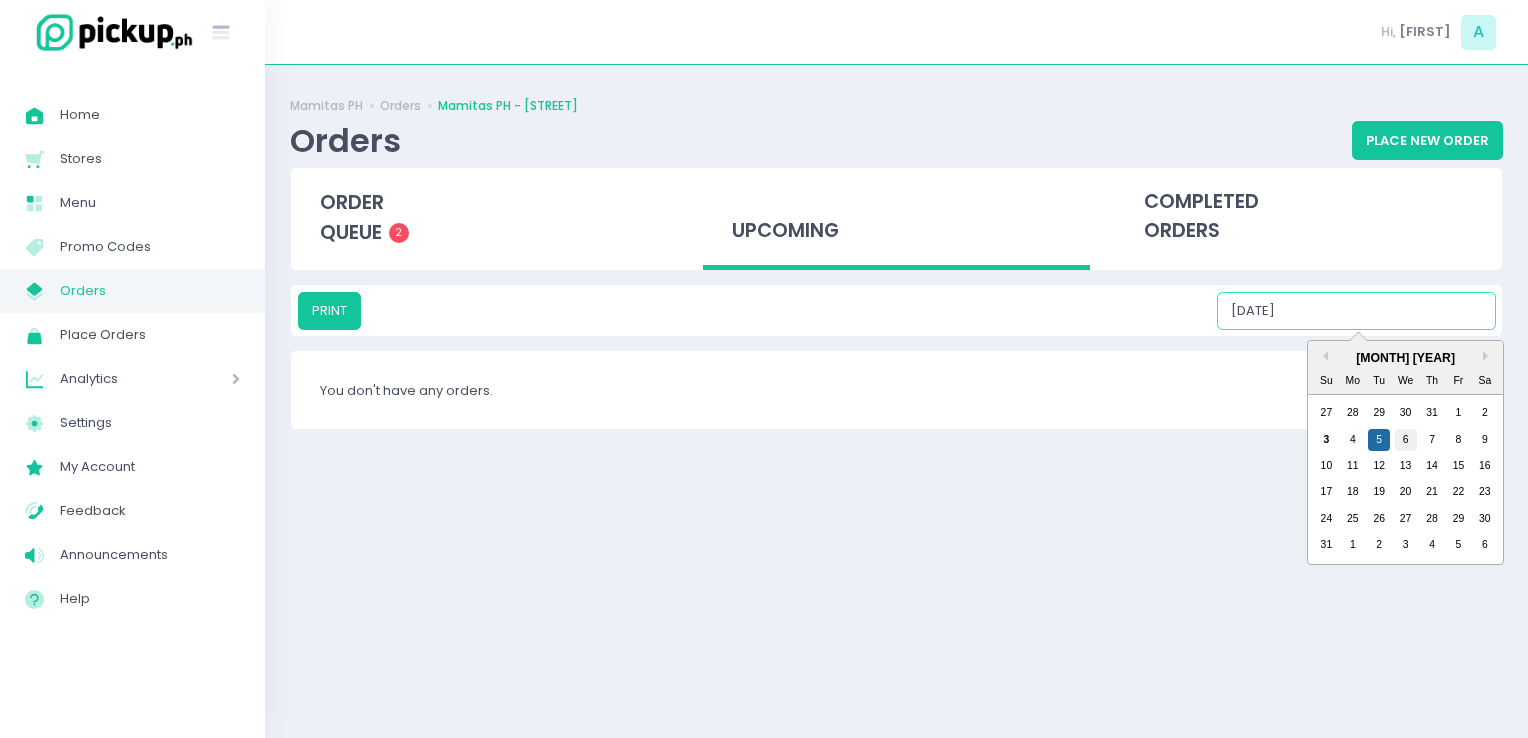 click on "6" at bounding box center [1406, 440] 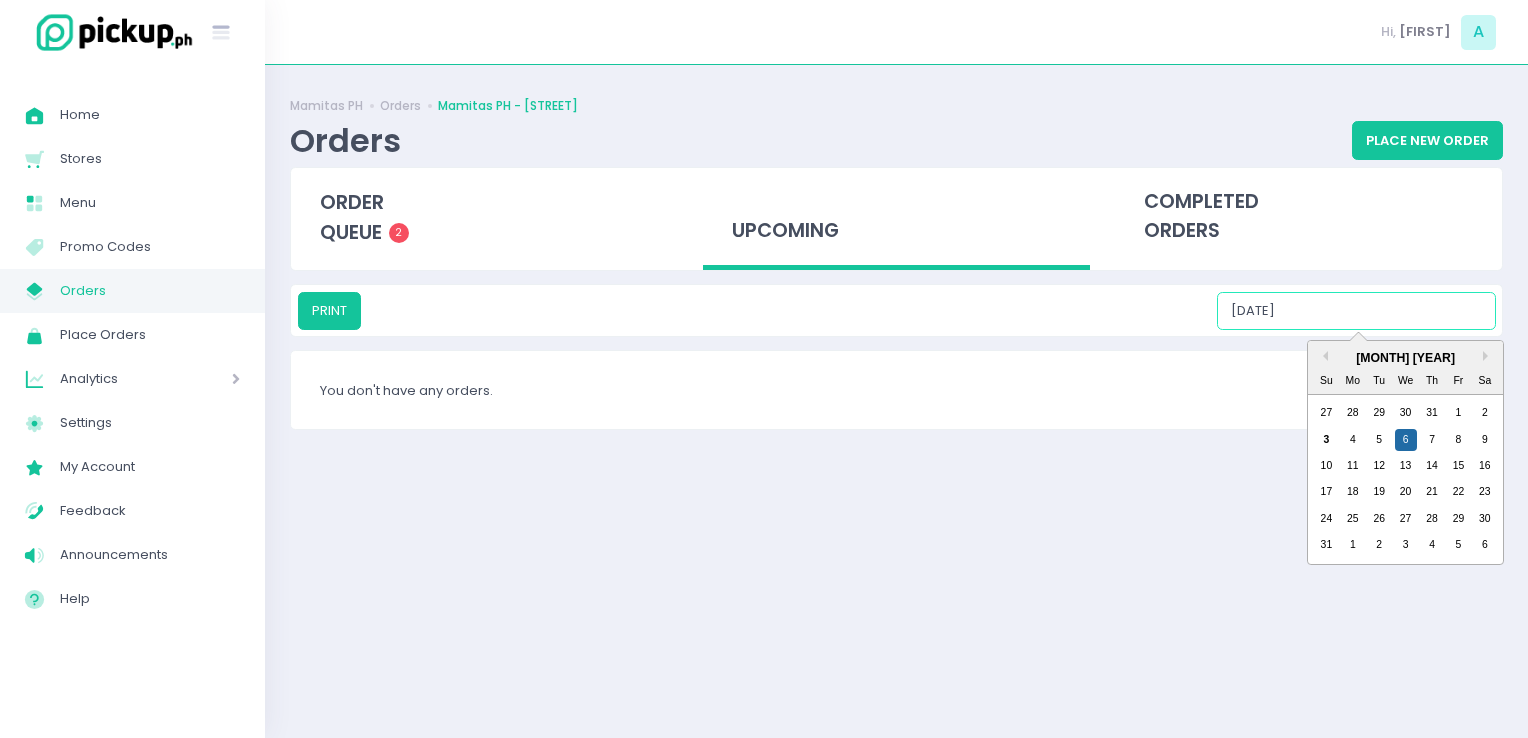 click on "[DATE]" at bounding box center [1356, 311] 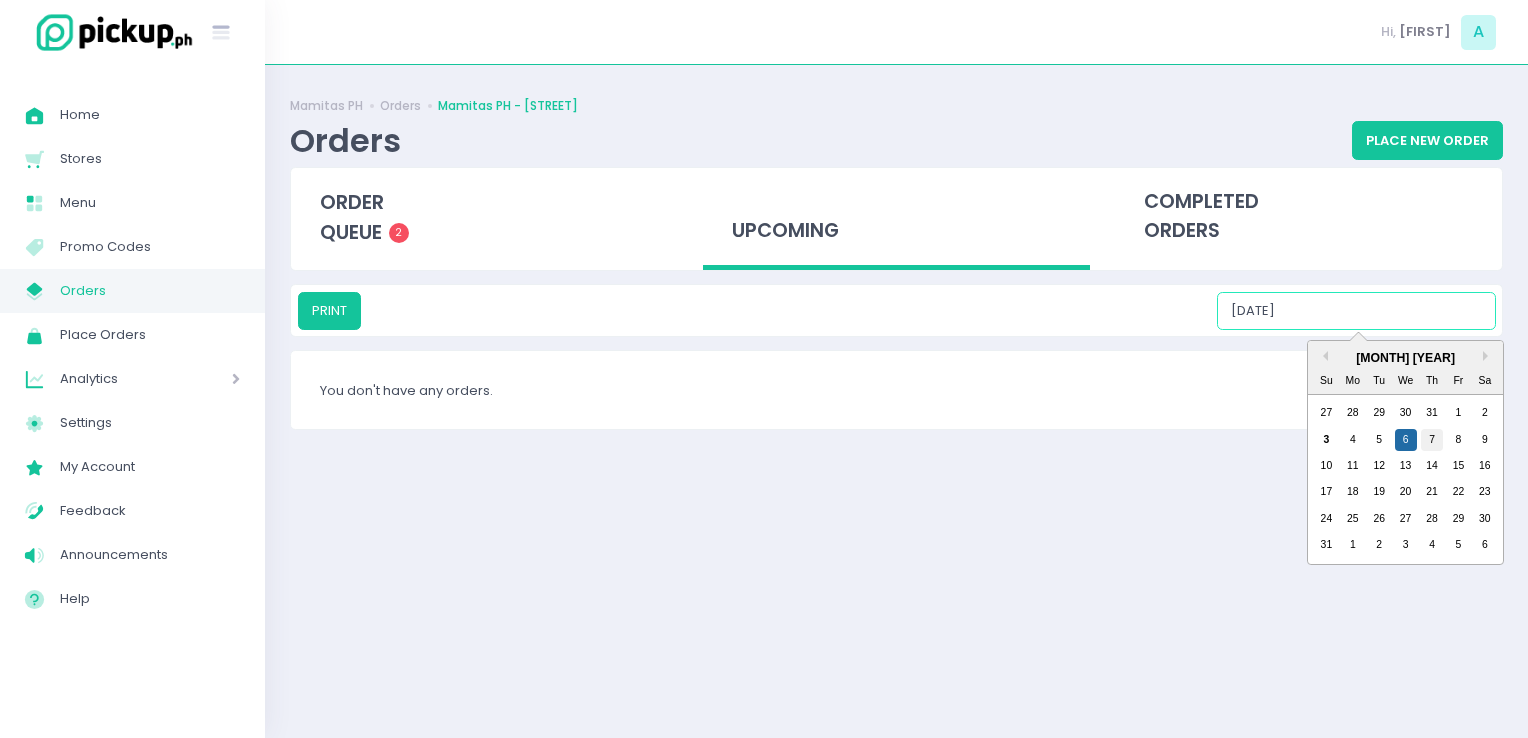 click on "3 4 5 6 7 8 9" at bounding box center [1405, 439] 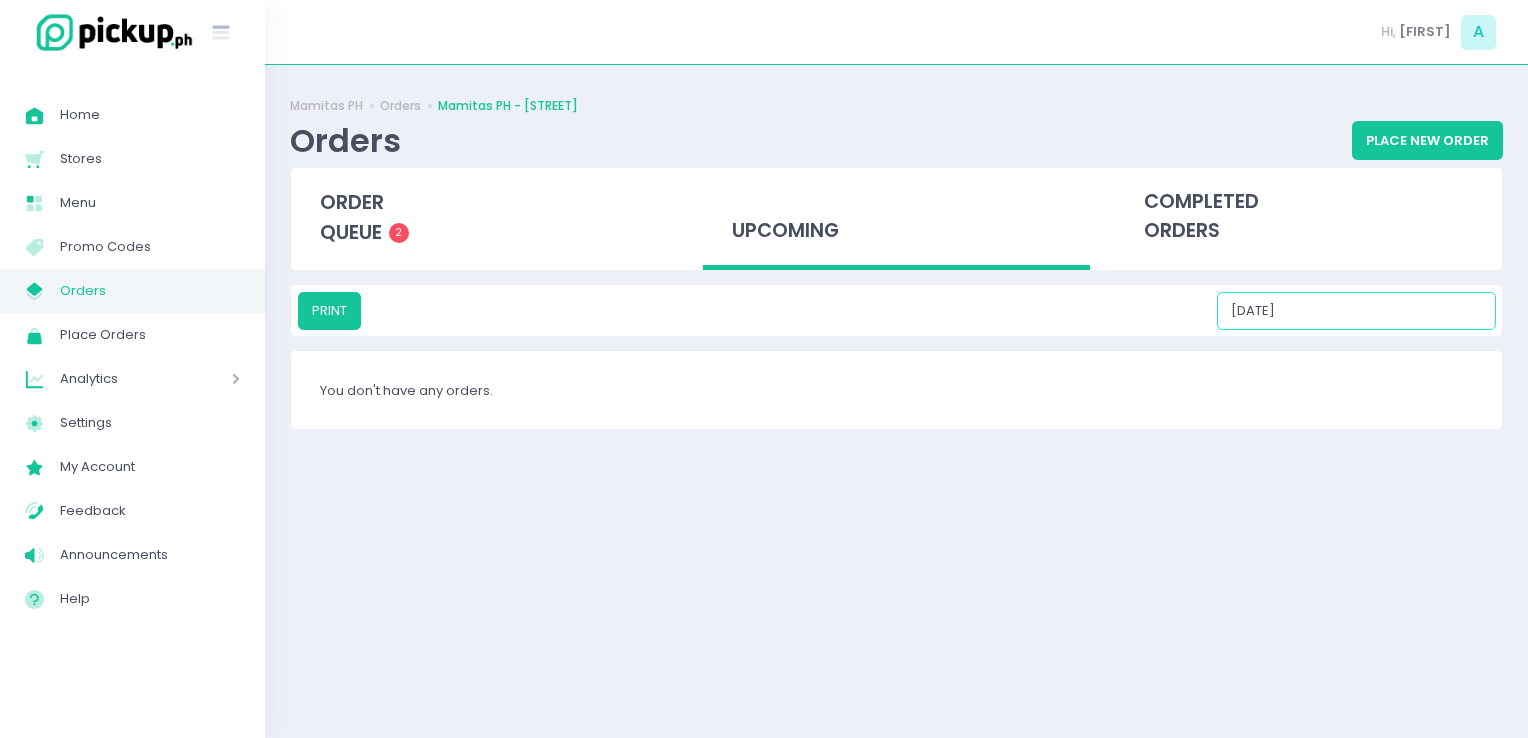 click on "[DATE]" at bounding box center (1356, 311) 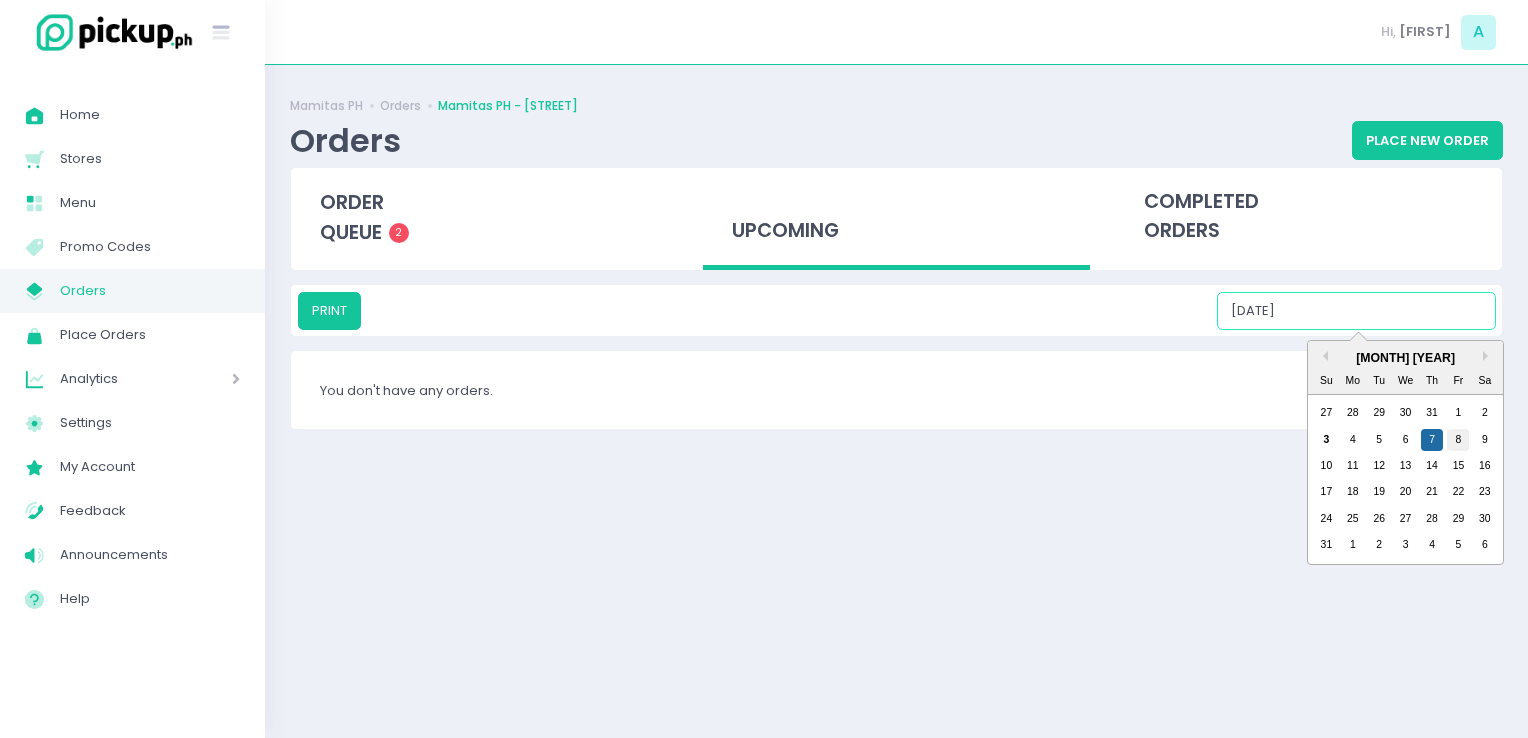 click on "8" at bounding box center (1458, 440) 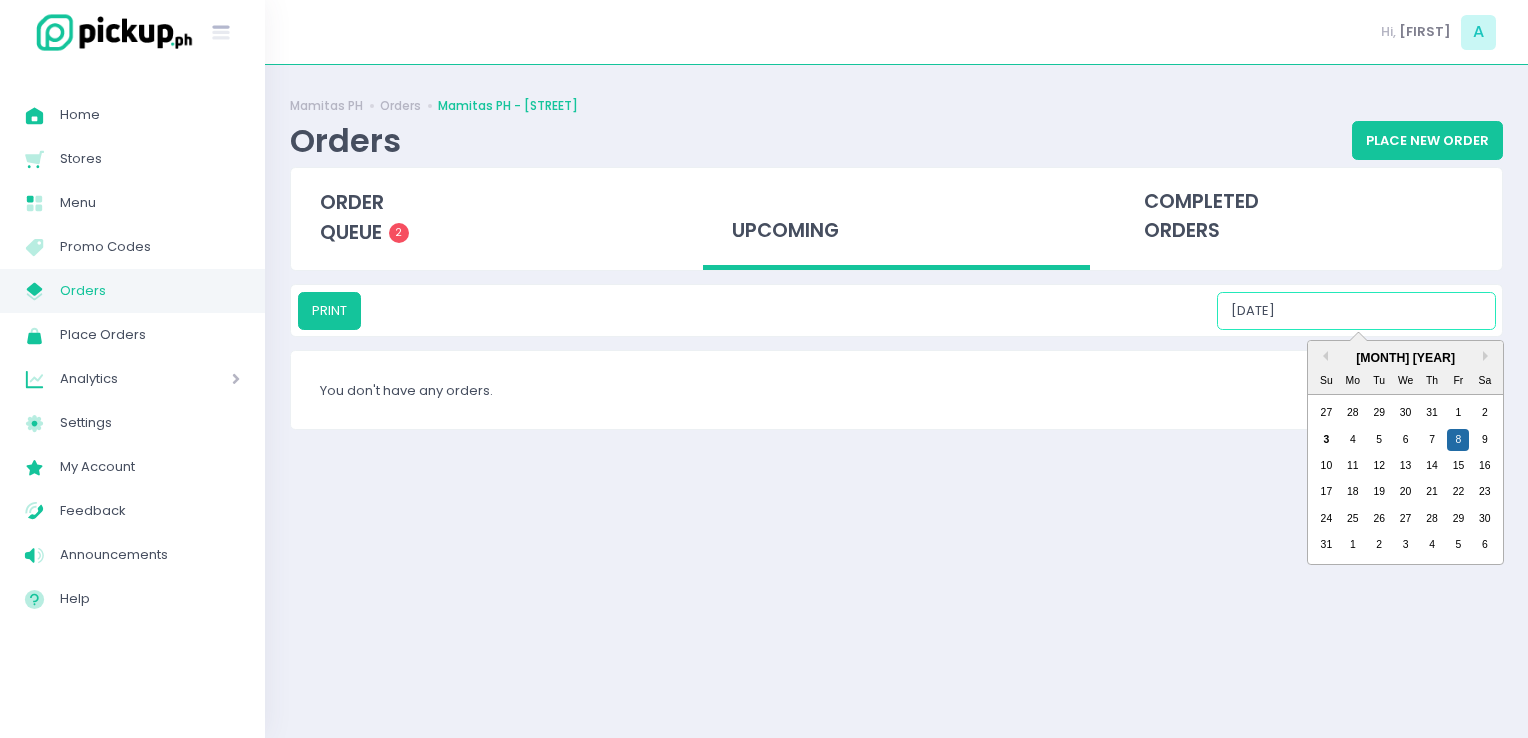 click on "[DATE]" at bounding box center (1356, 311) 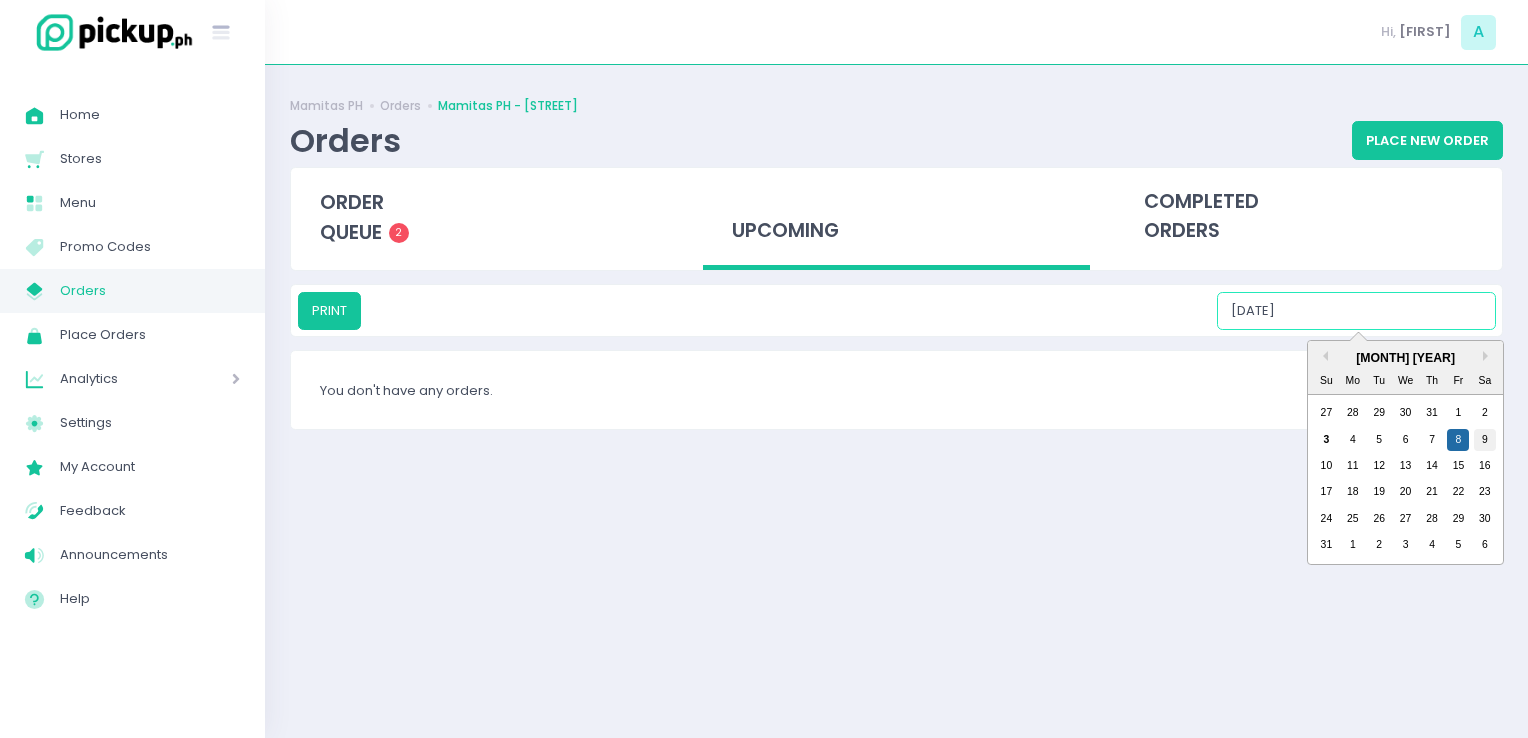 drag, startPoint x: 1485, startPoint y: 450, endPoint x: 1486, endPoint y: 437, distance: 13.038404 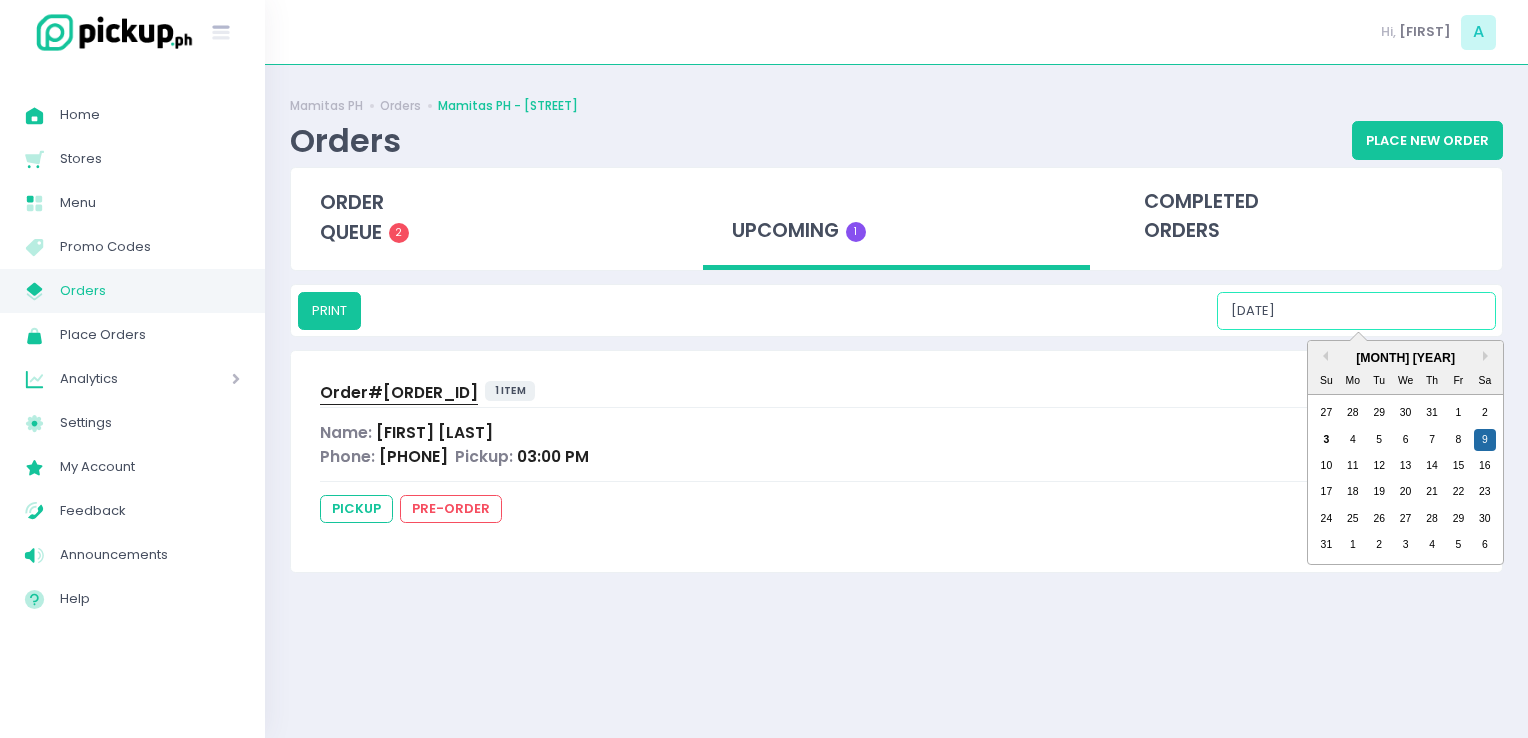 click on "[DATE]" at bounding box center (1356, 311) 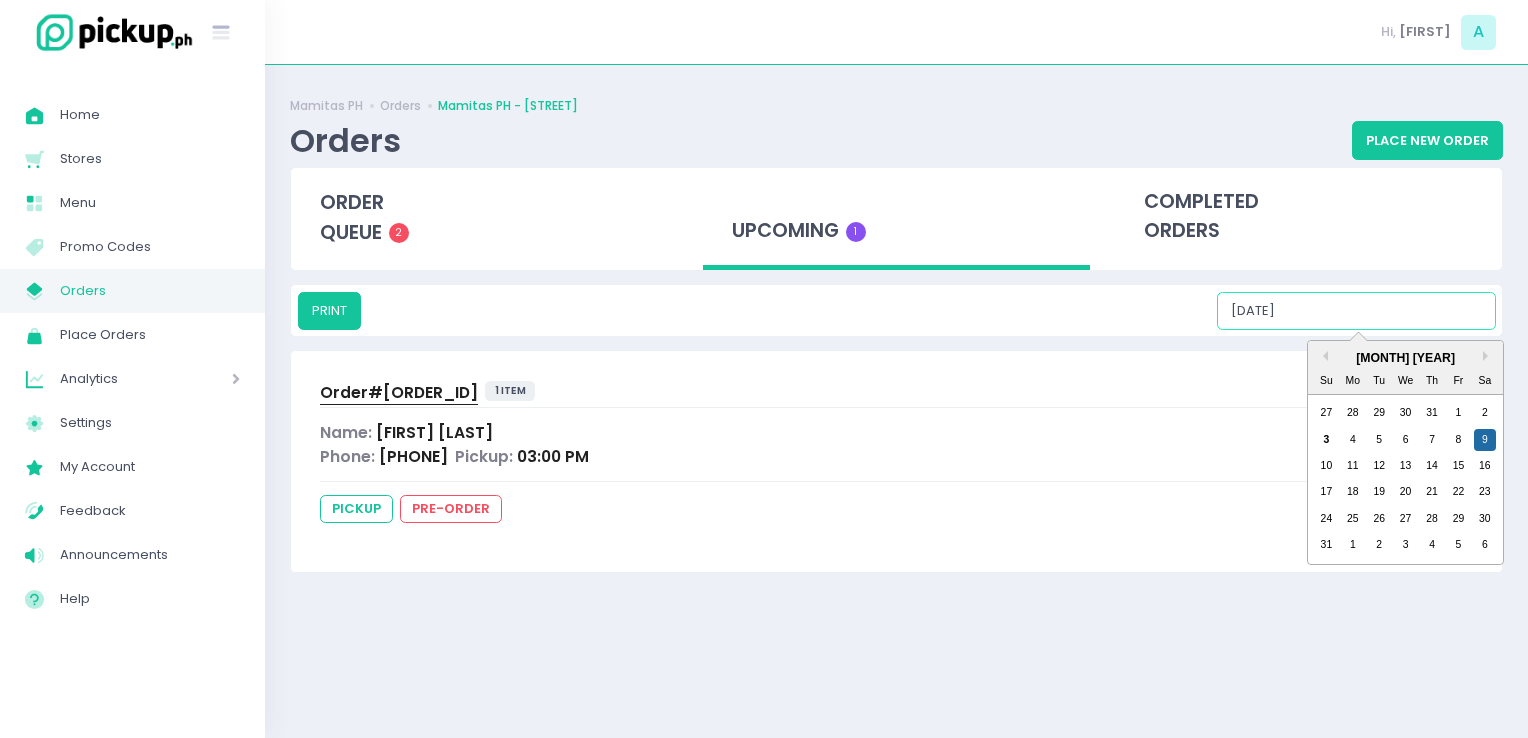 click on "[DATE]" at bounding box center (1356, 311) 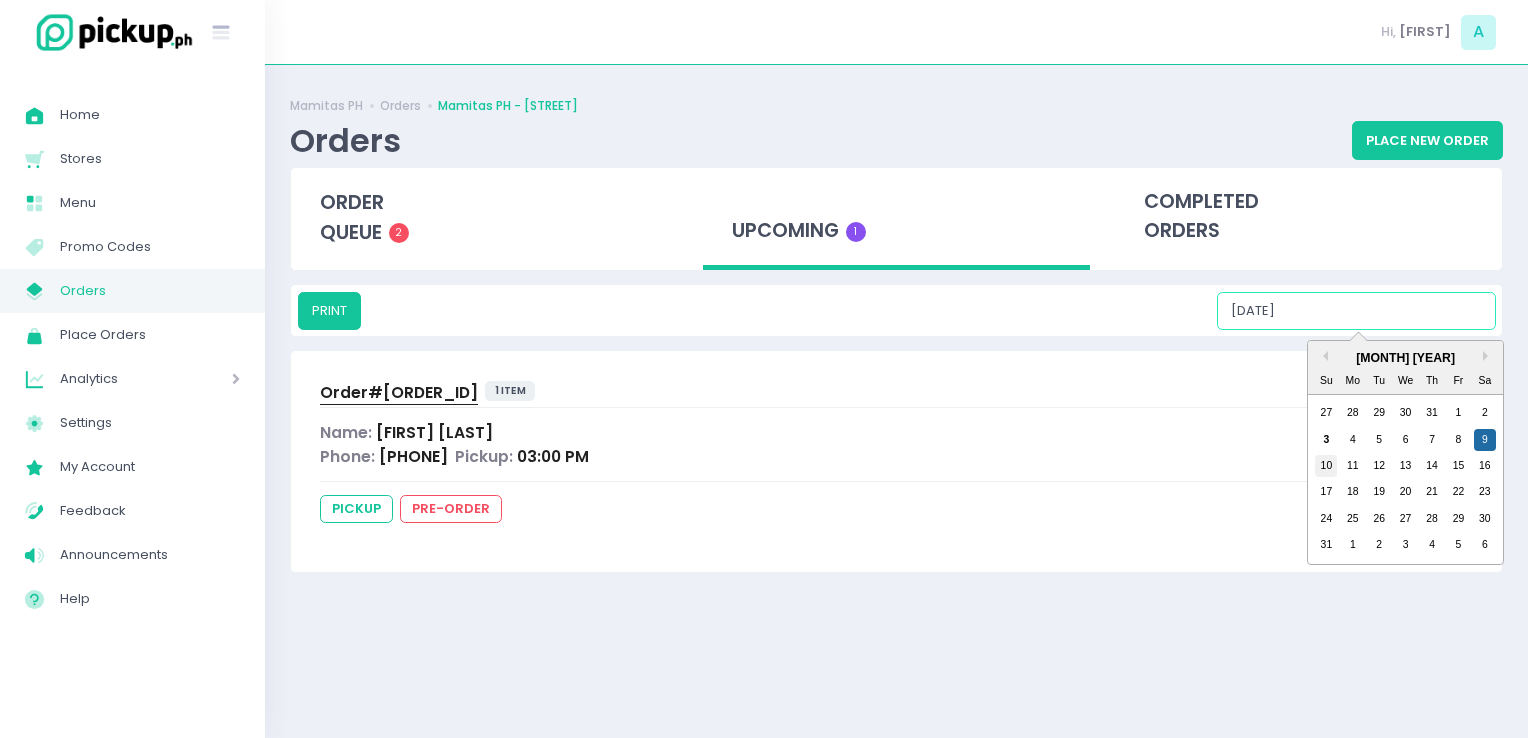 click on "10" at bounding box center (1326, 466) 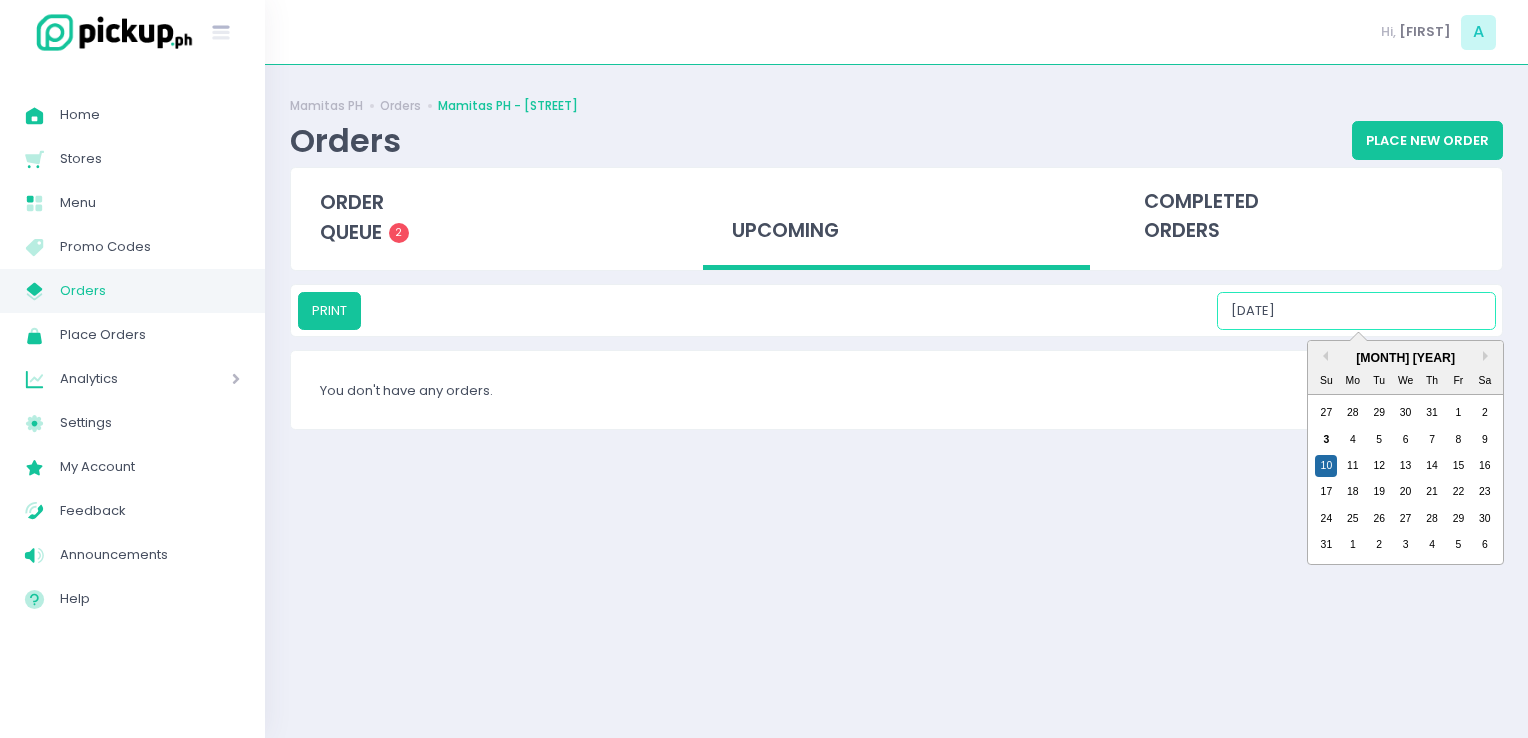 click on "[DATE]" at bounding box center (1356, 311) 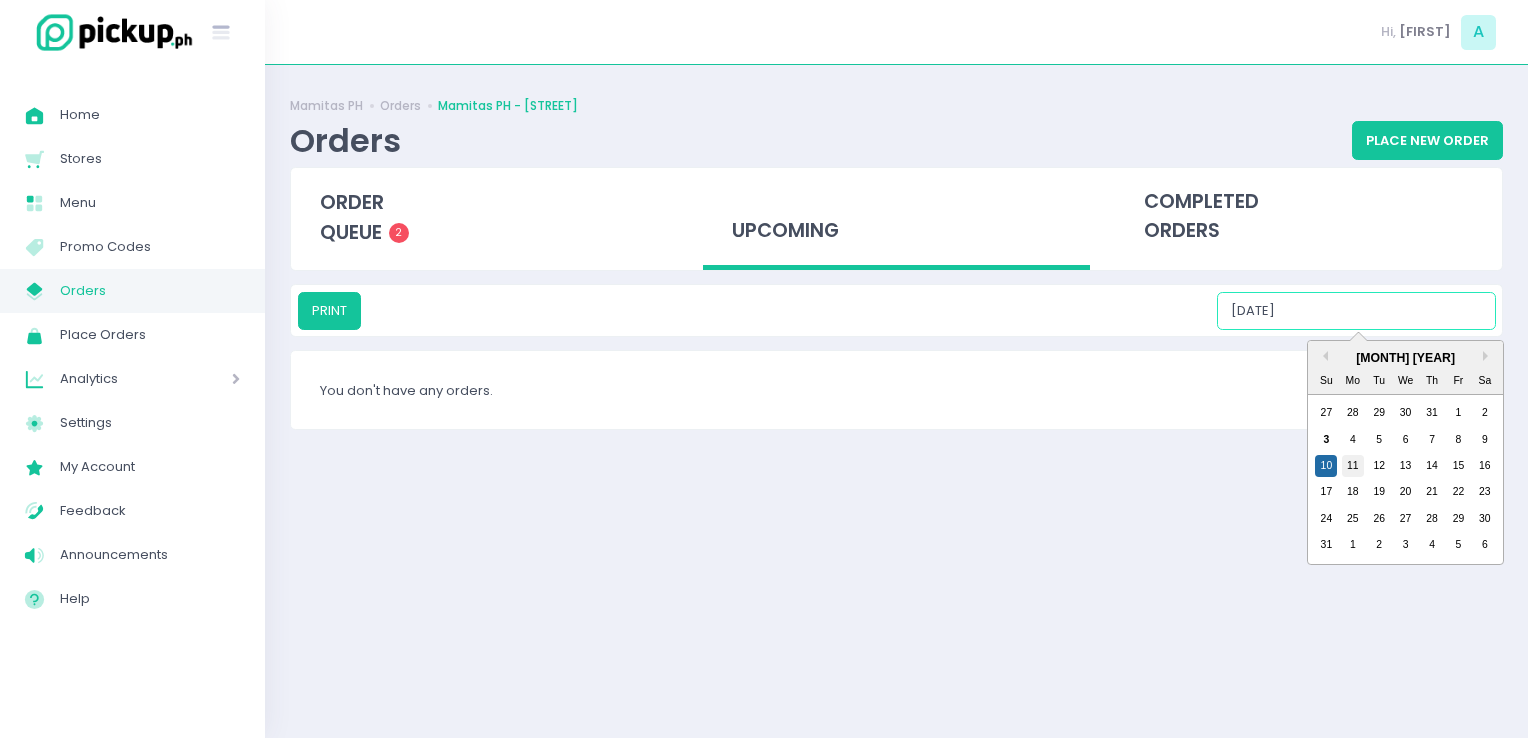 click on "11" at bounding box center [1353, 466] 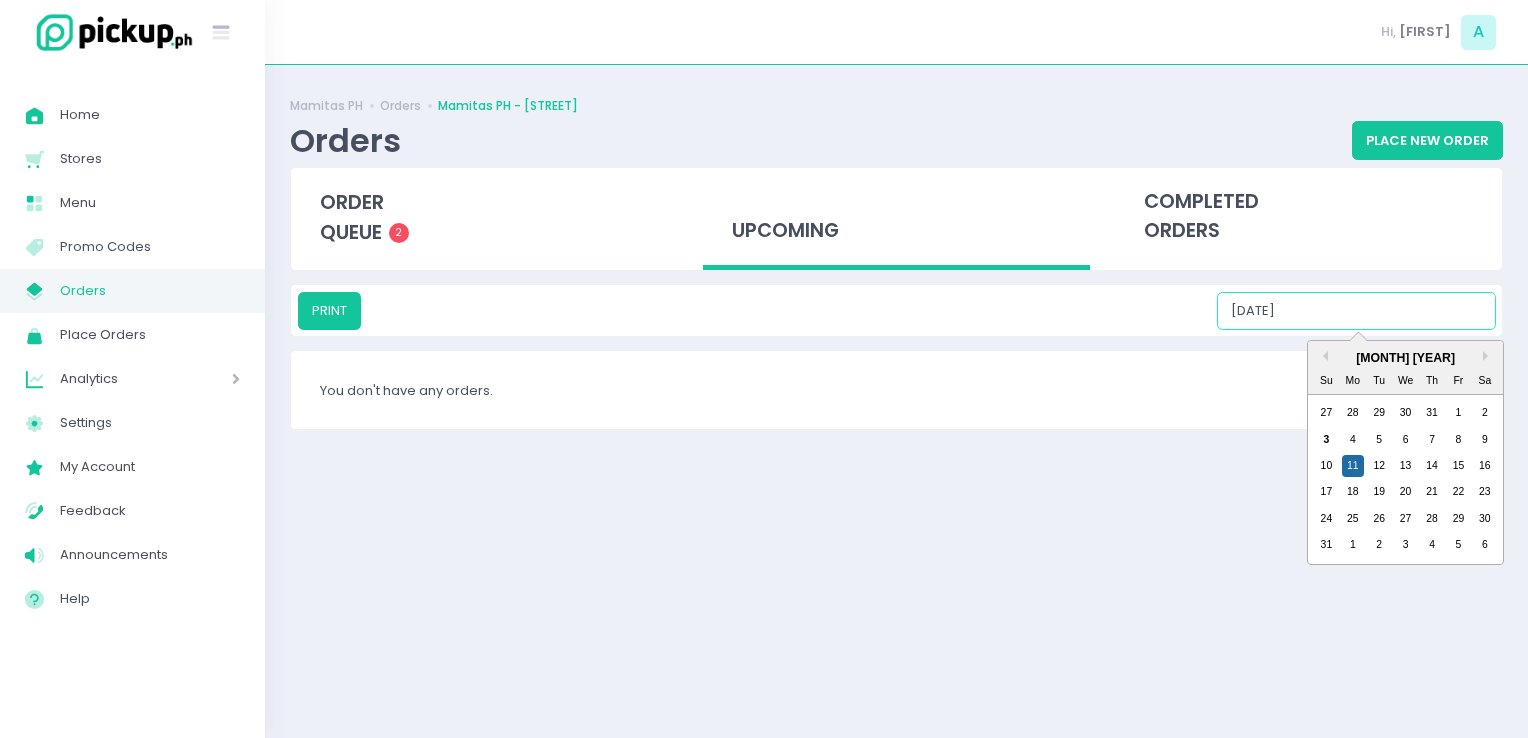 click on "[DATE]" at bounding box center (1356, 311) 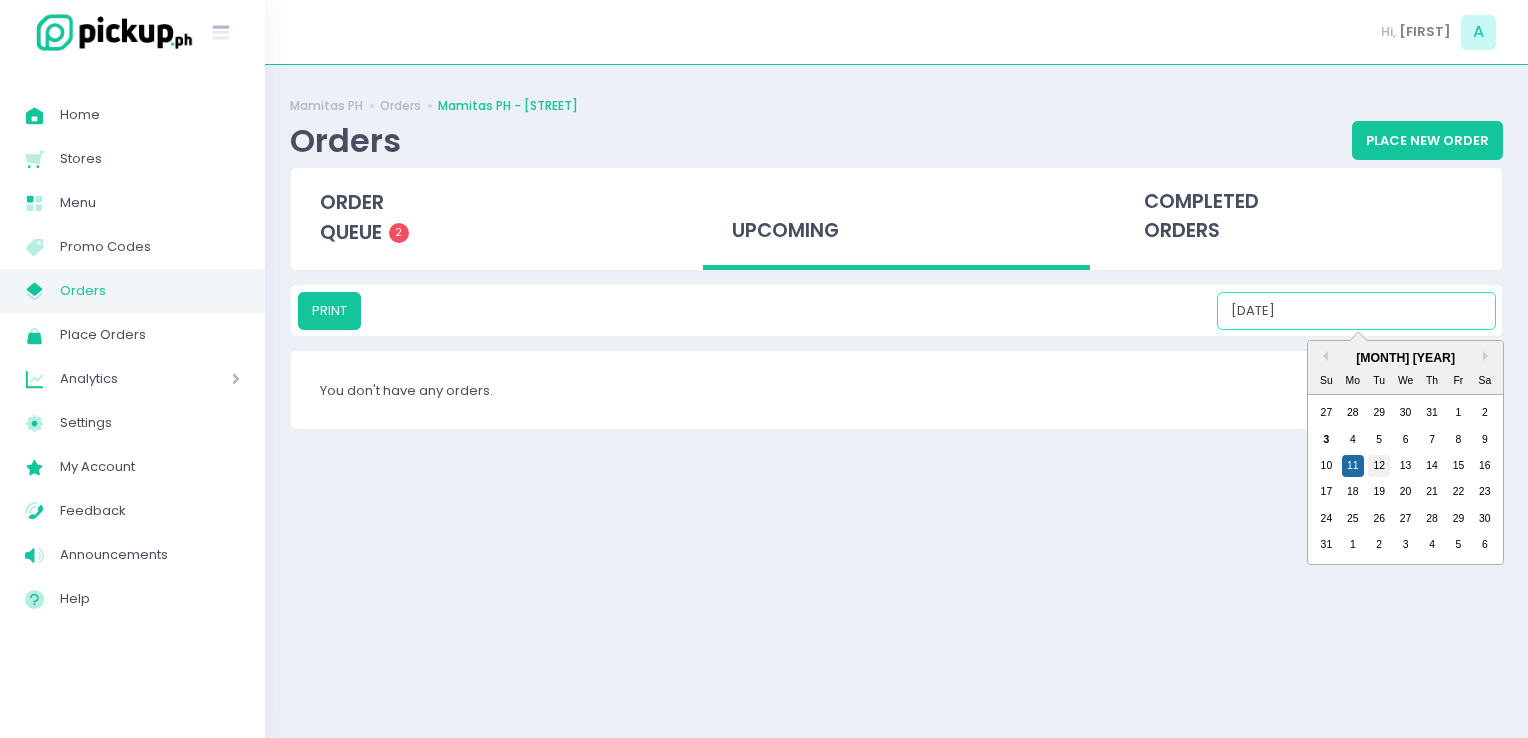 click on "12" at bounding box center (1379, 466) 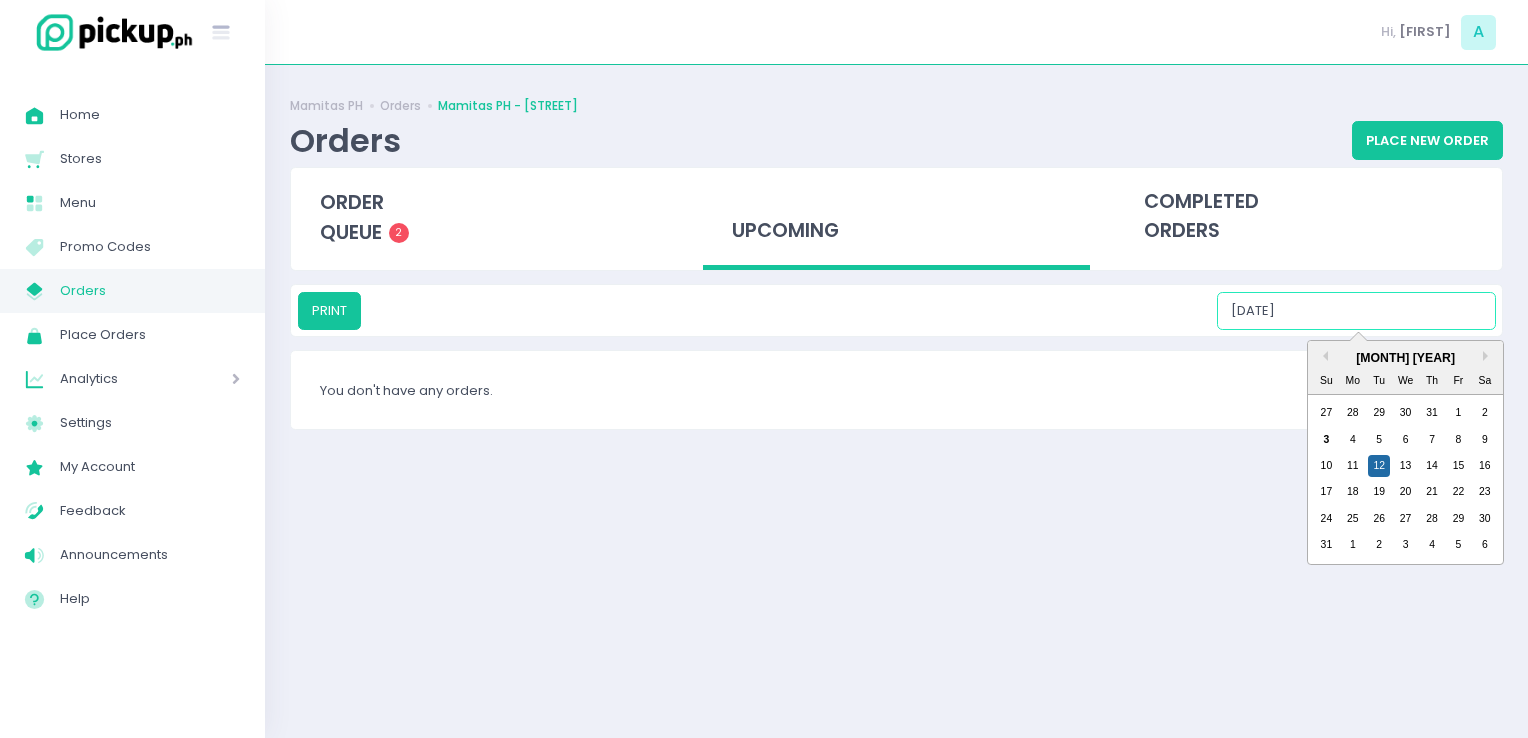 click on "[DATE]" at bounding box center [1356, 311] 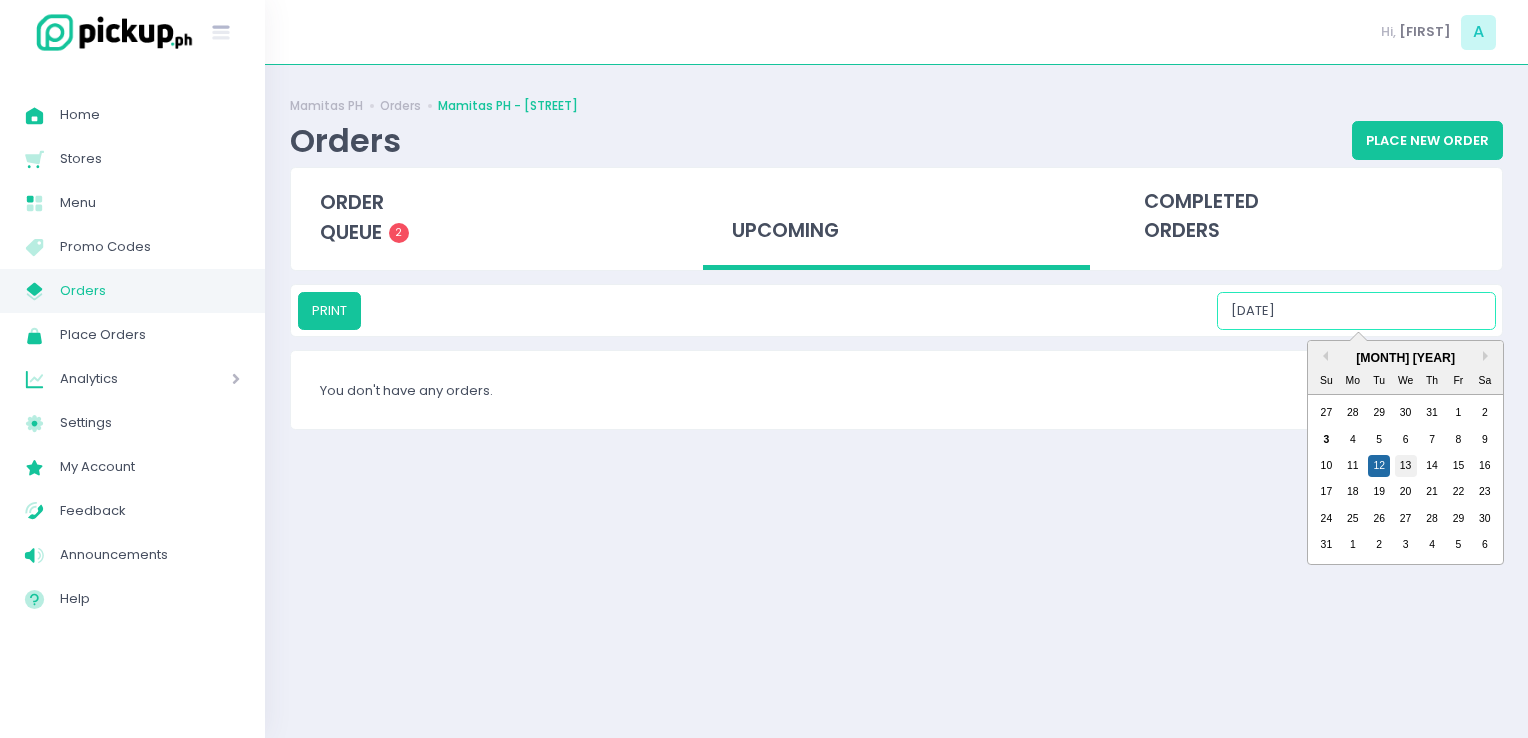 click on "13" at bounding box center (1406, 466) 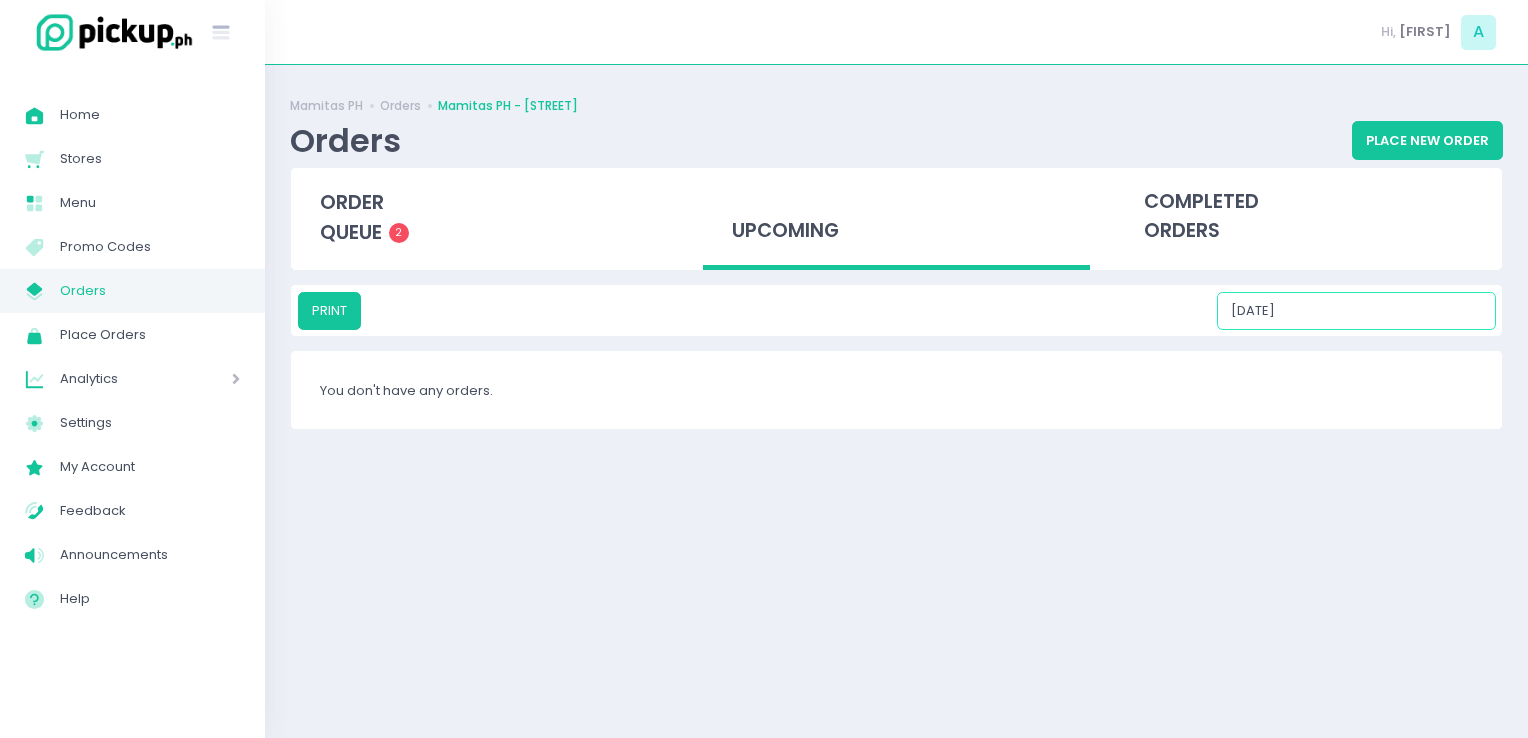 click on "[DATE]" at bounding box center [1356, 311] 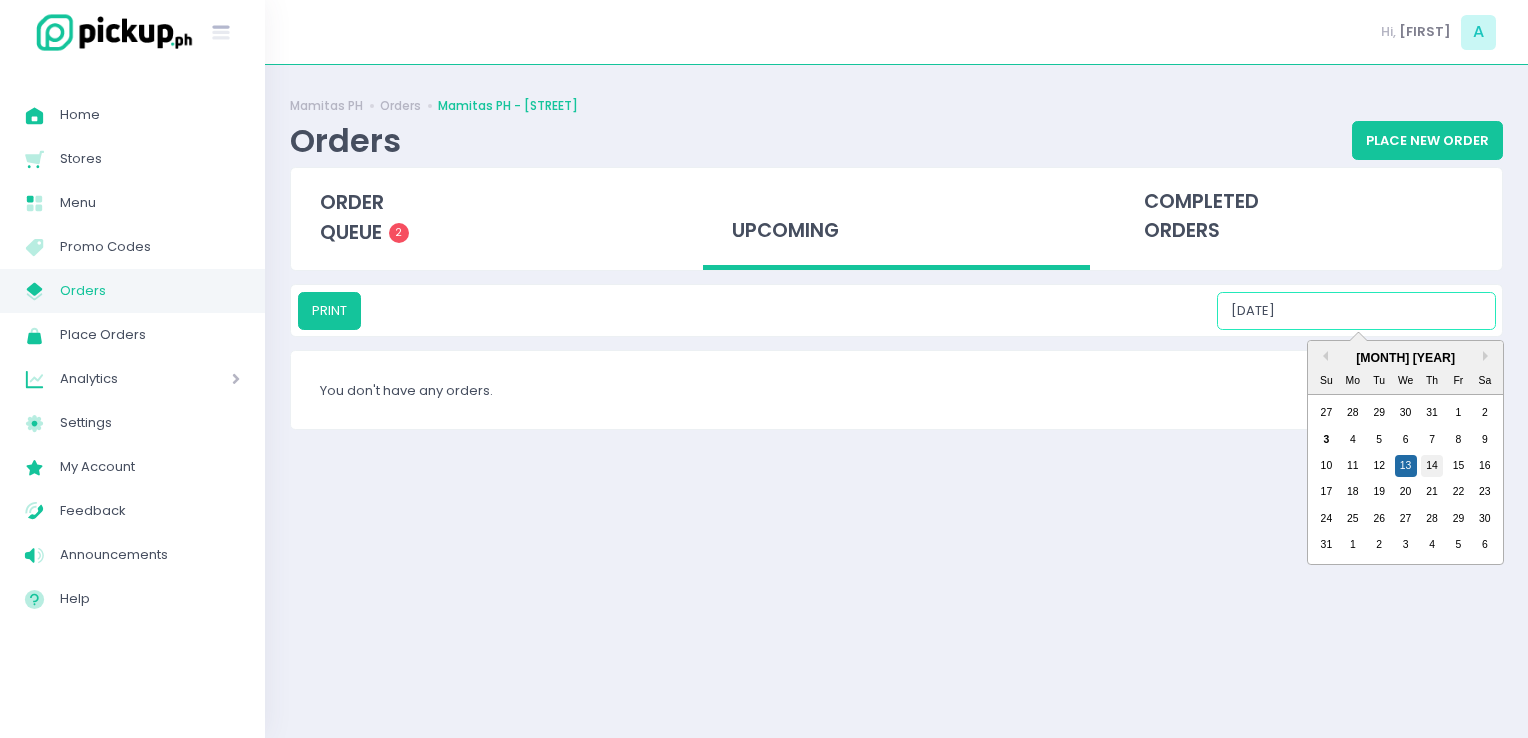 click on "14" at bounding box center (1432, 466) 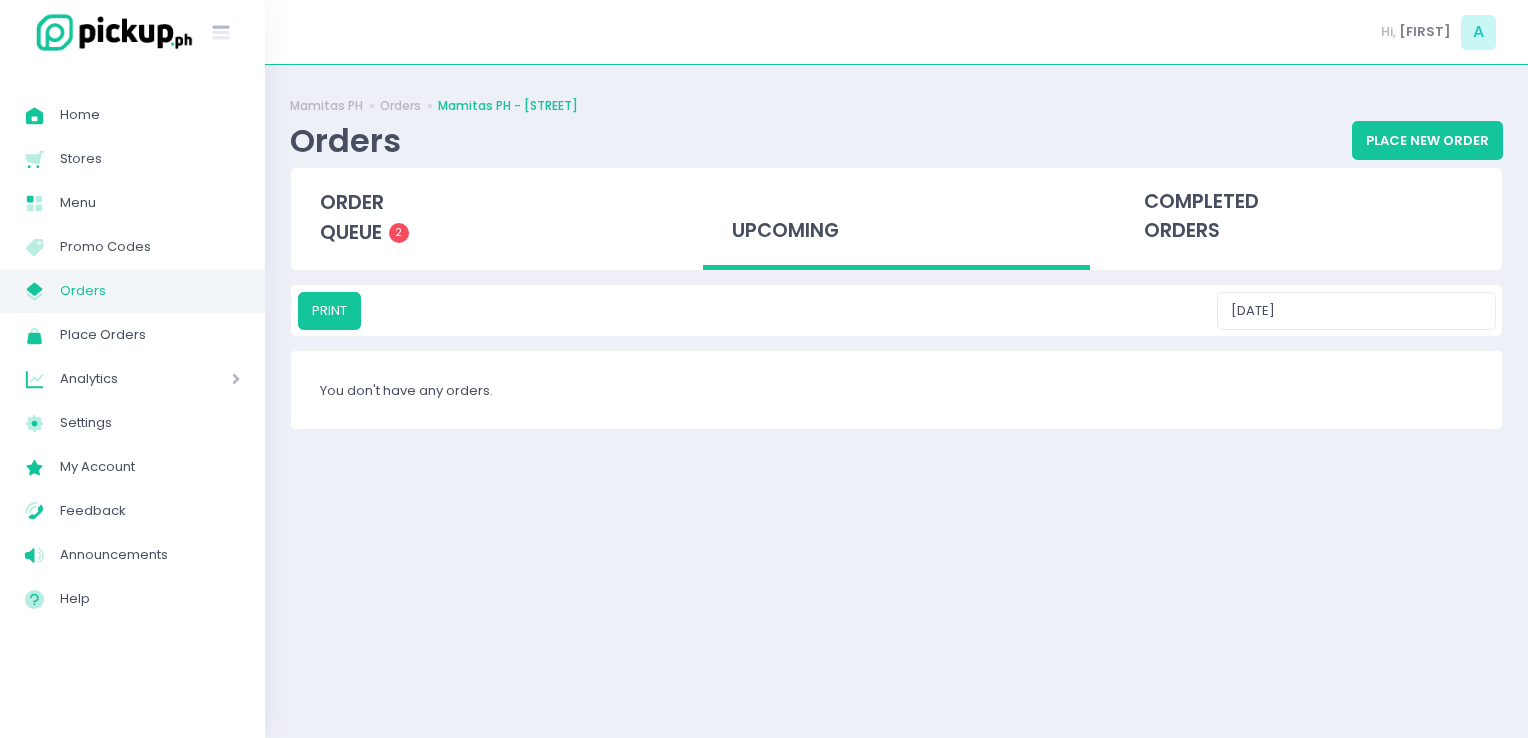 click on "Mamitas PH Orders Mamitas PH - Sct Gandia   Orders Place New Order       order   queue 2    upcoming completed  orders PRINT 08/14/2025 You don't have any orders." at bounding box center (896, 401) 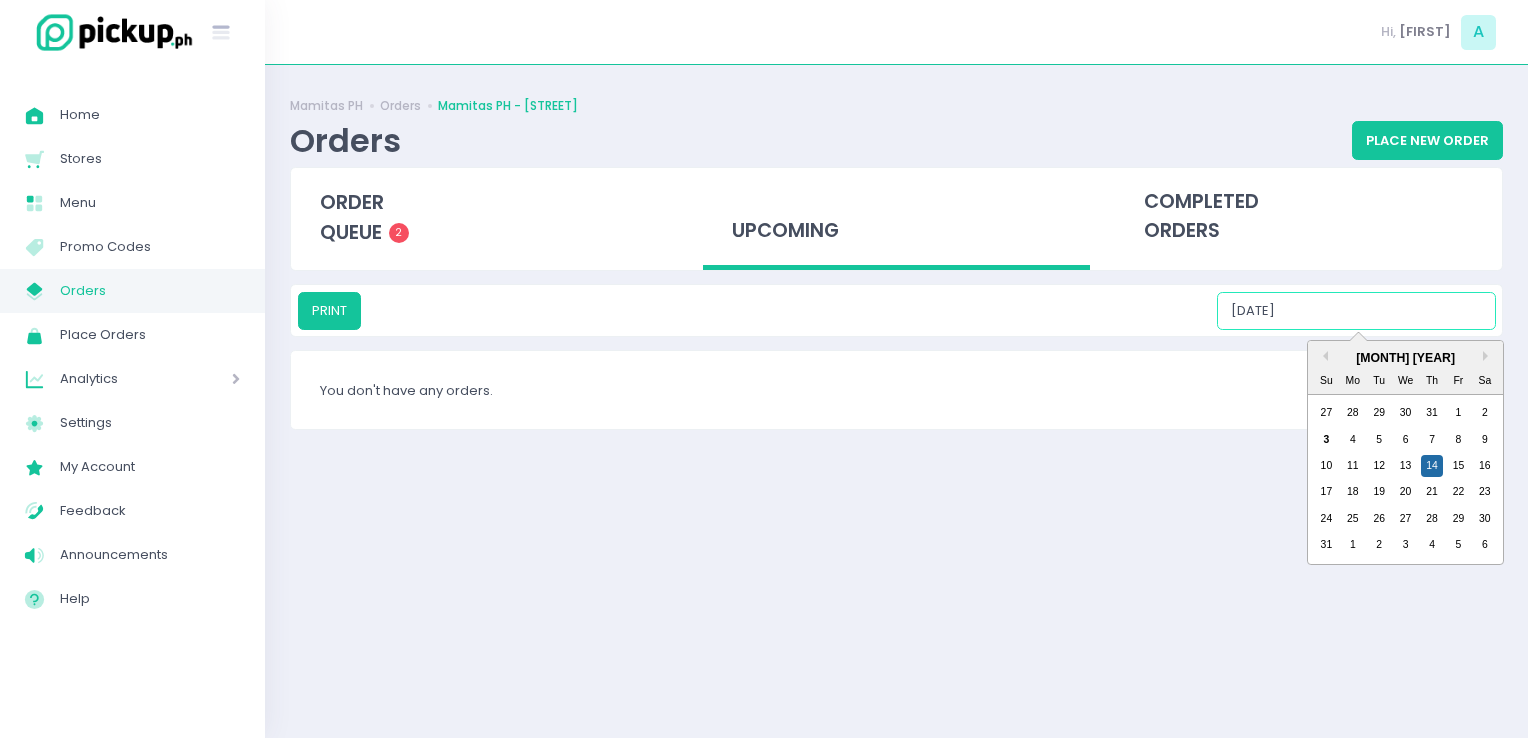 click on "08/14/2025" at bounding box center (1356, 311) 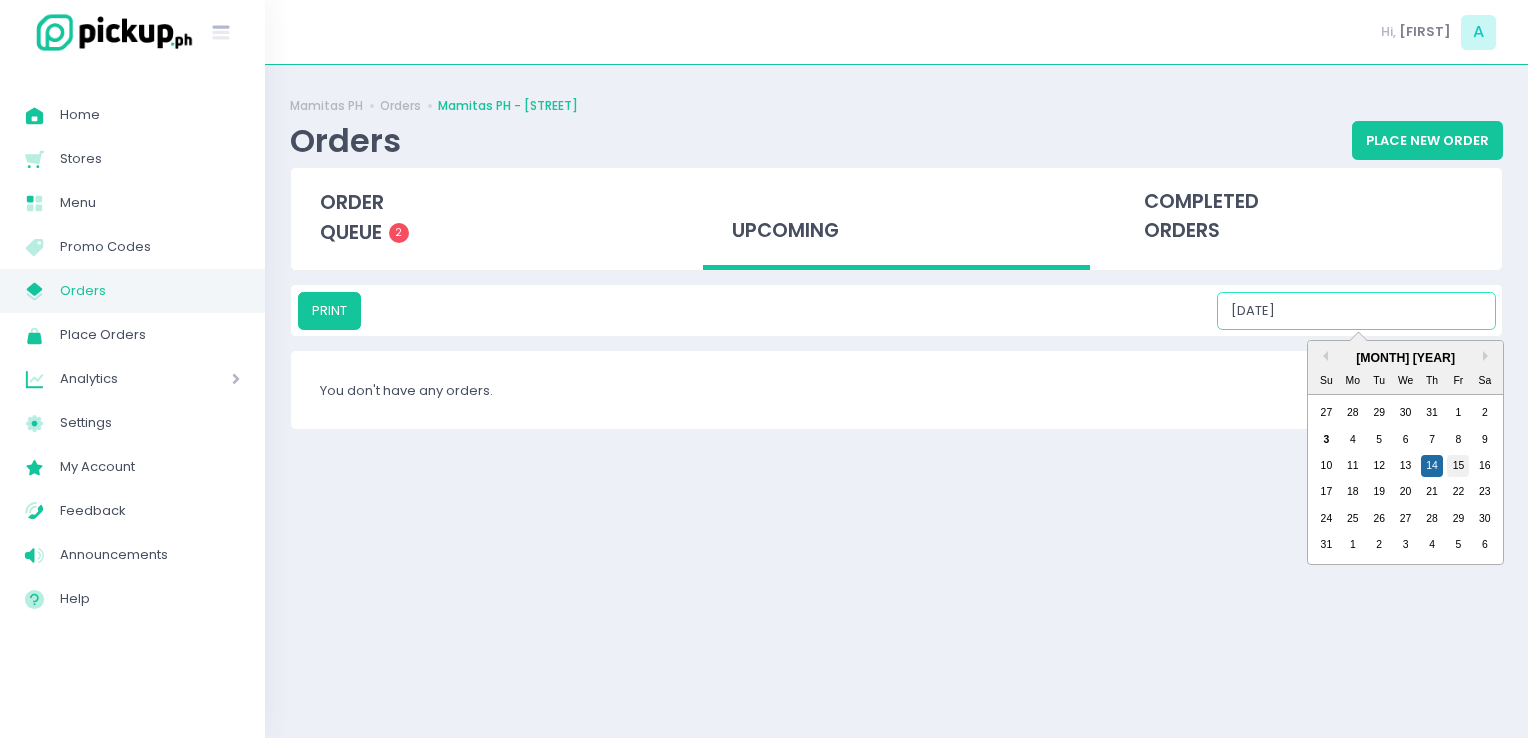 click on "15" at bounding box center (1458, 466) 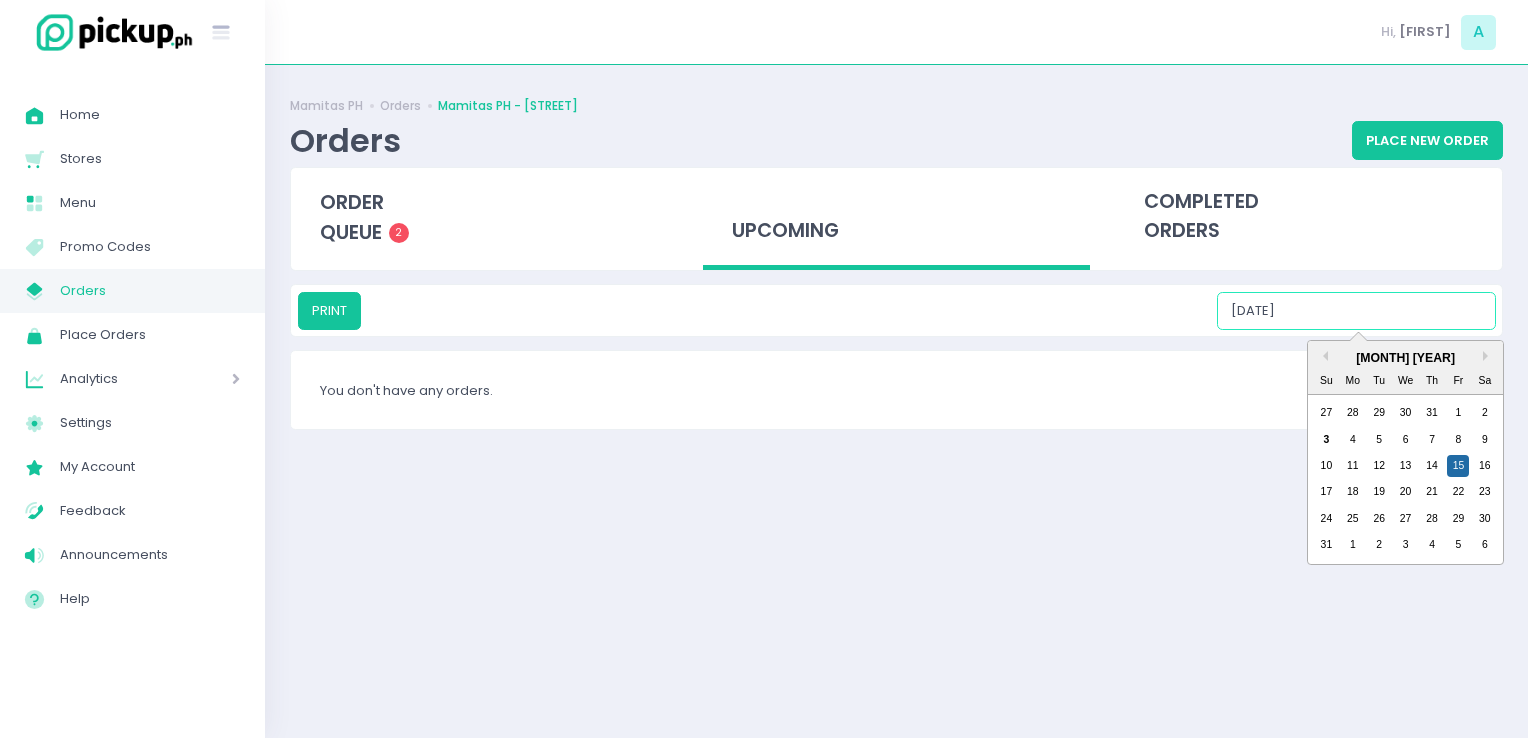 click on "08/15/2025" at bounding box center [1356, 311] 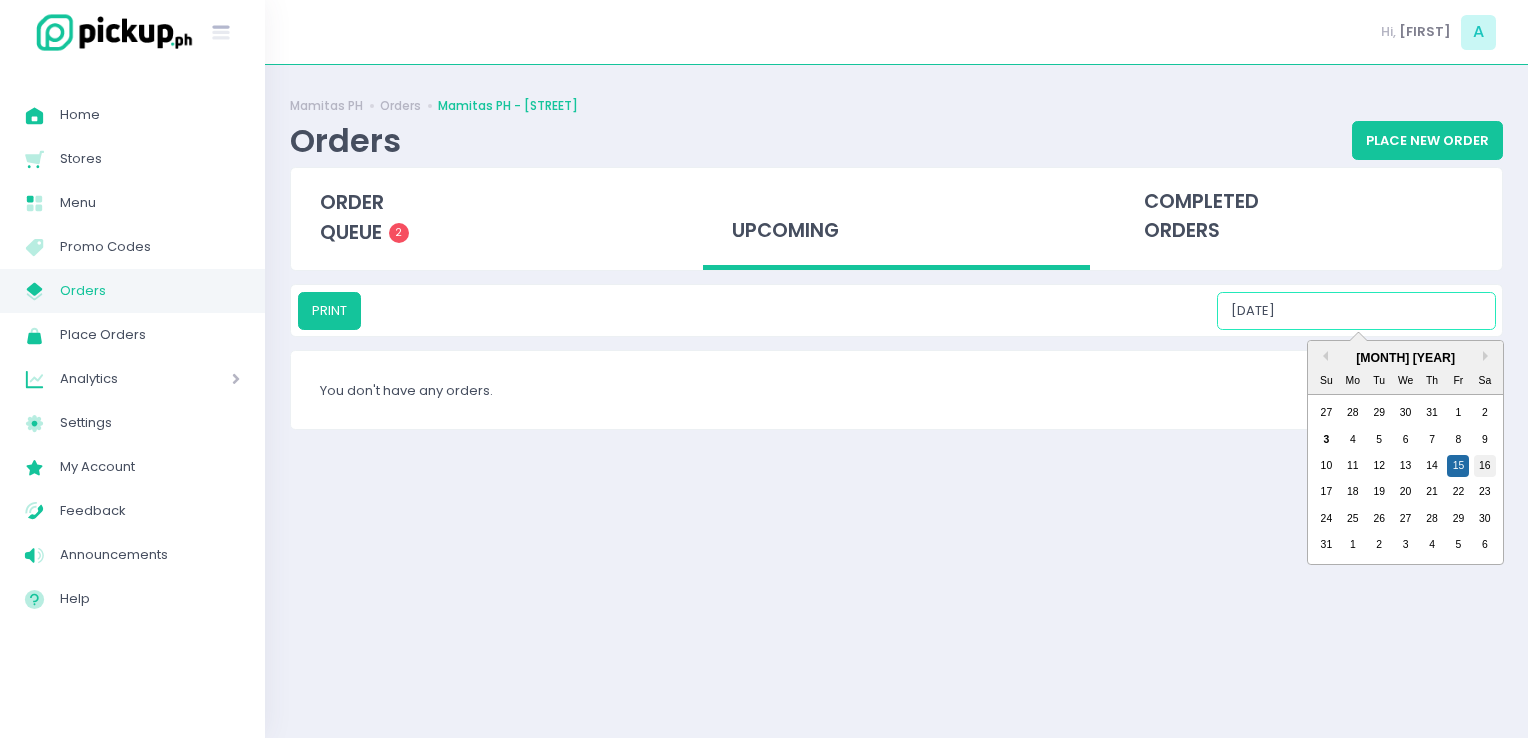 click on "16" at bounding box center (1485, 466) 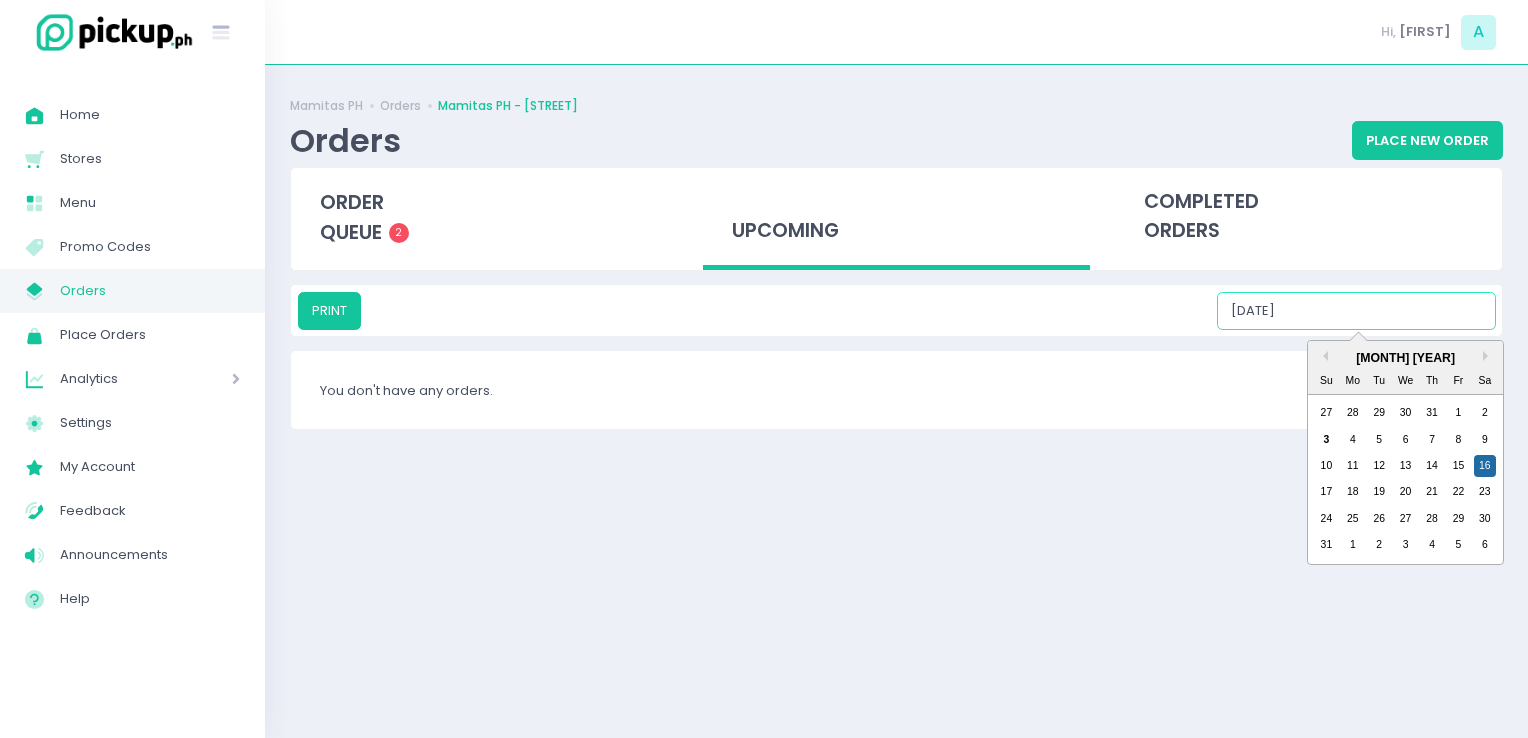 click on "08/16/2025" at bounding box center (1356, 311) 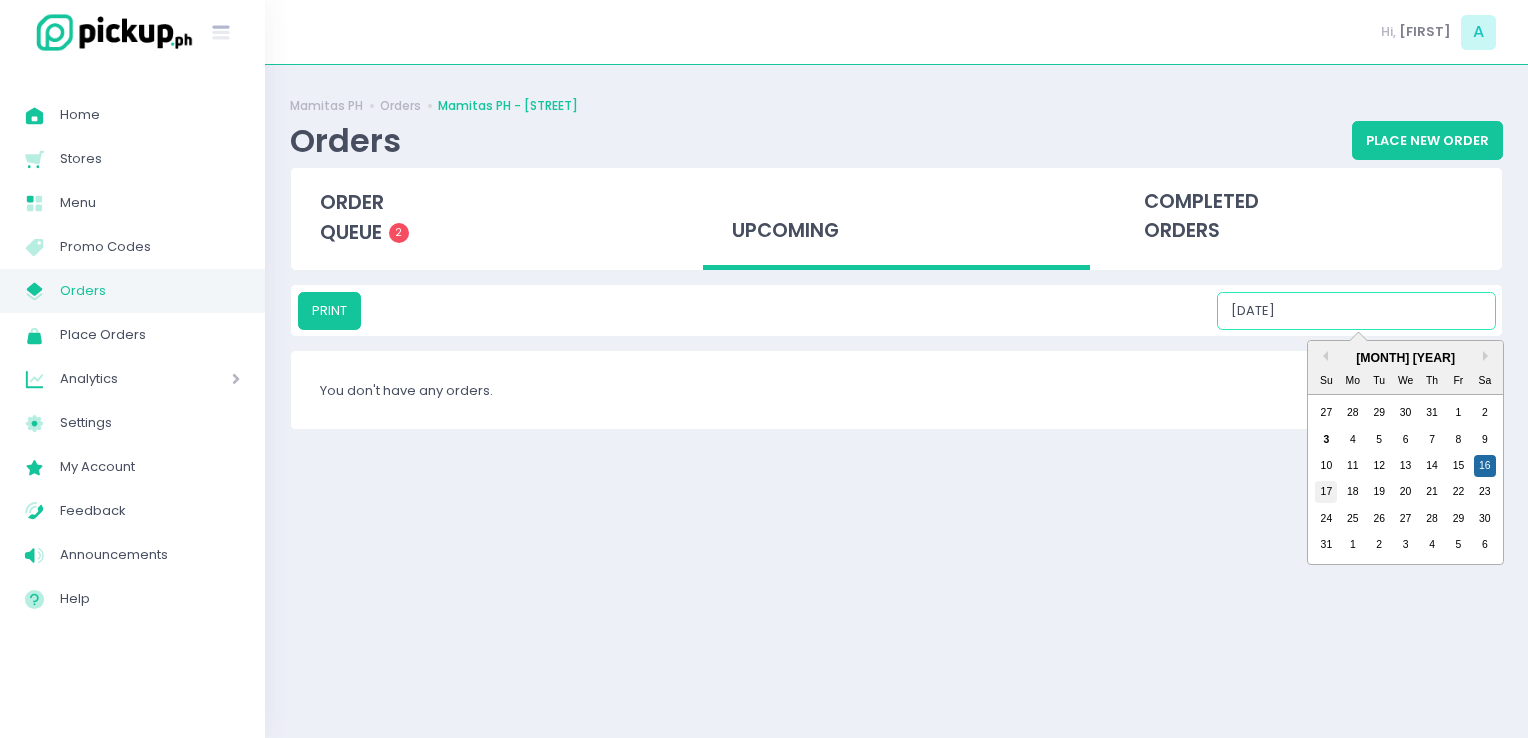 click on "17" at bounding box center (1326, 492) 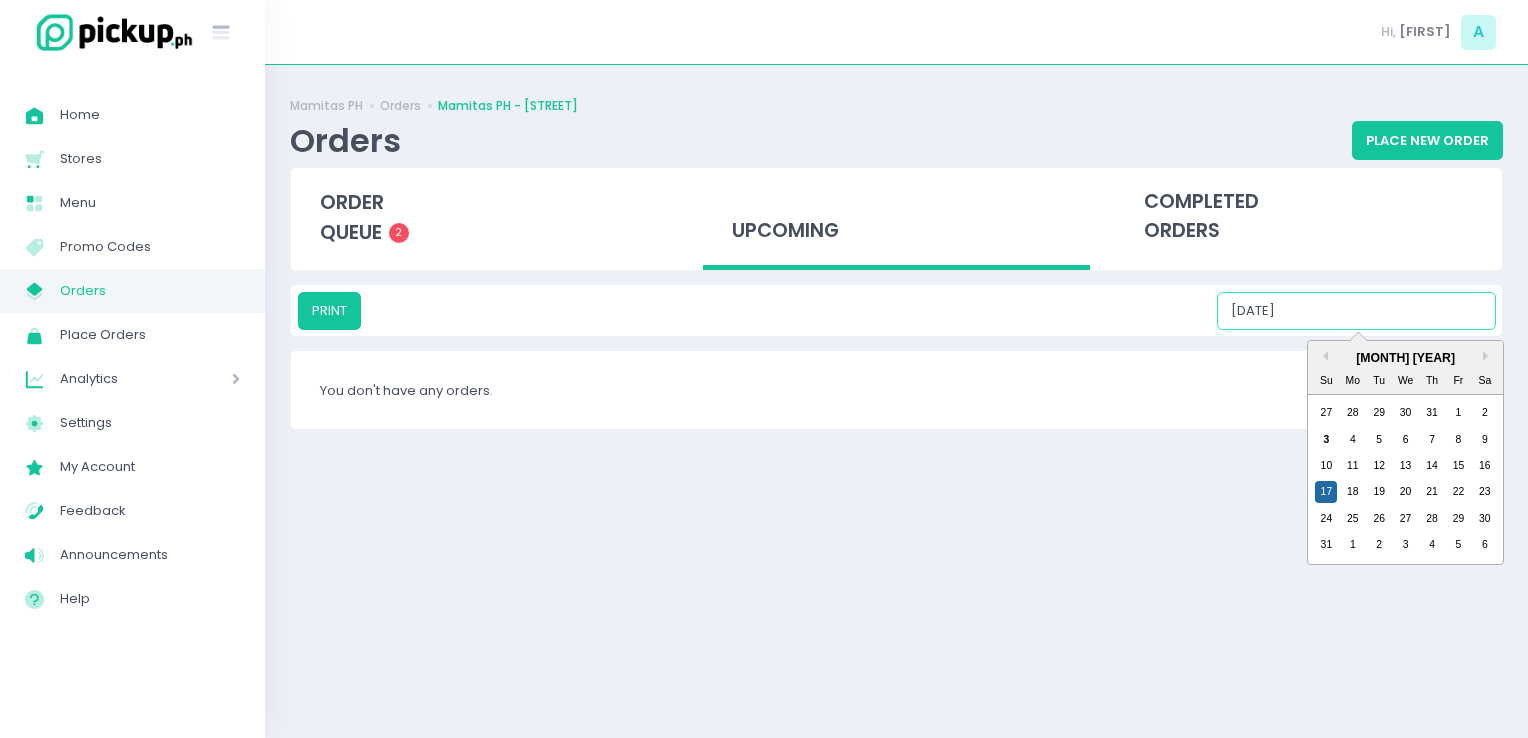 click on "08/17/2025" at bounding box center [1356, 311] 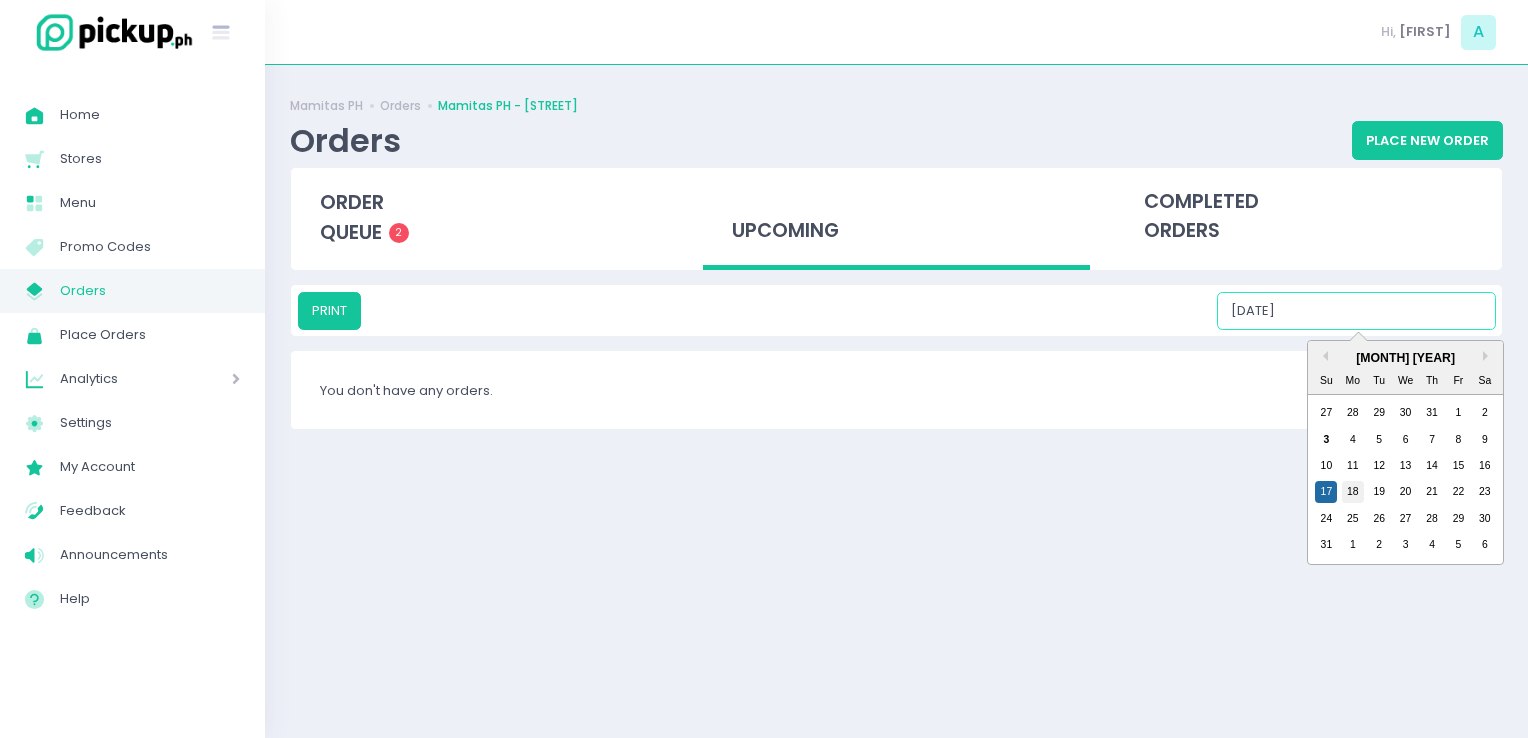 click on "18" at bounding box center [1353, 492] 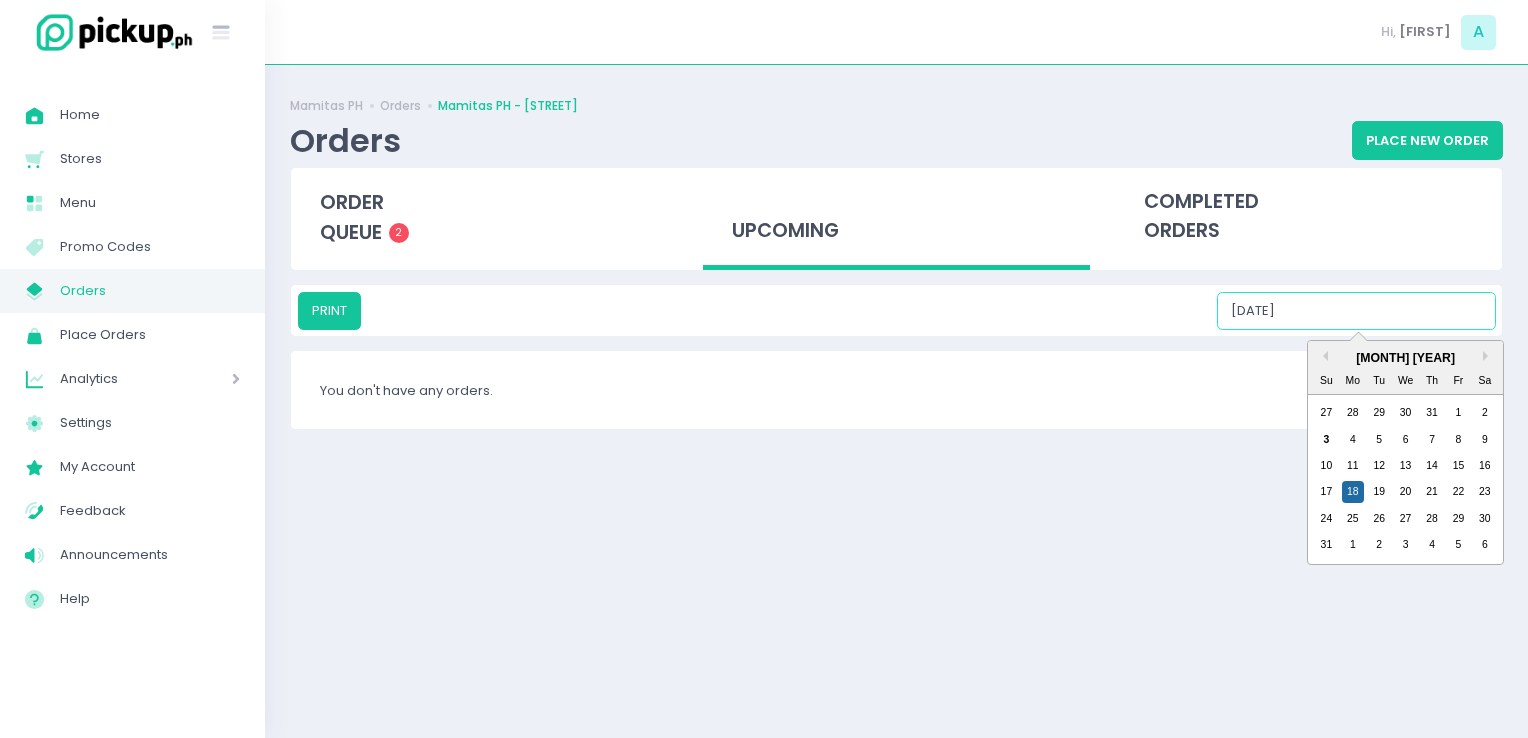 click on "08/18/2025" at bounding box center [1356, 311] 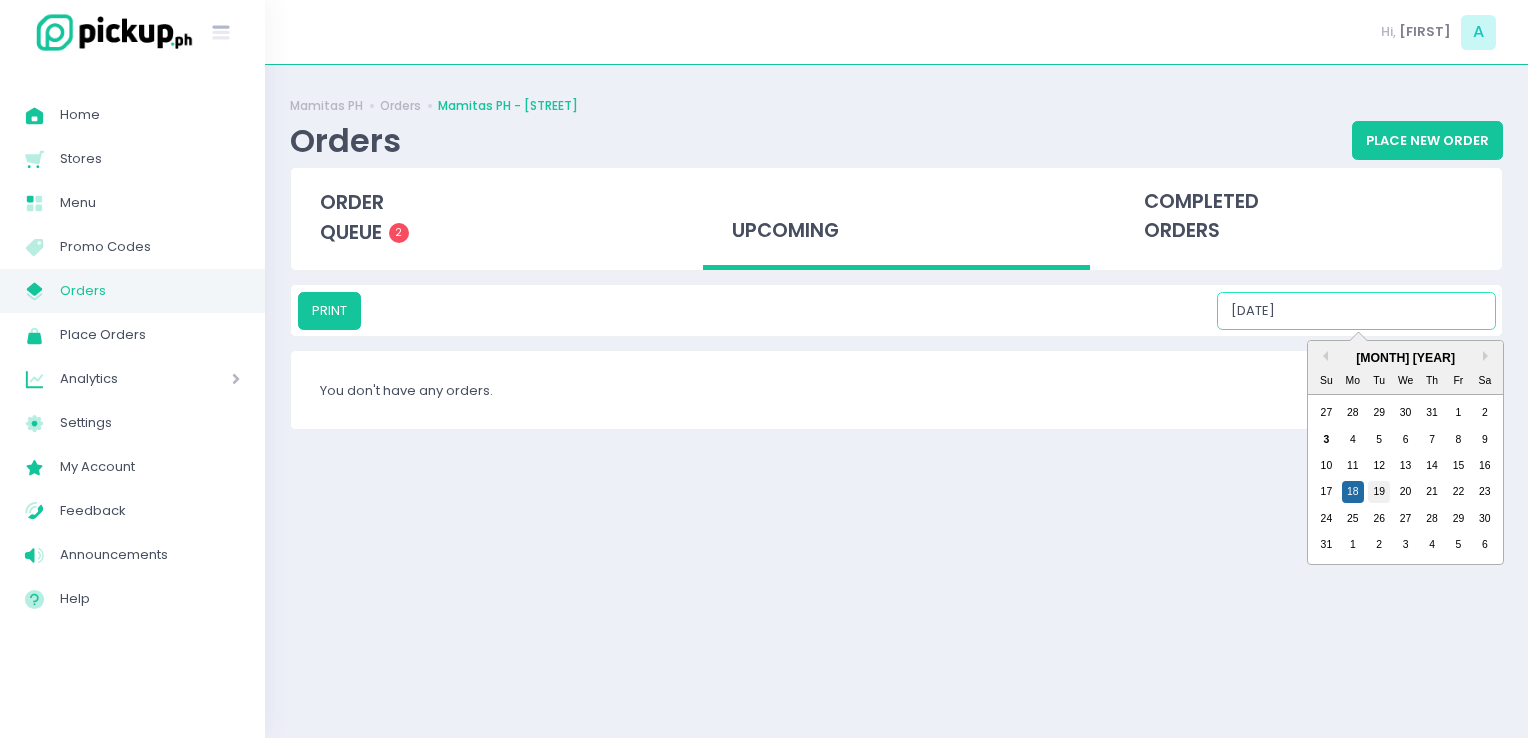 click on "19" at bounding box center [1379, 492] 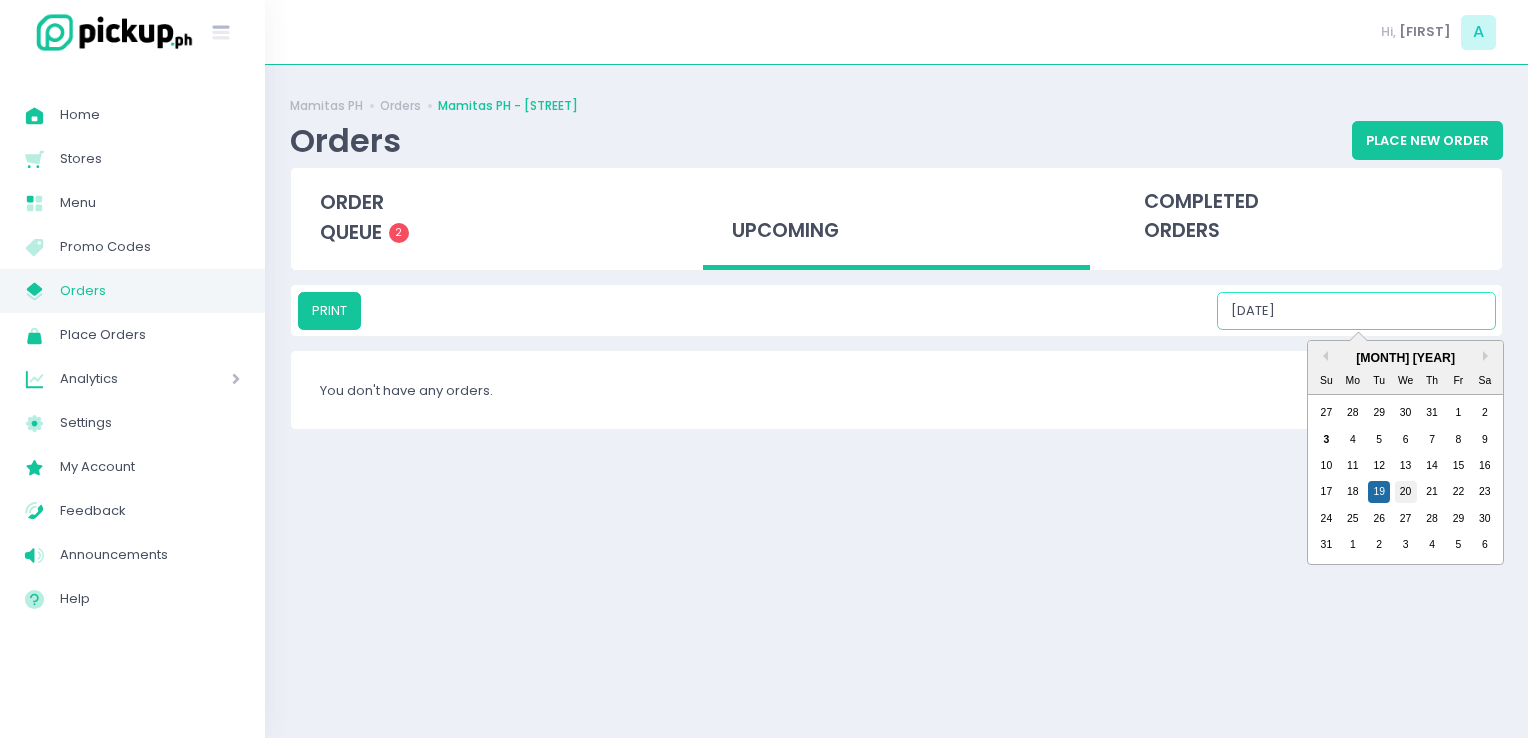 drag, startPoint x: 1364, startPoint y: 298, endPoint x: 1405, endPoint y: 483, distance: 189.48878 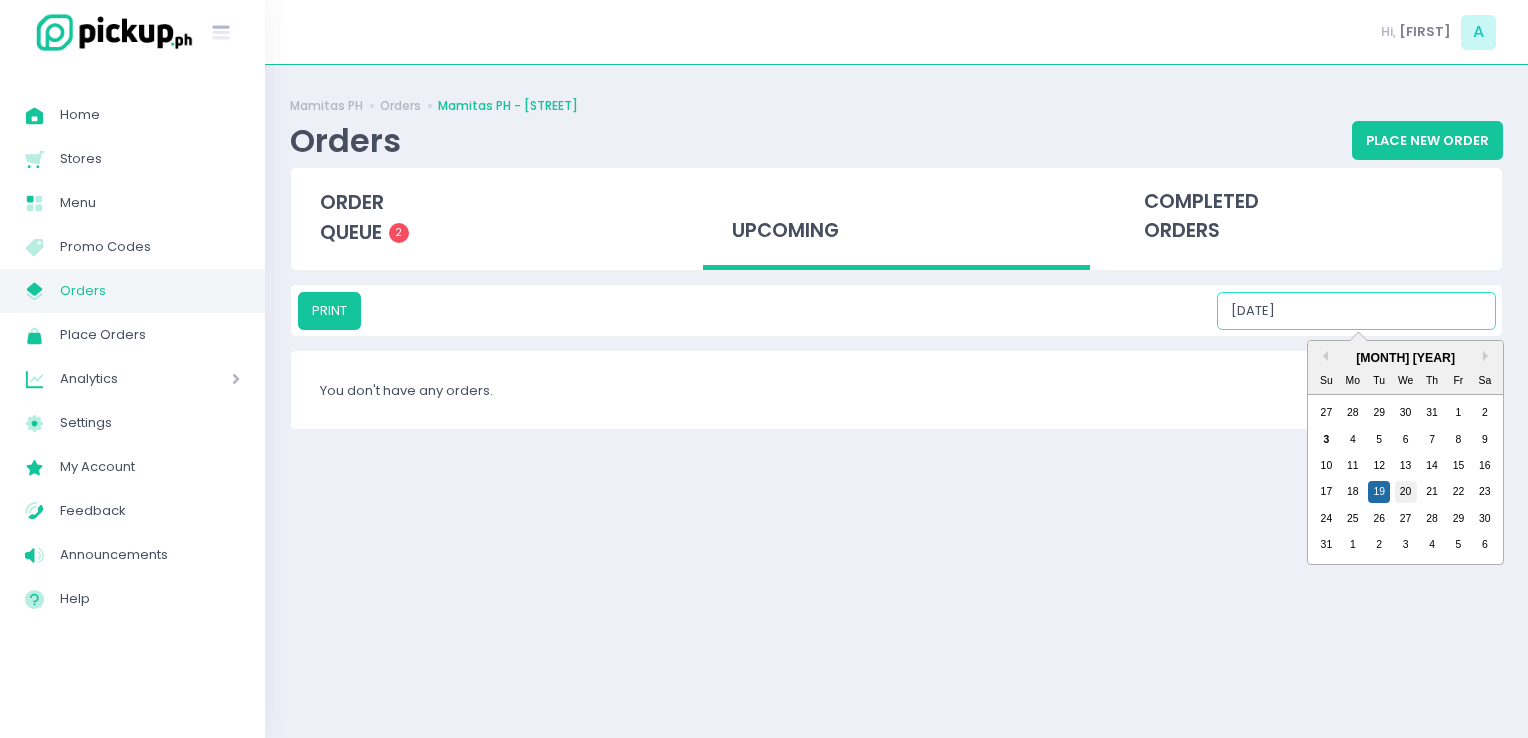 click on "20" at bounding box center (1406, 492) 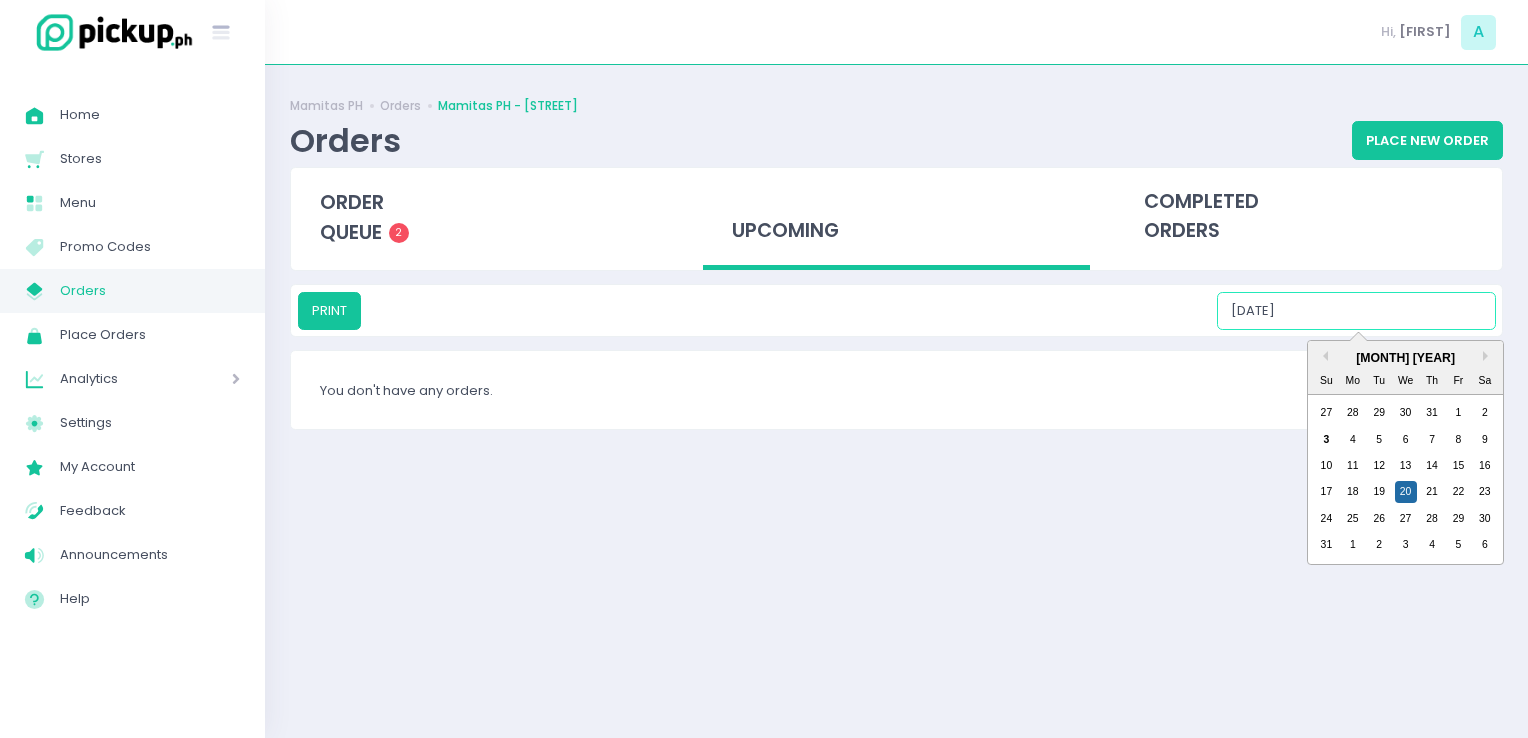 click on "08/20/2025" at bounding box center (1356, 311) 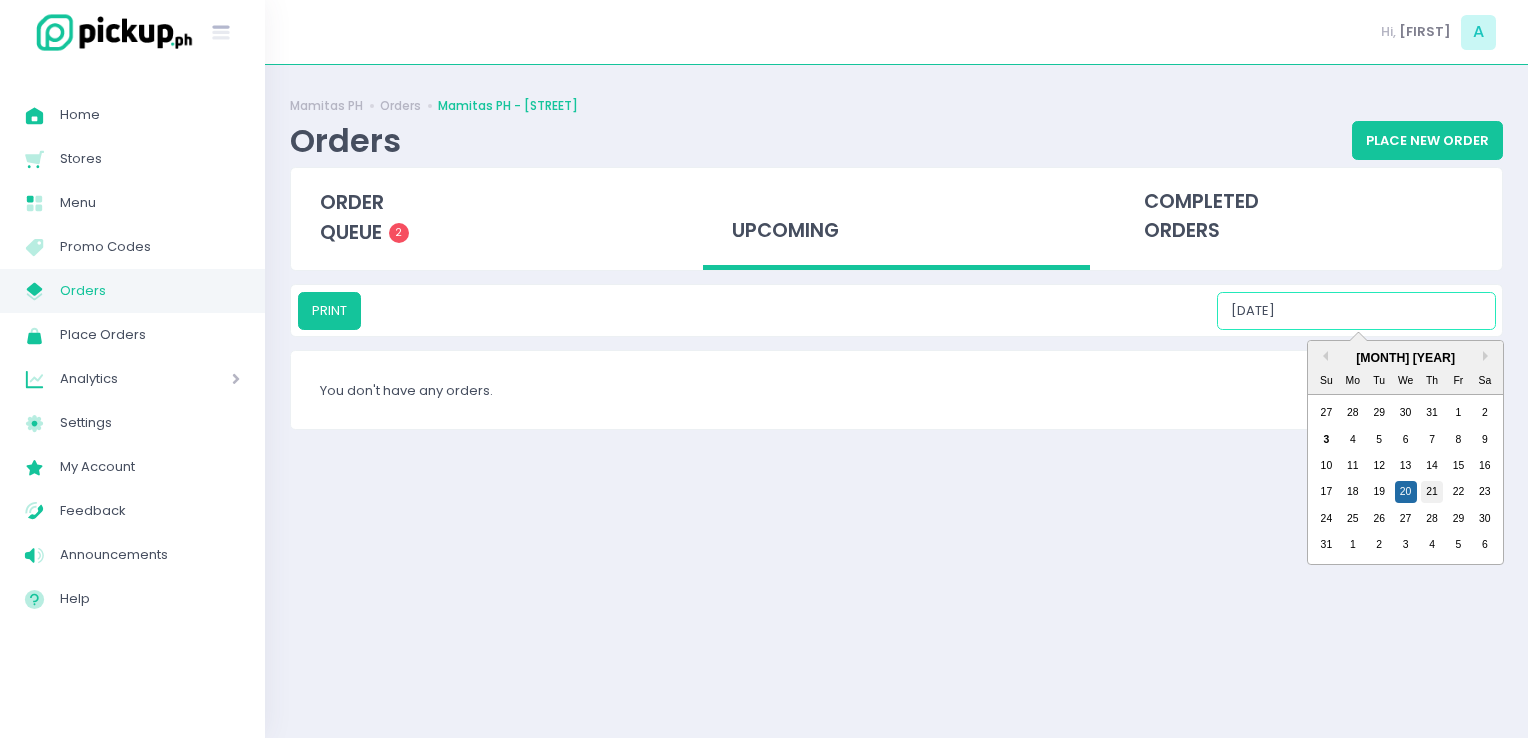 click on "21" at bounding box center (1432, 492) 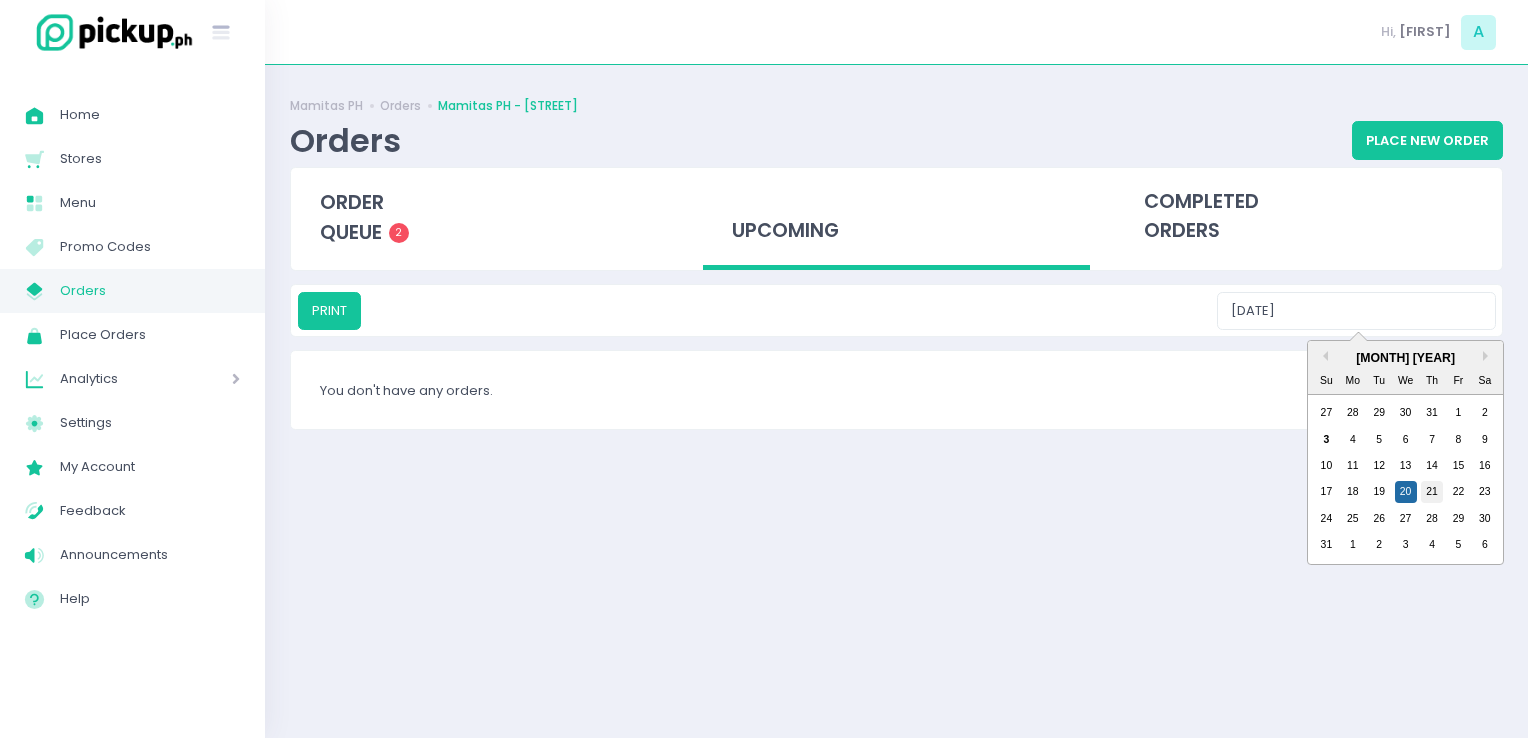 type on "08/21/2025" 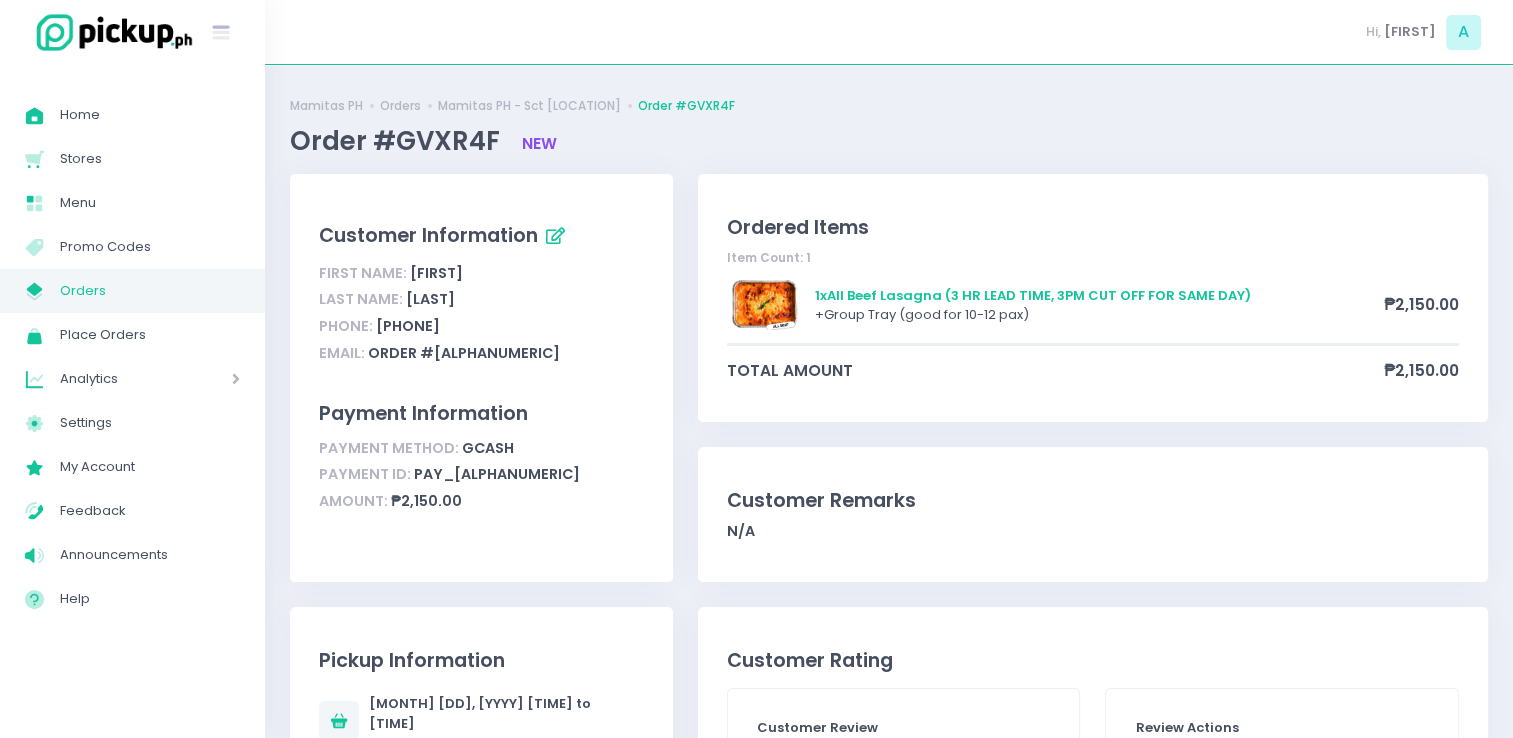 scroll, scrollTop: 40, scrollLeft: 0, axis: vertical 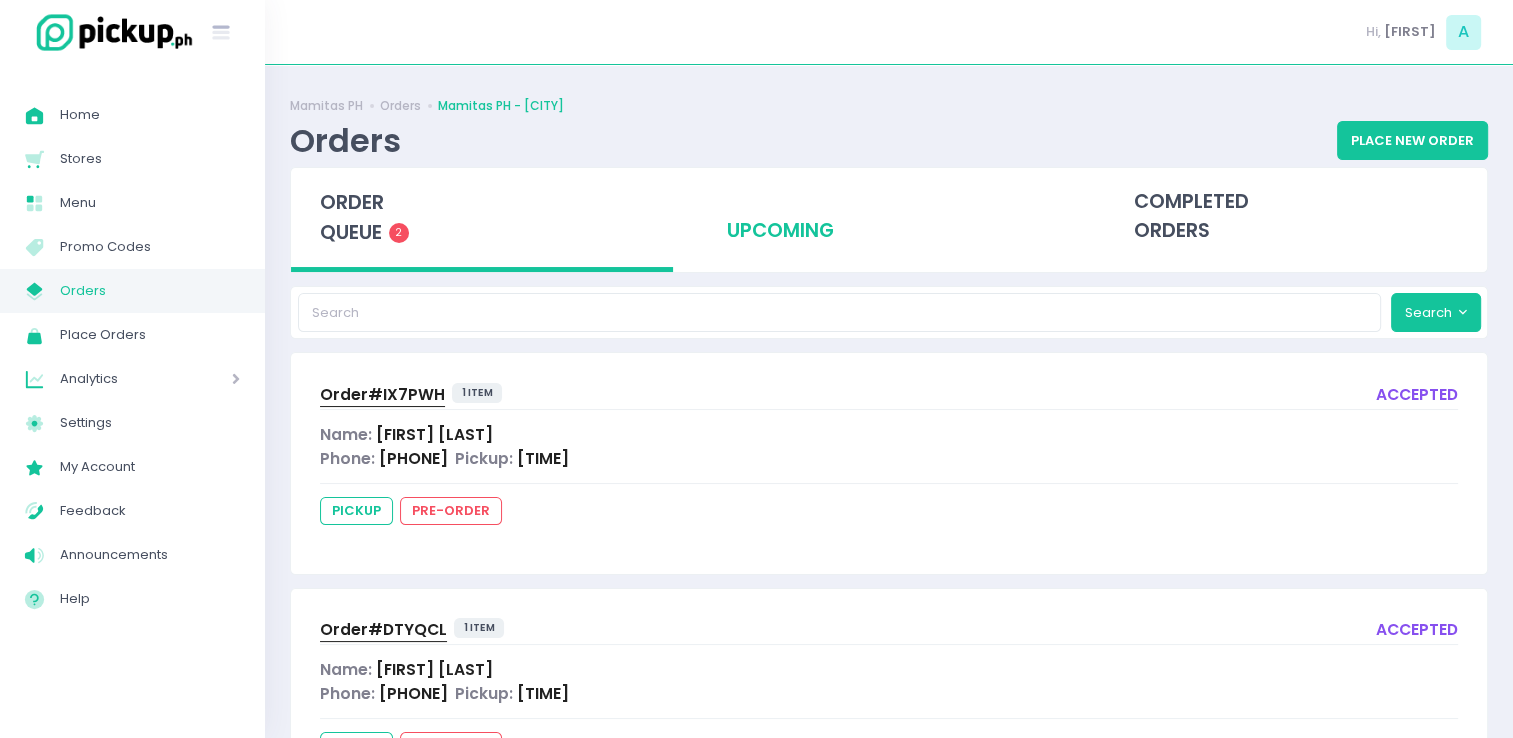 click on "upcoming" at bounding box center [889, 217] 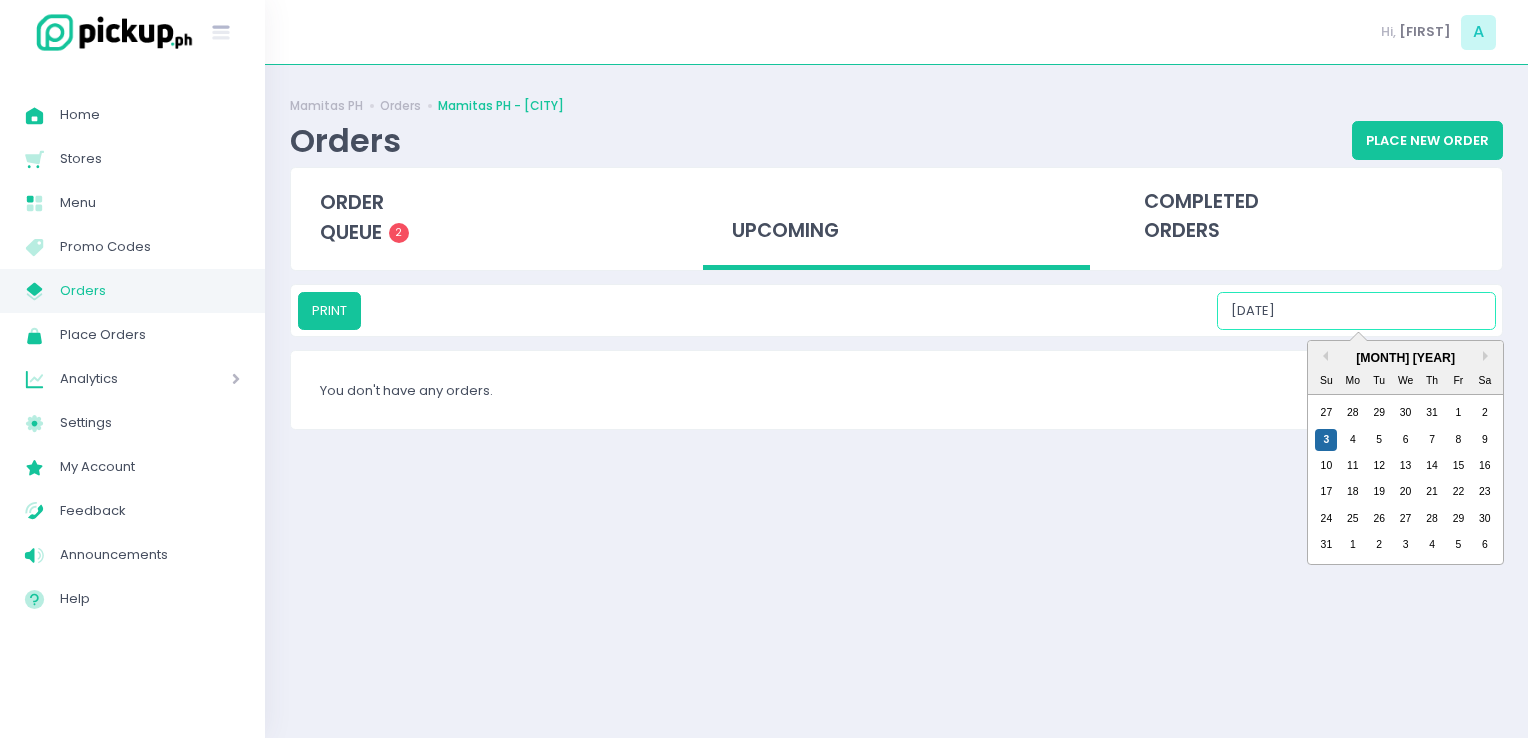 click on "08/03/2025" at bounding box center [1356, 311] 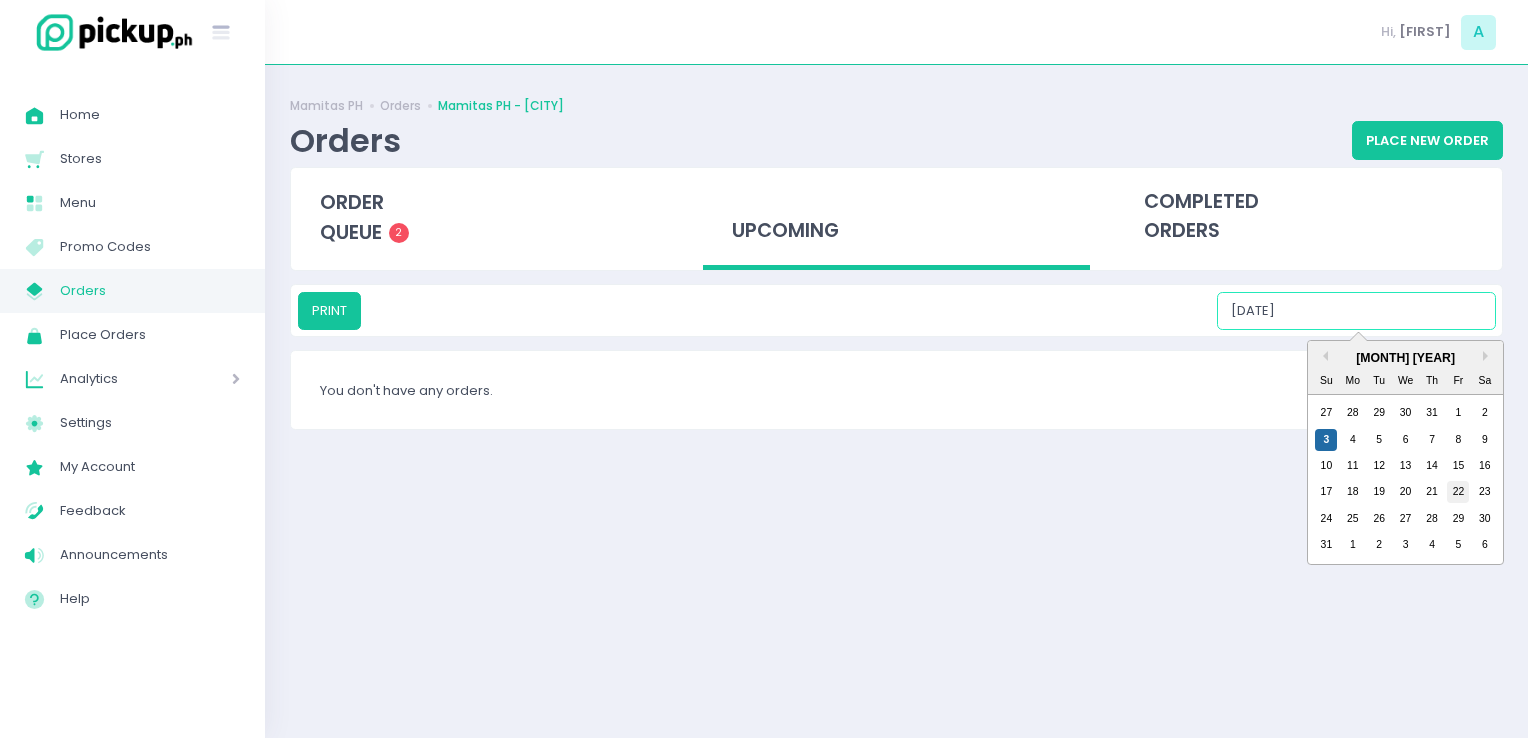 click on "22" at bounding box center (1458, 492) 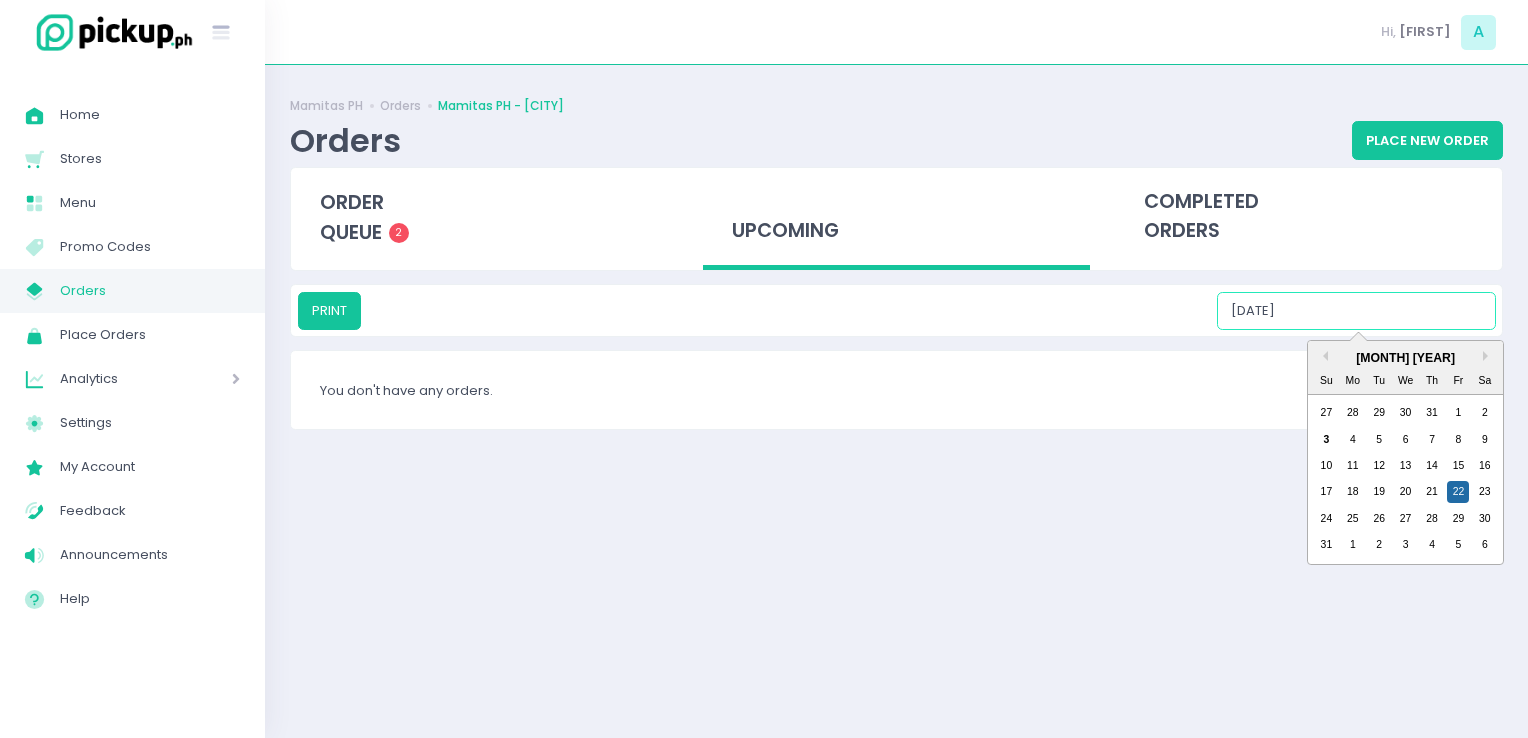 click on "08/22/2025" at bounding box center [1356, 311] 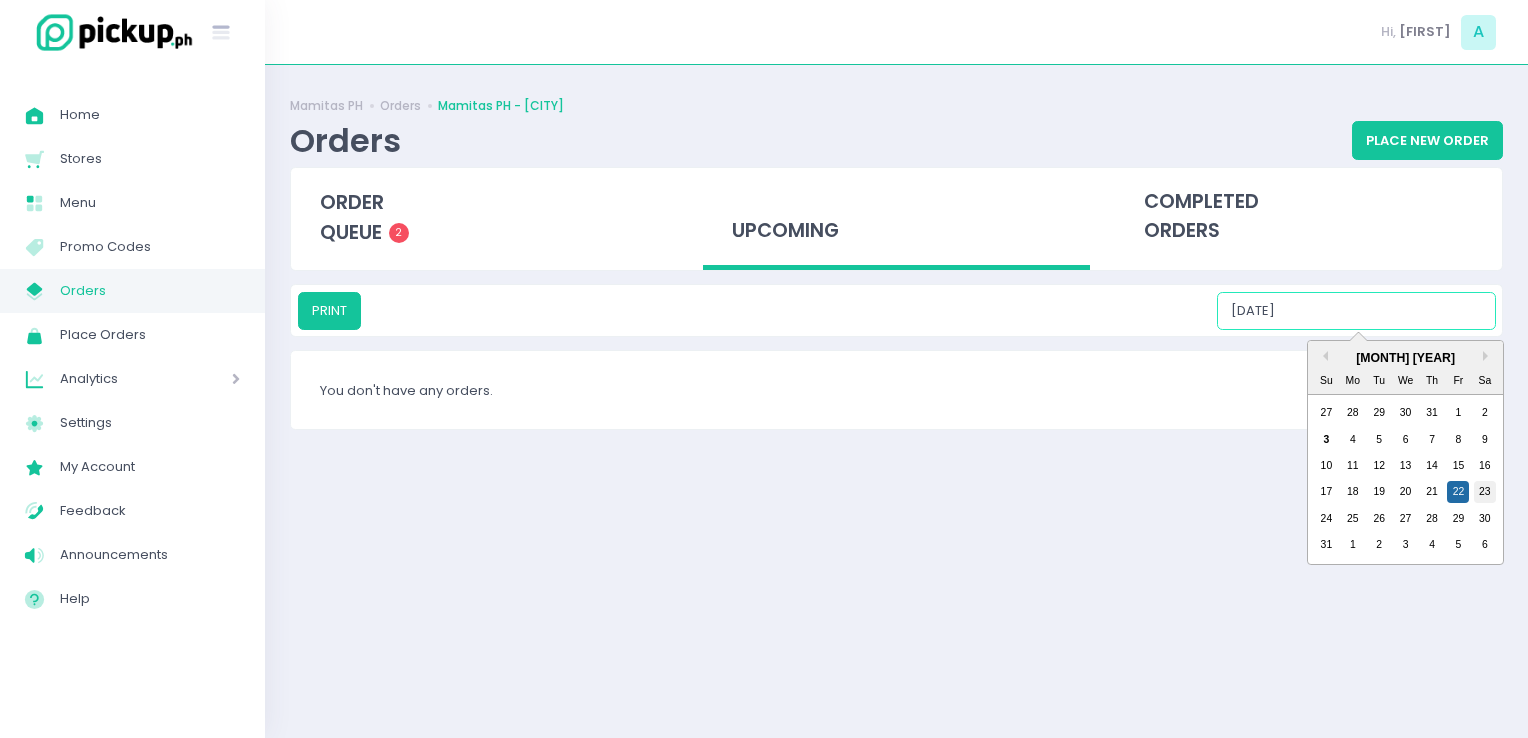 click on "23" at bounding box center [1485, 492] 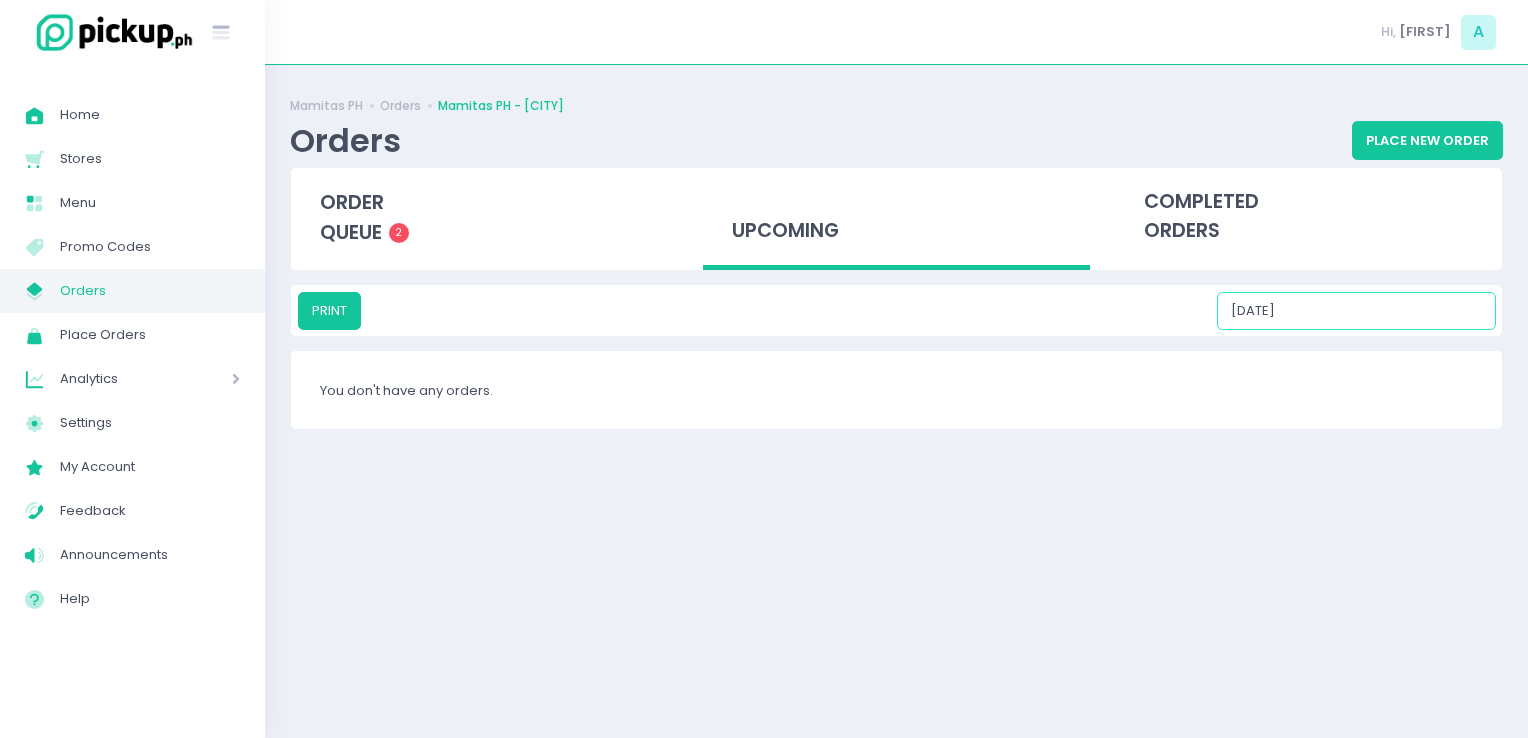 click on "[DATE]" at bounding box center (1356, 311) 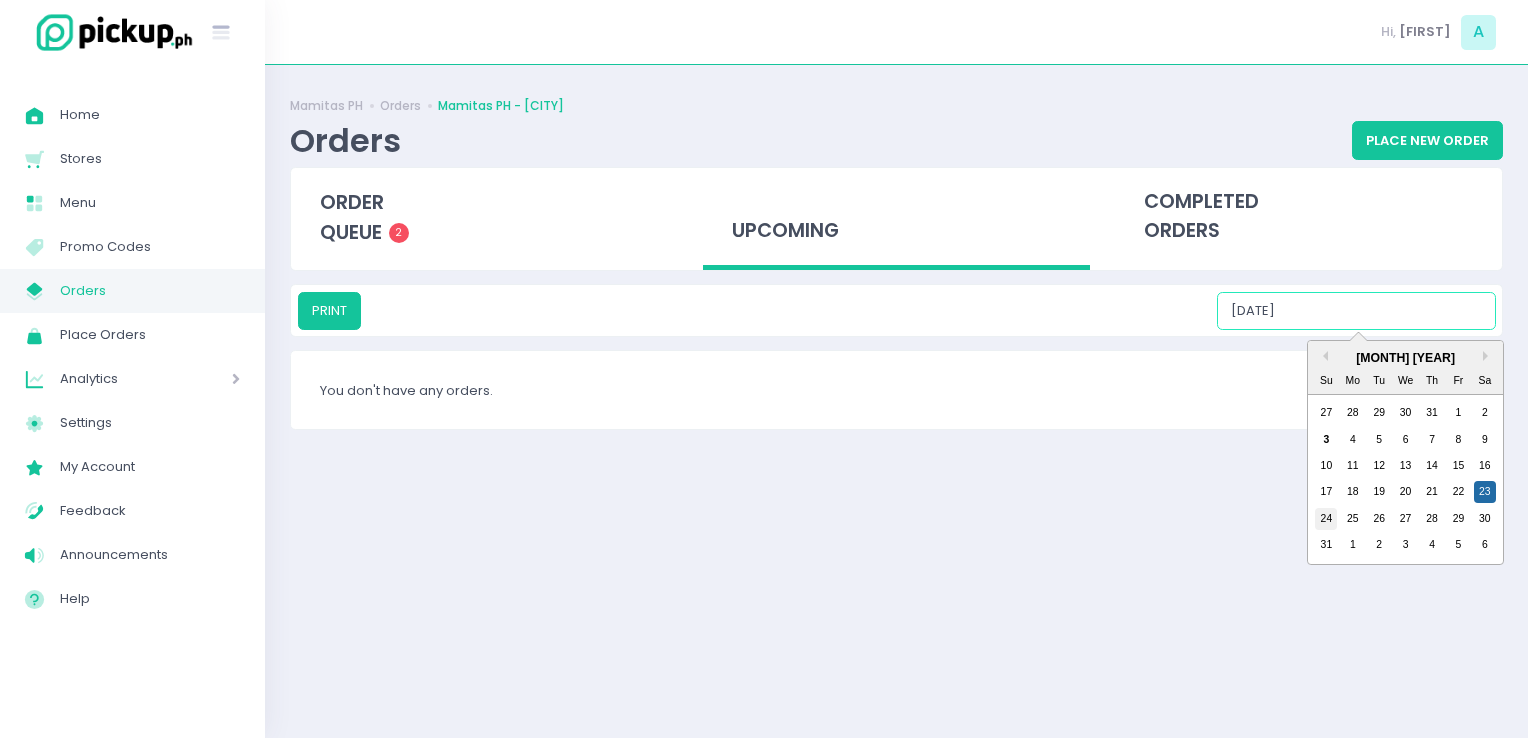 click on "24" at bounding box center [1326, 519] 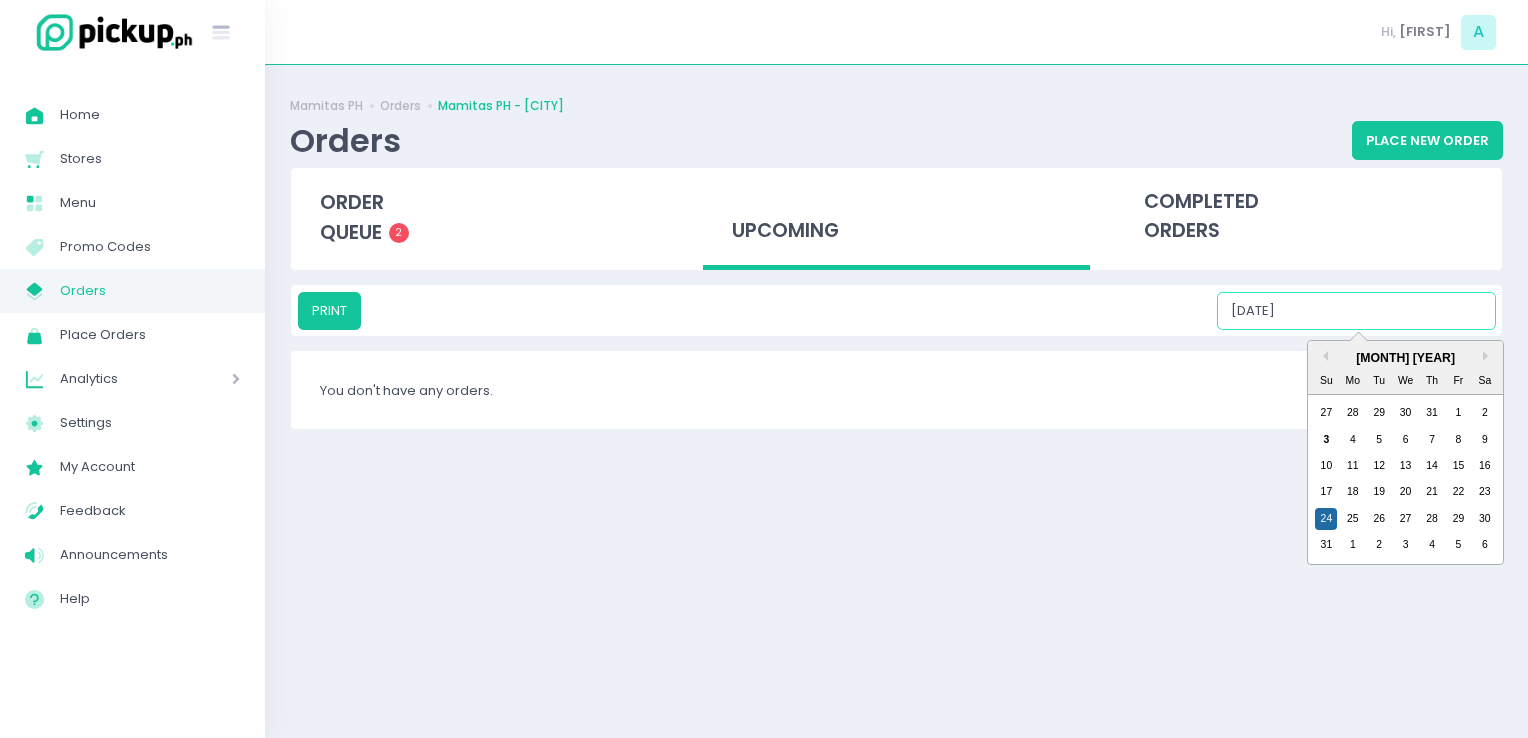 click on "[DATE]" at bounding box center [1356, 311] 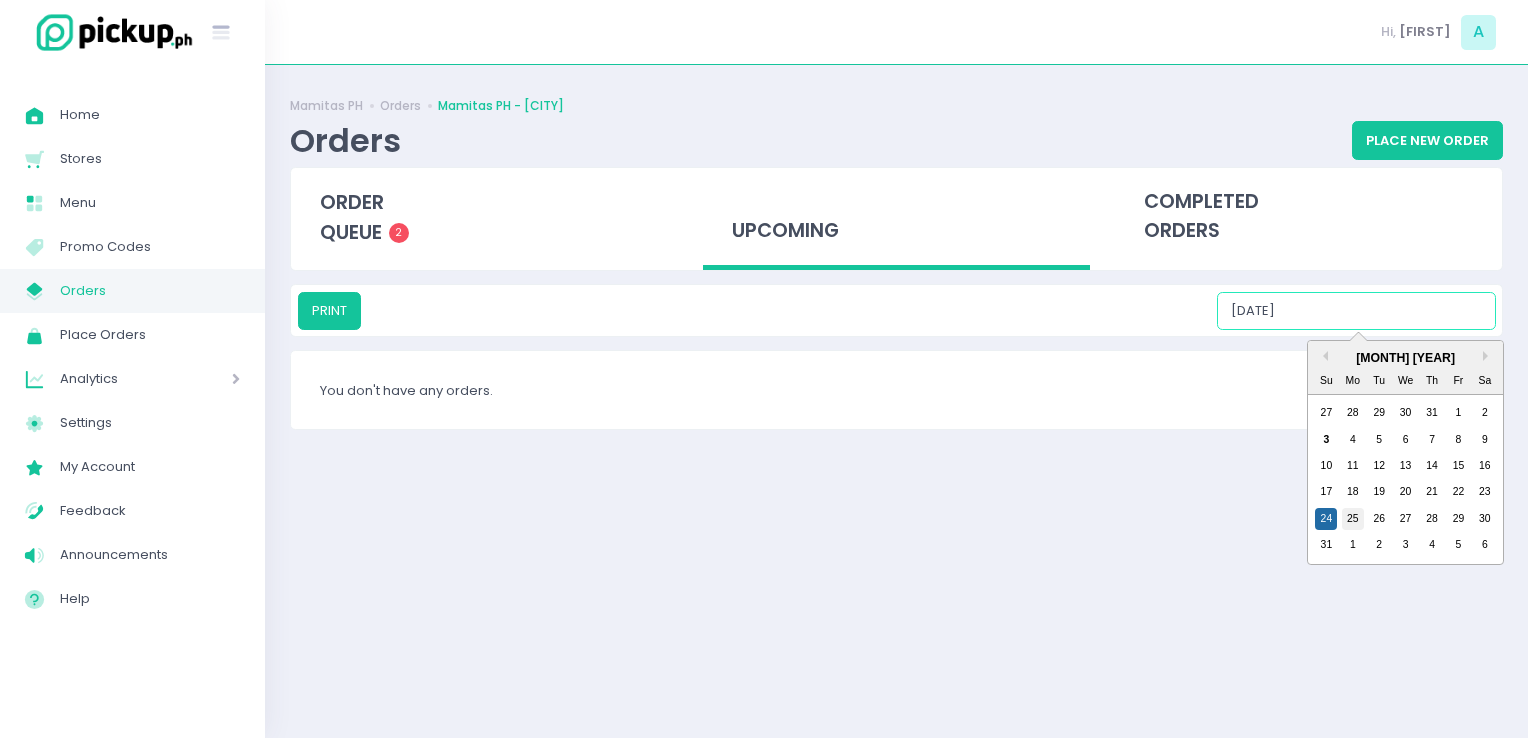 click on "25" at bounding box center (1353, 519) 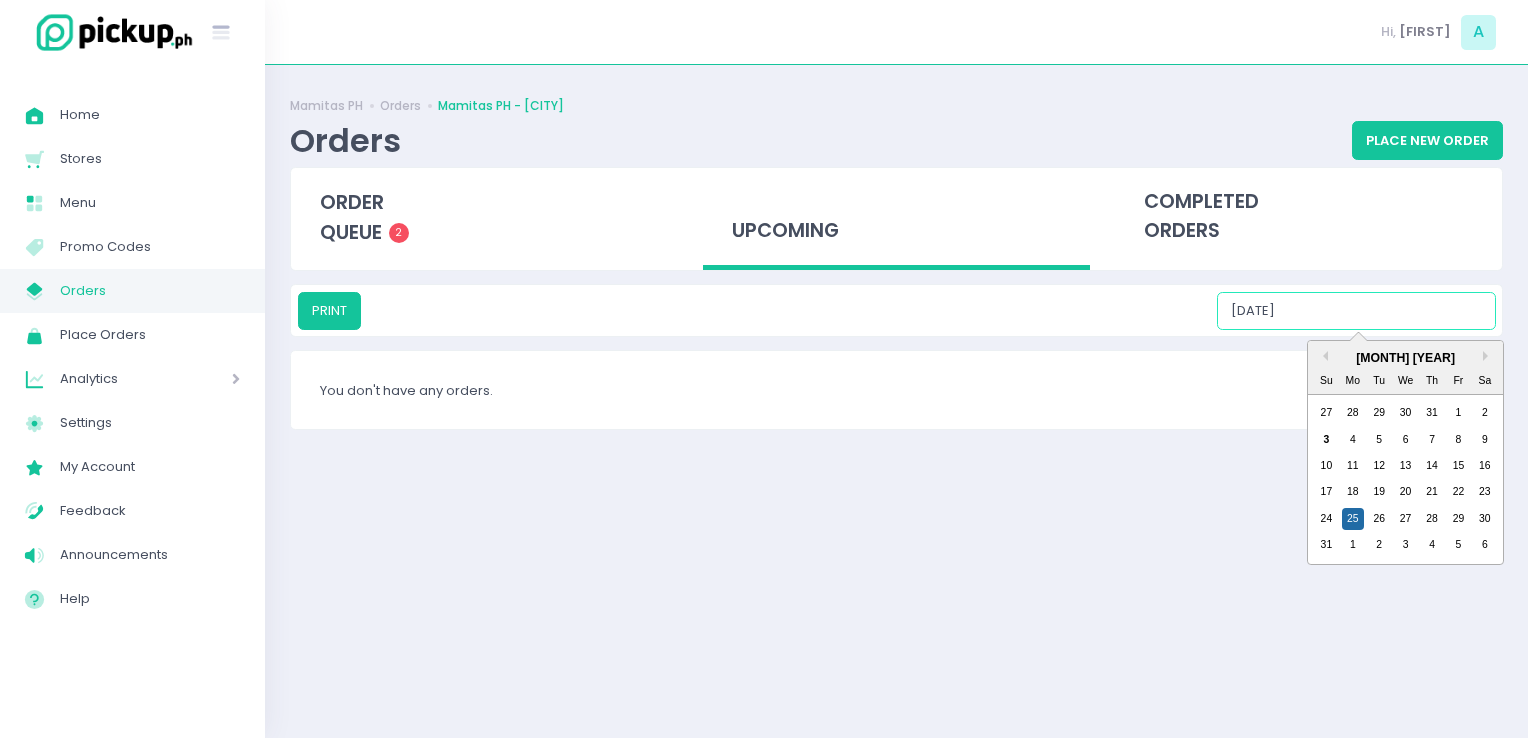 click on "[DATE]" at bounding box center (1356, 311) 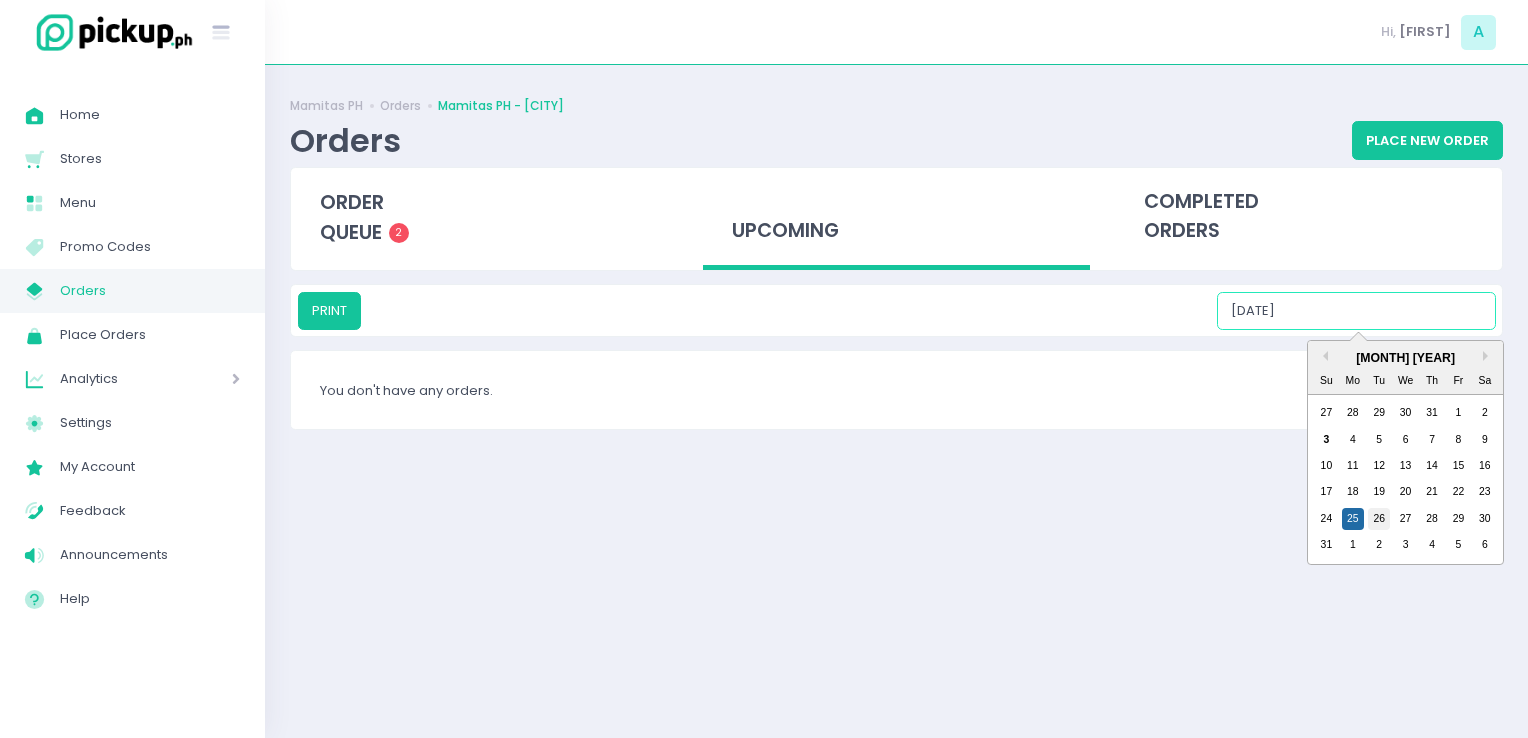 click on "26" at bounding box center (1379, 519) 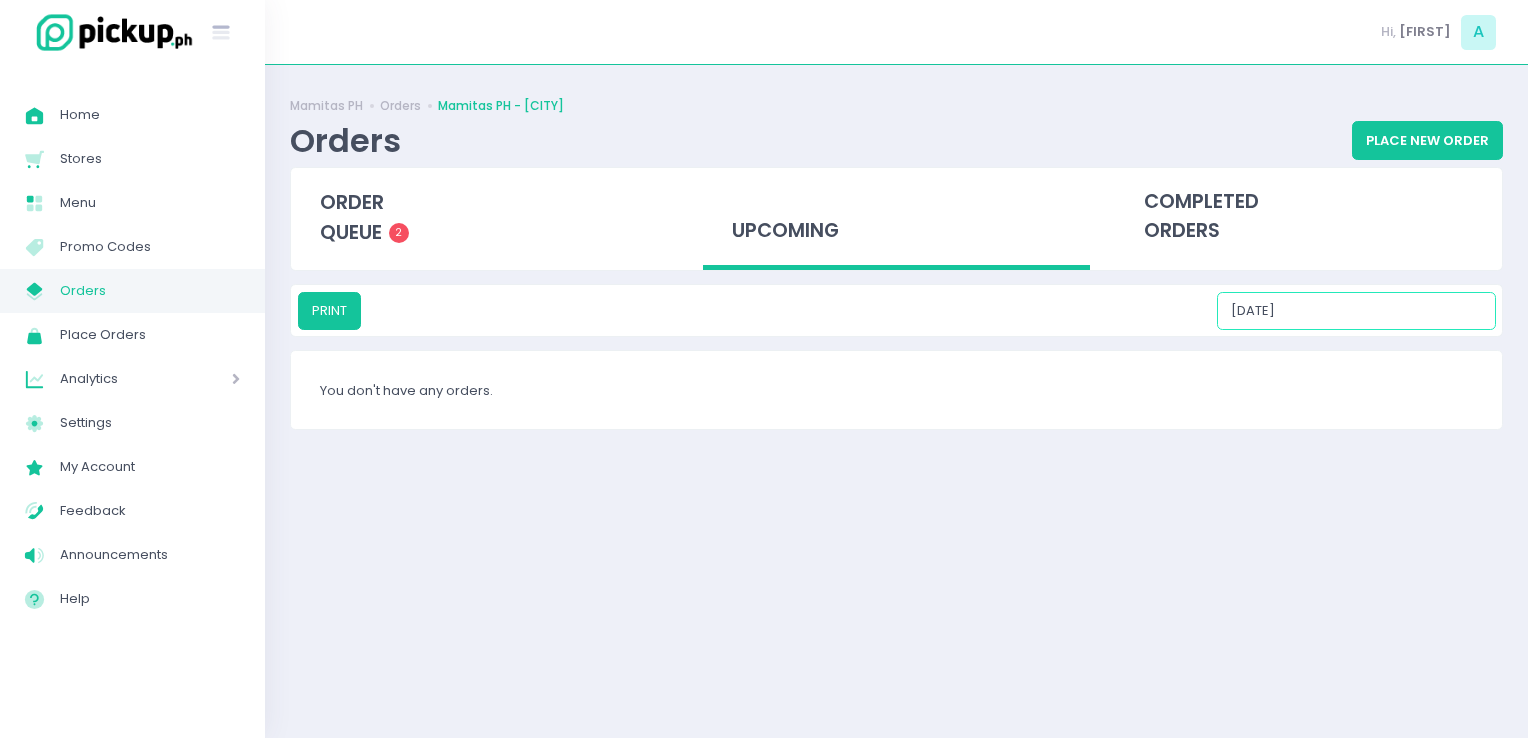 click on "[DATE]" at bounding box center [1356, 311] 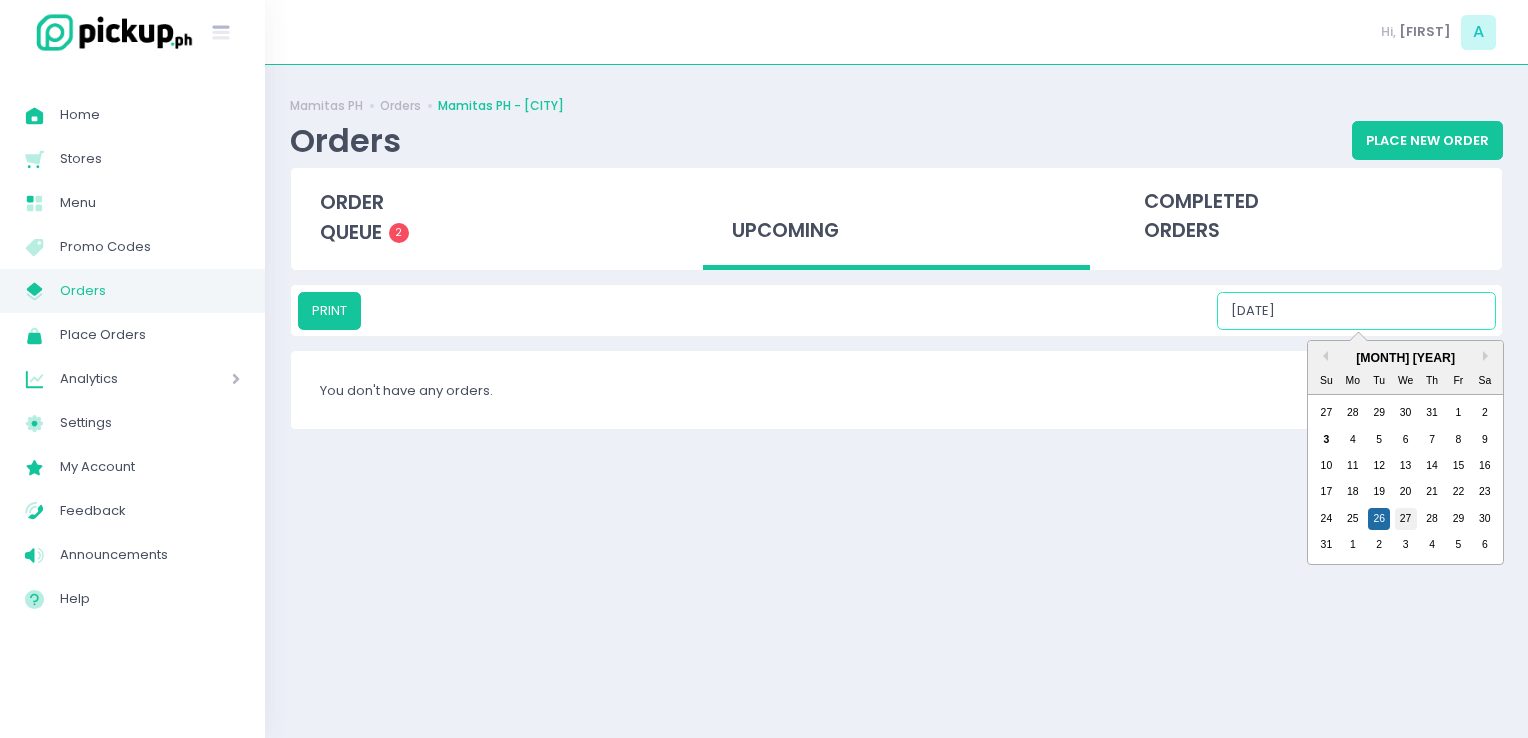 click on "27" at bounding box center (1406, 519) 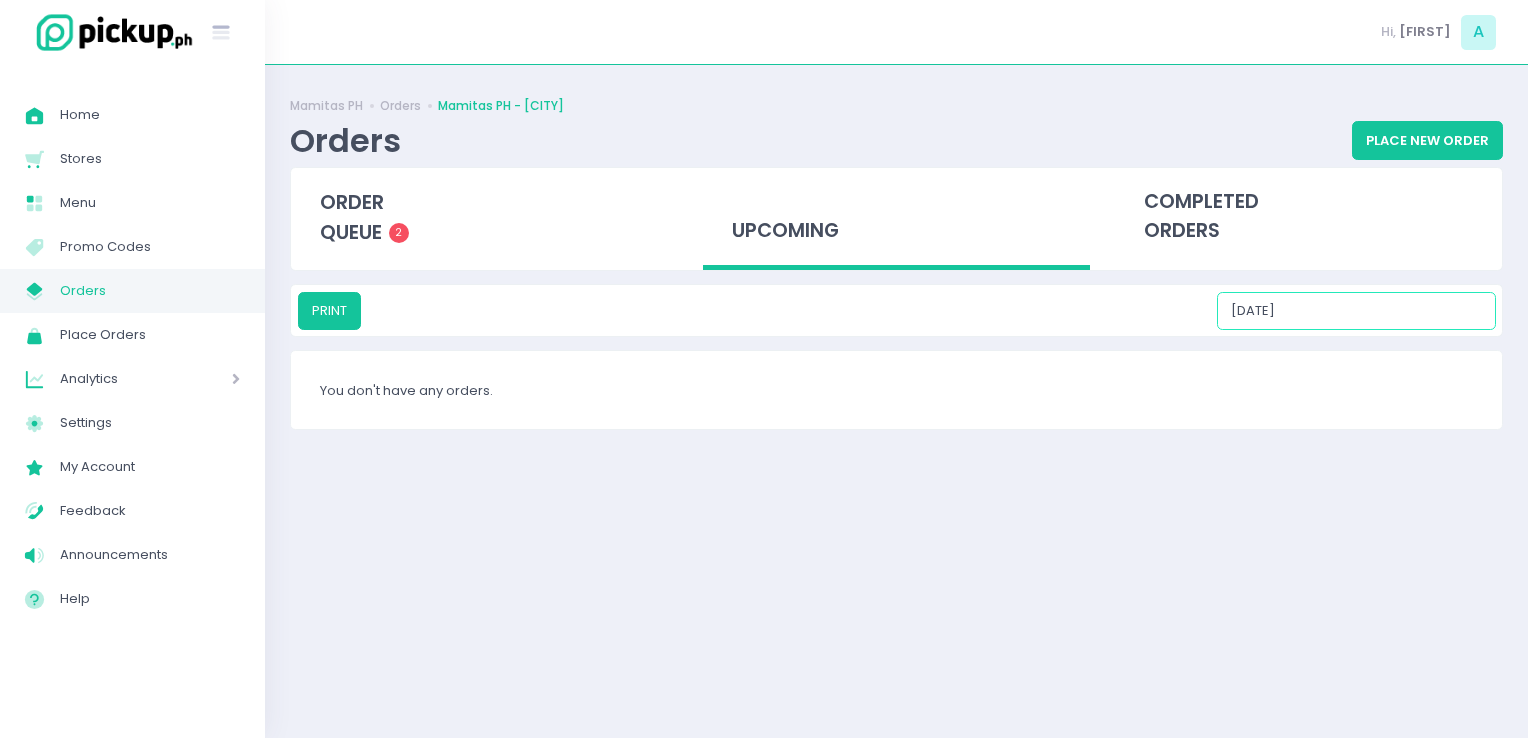 click on "[DATE]" at bounding box center (1356, 311) 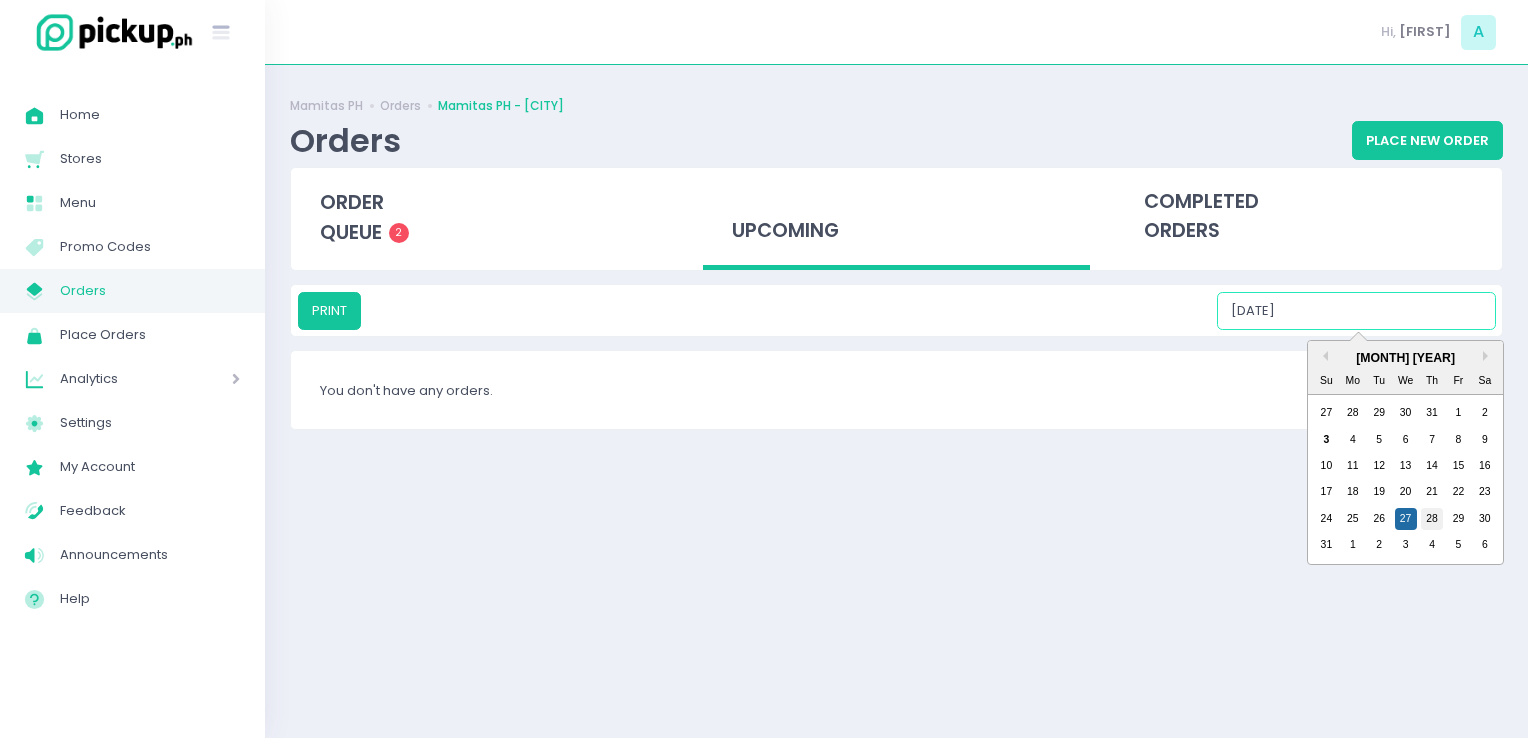 click on "28" at bounding box center (1432, 519) 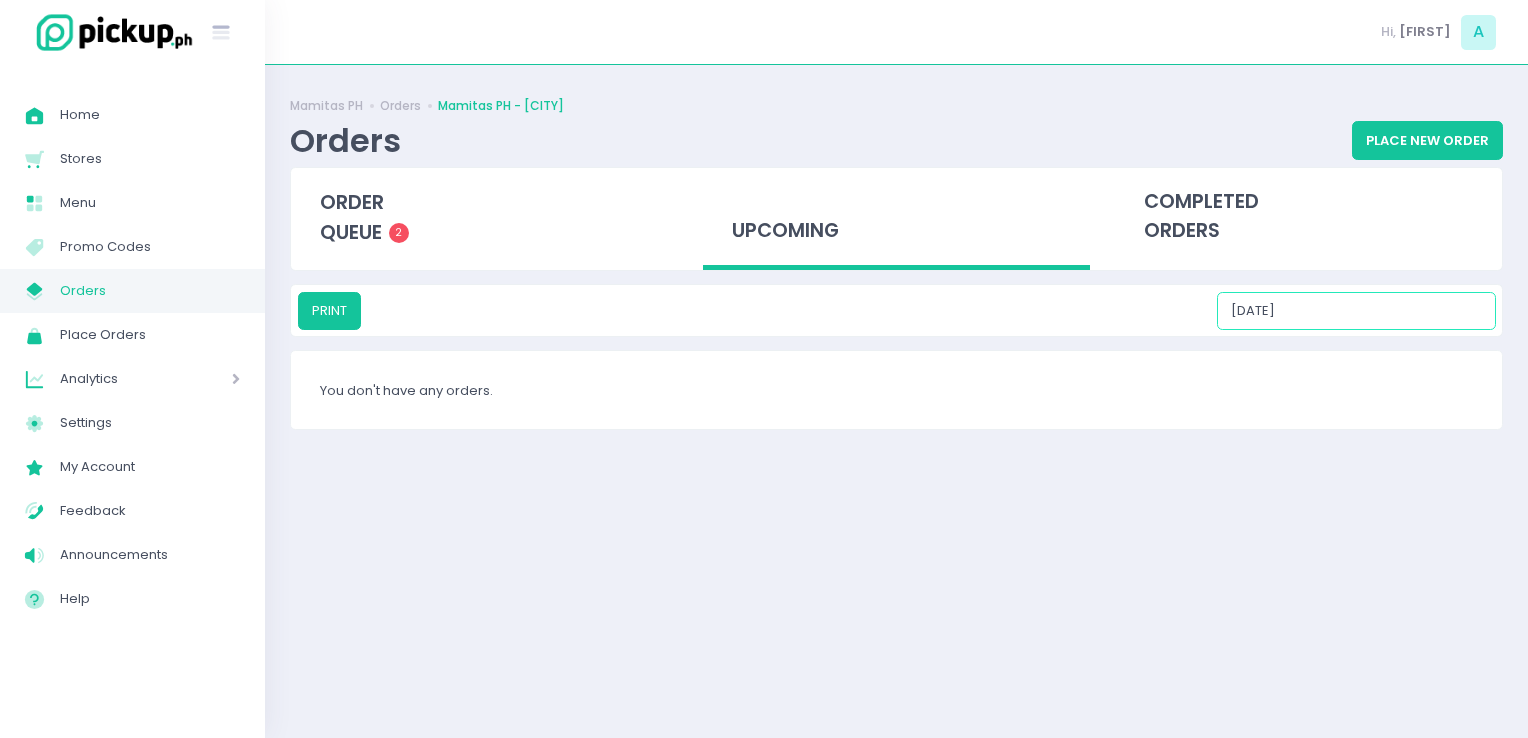 click on "[DATE]" at bounding box center [1356, 311] 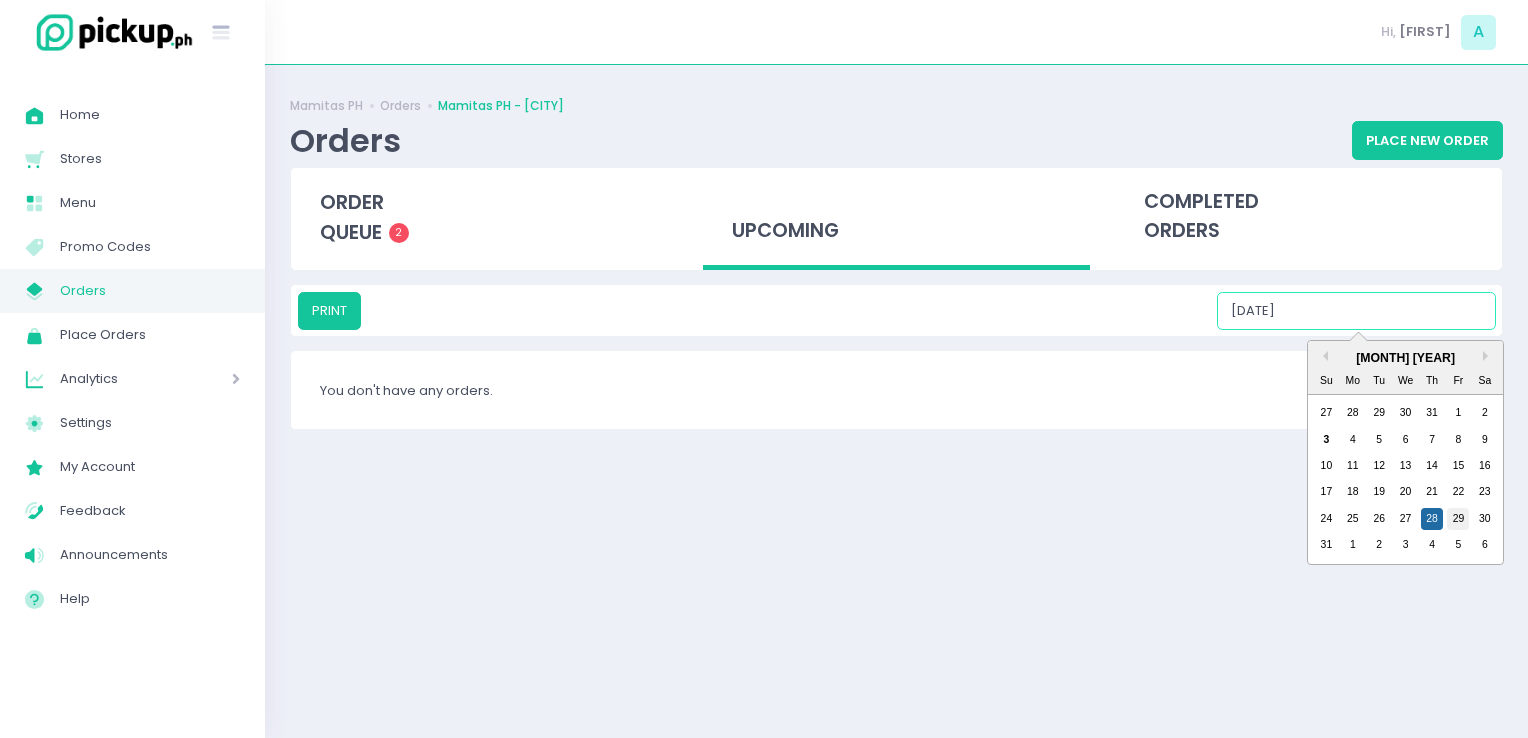 click on "29" at bounding box center [1458, 519] 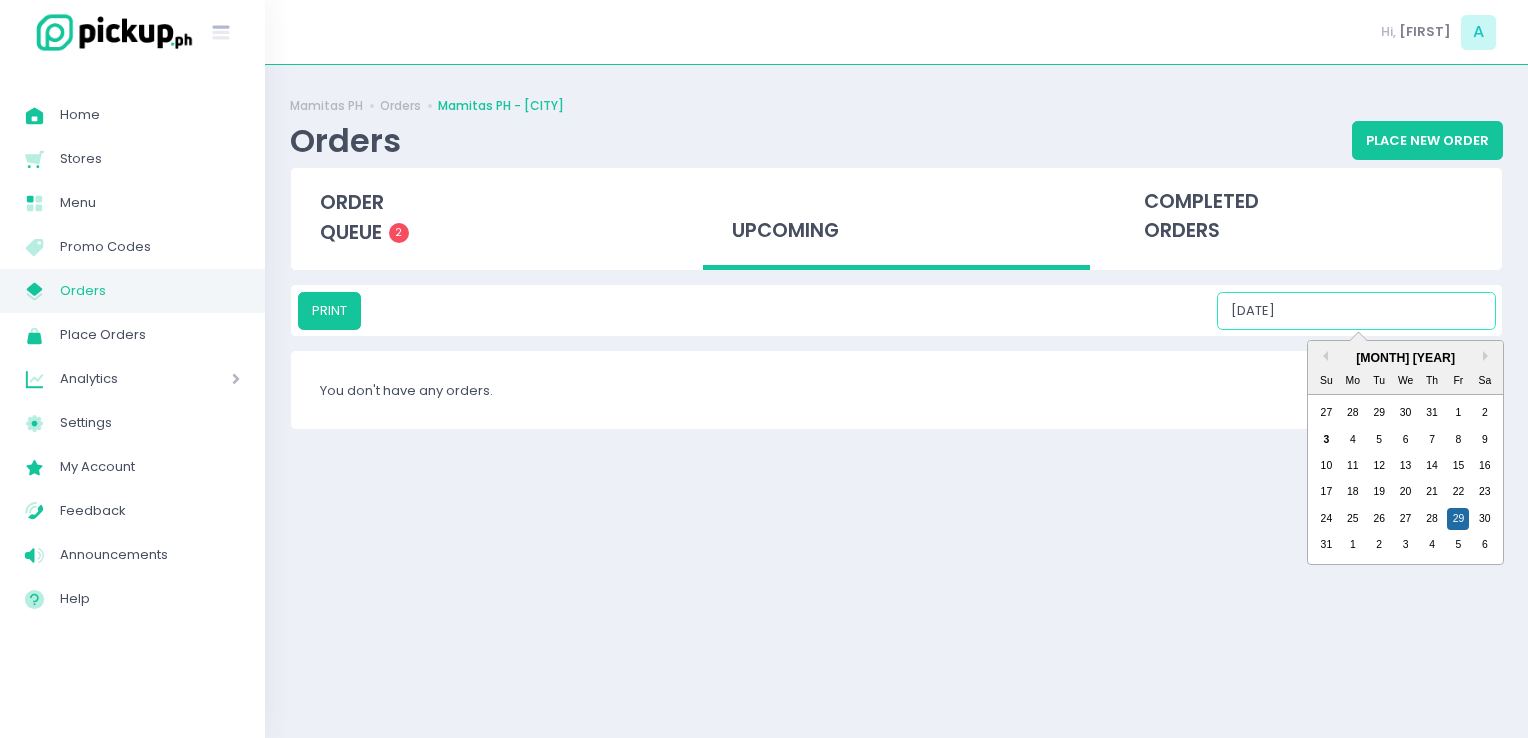 click on "[DATE]" at bounding box center [1356, 311] 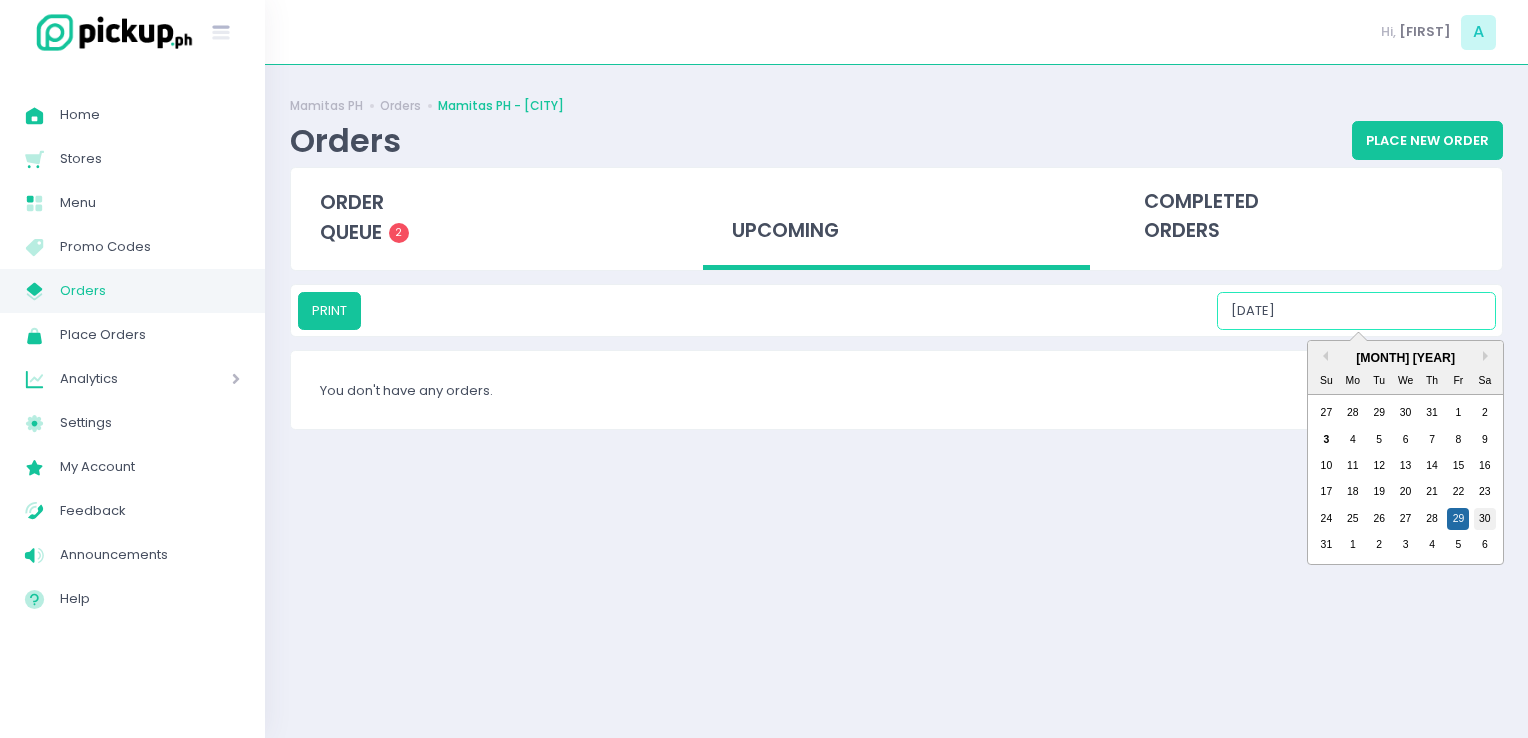 click on "30" at bounding box center [1485, 519] 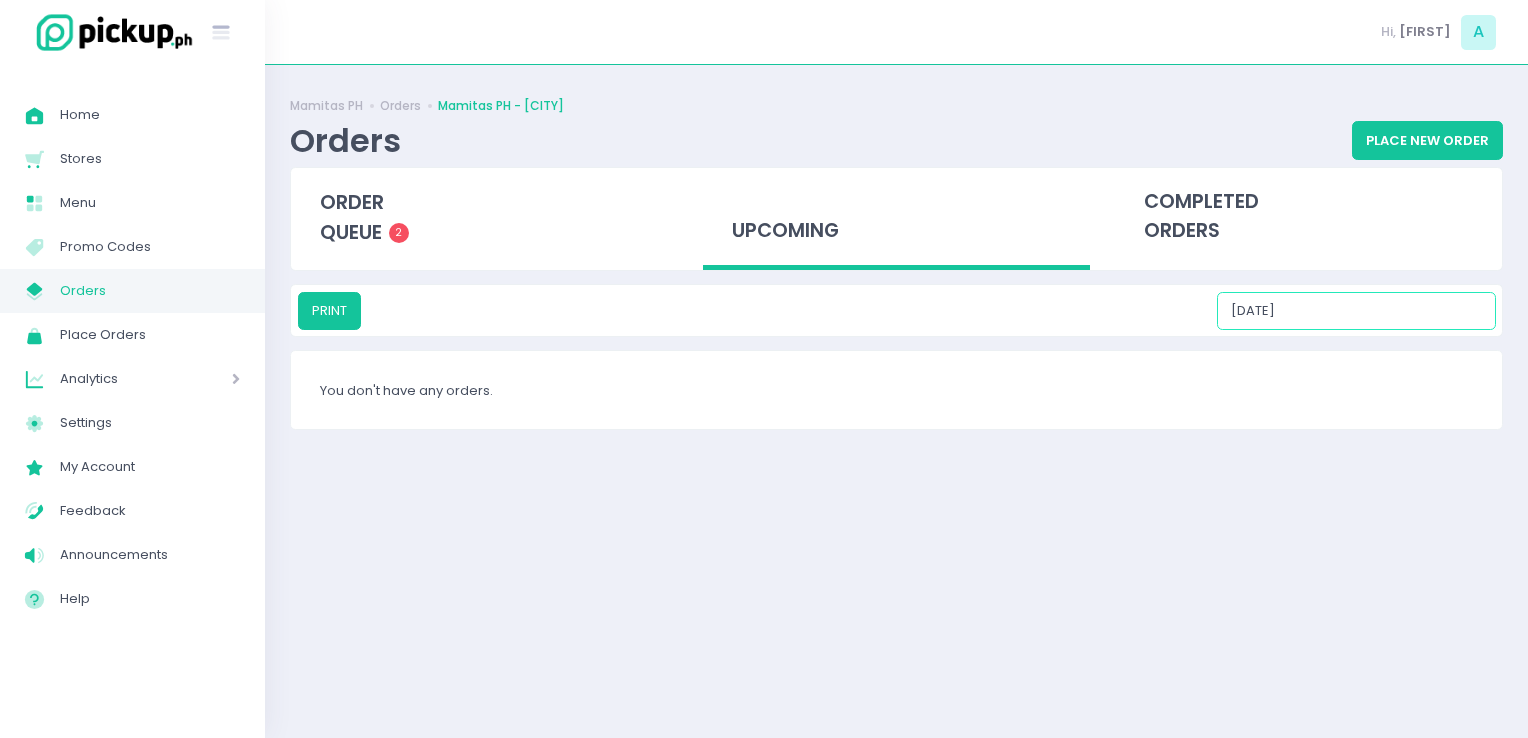click on "[DATE]" at bounding box center (1356, 311) 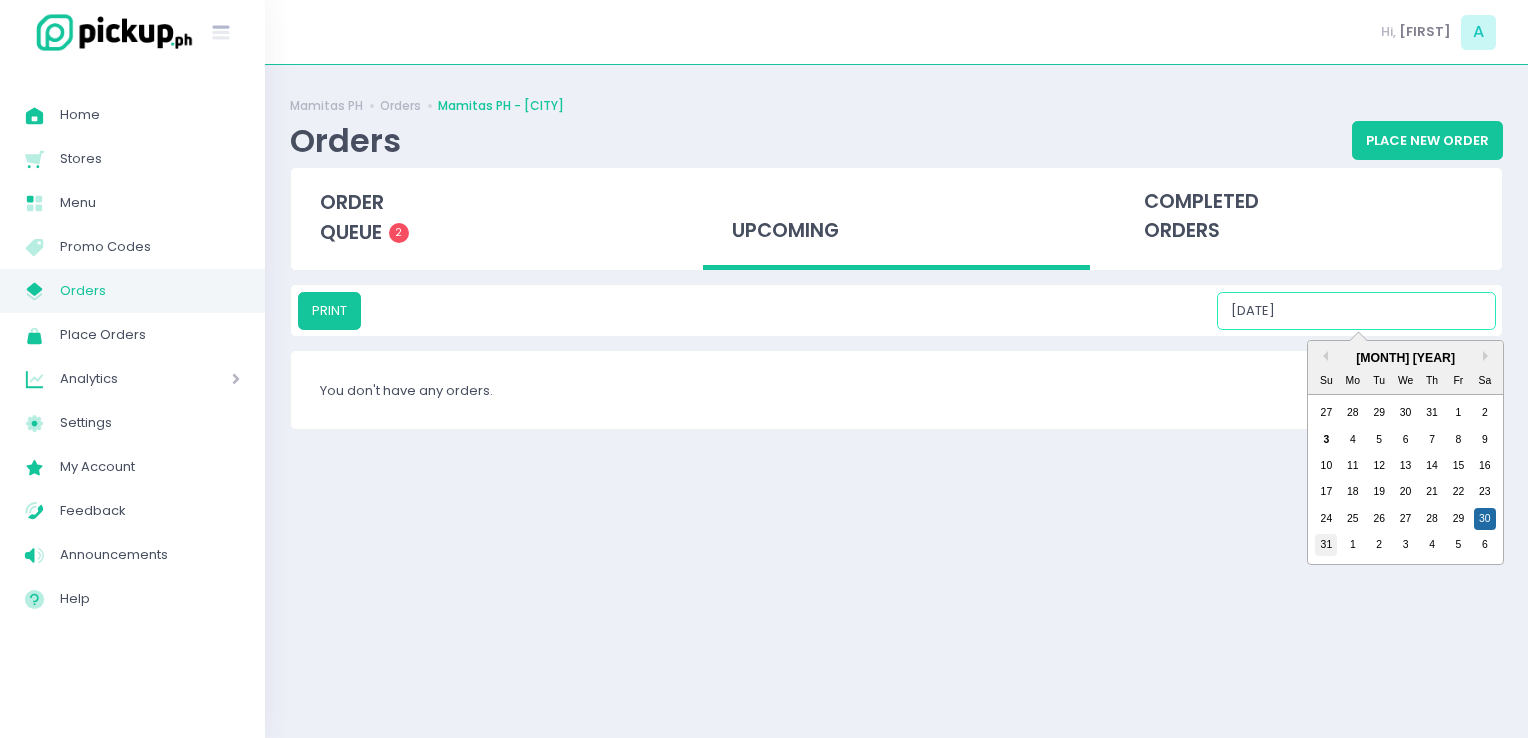 click on "31" at bounding box center (1326, 545) 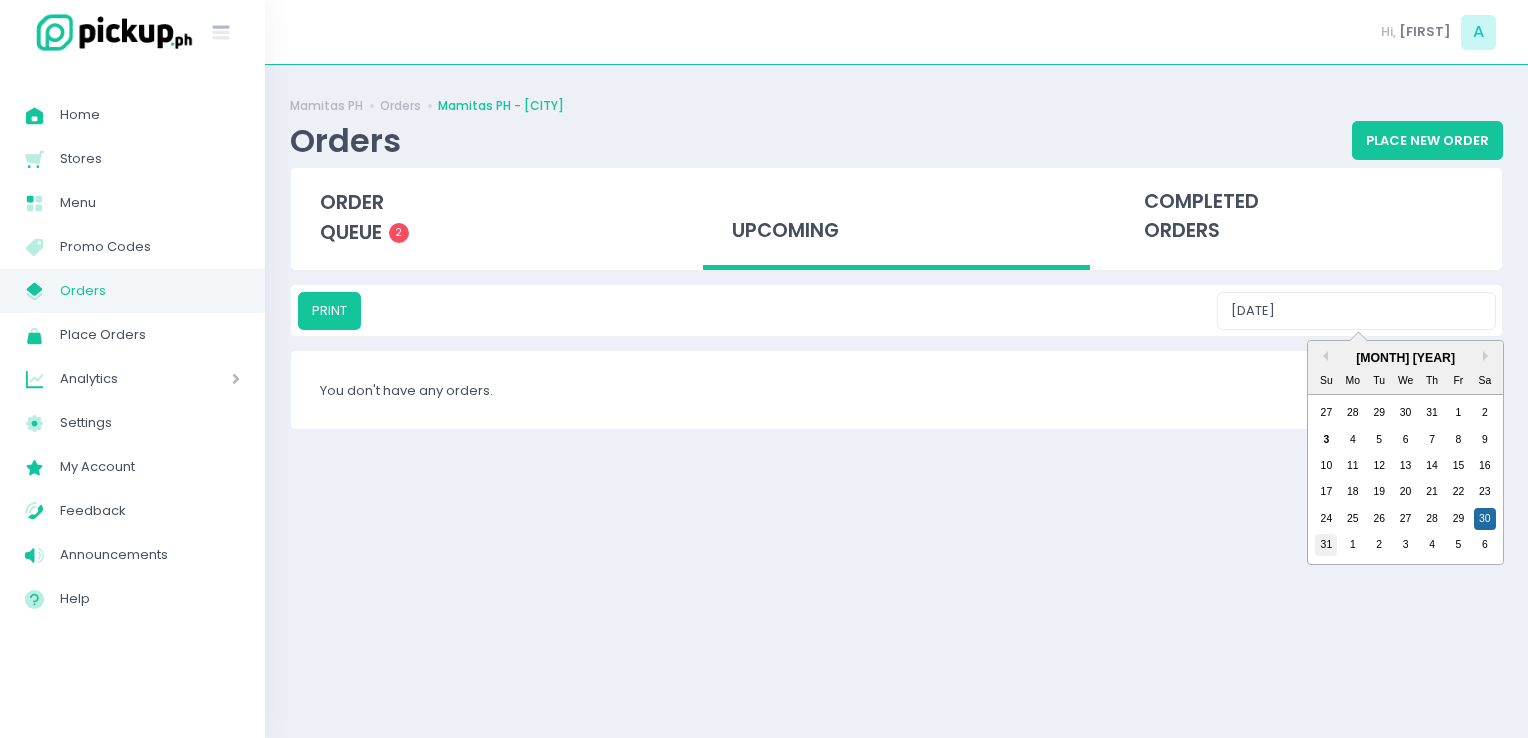 type on "[DATE]" 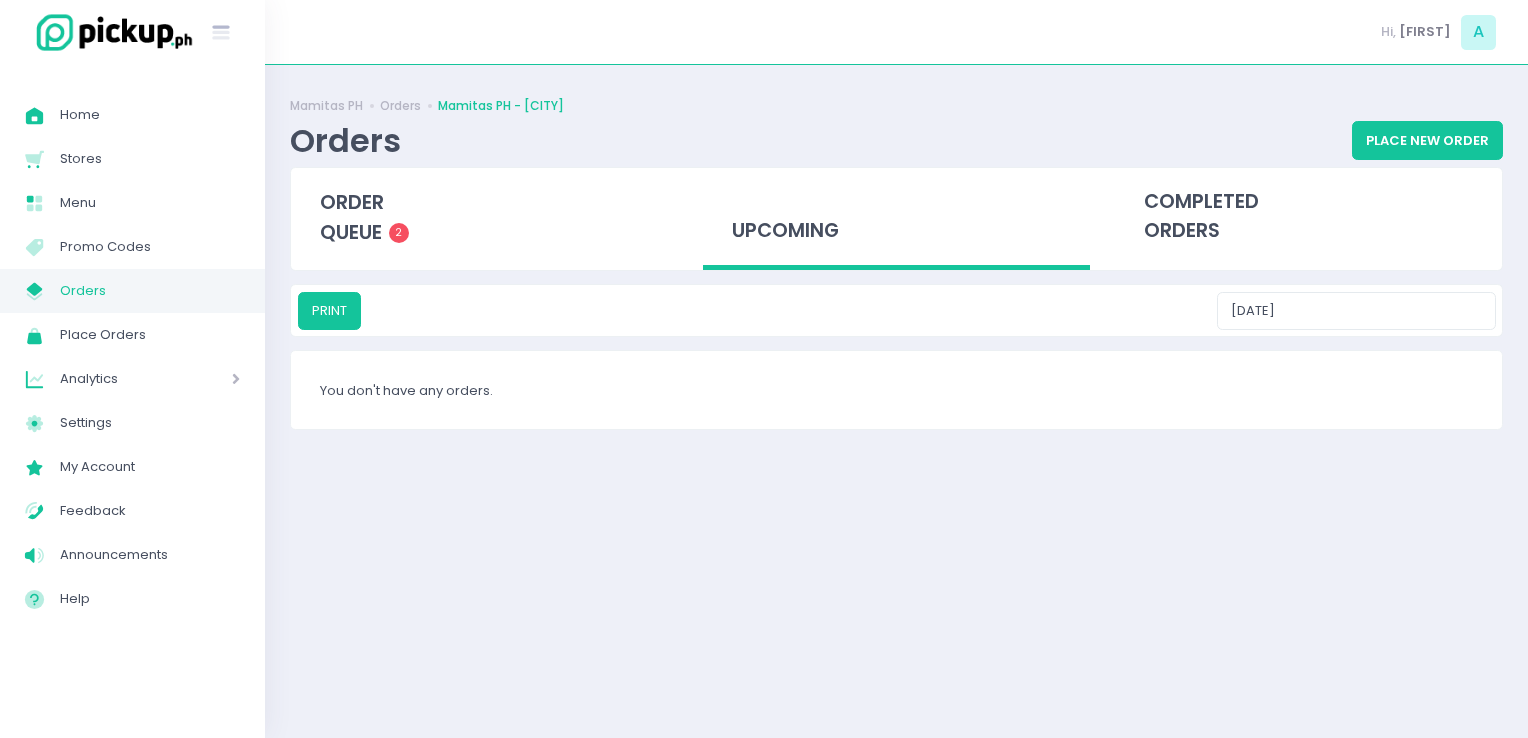 click on "My Store Created with Sketch. Orders" at bounding box center [132, 291] 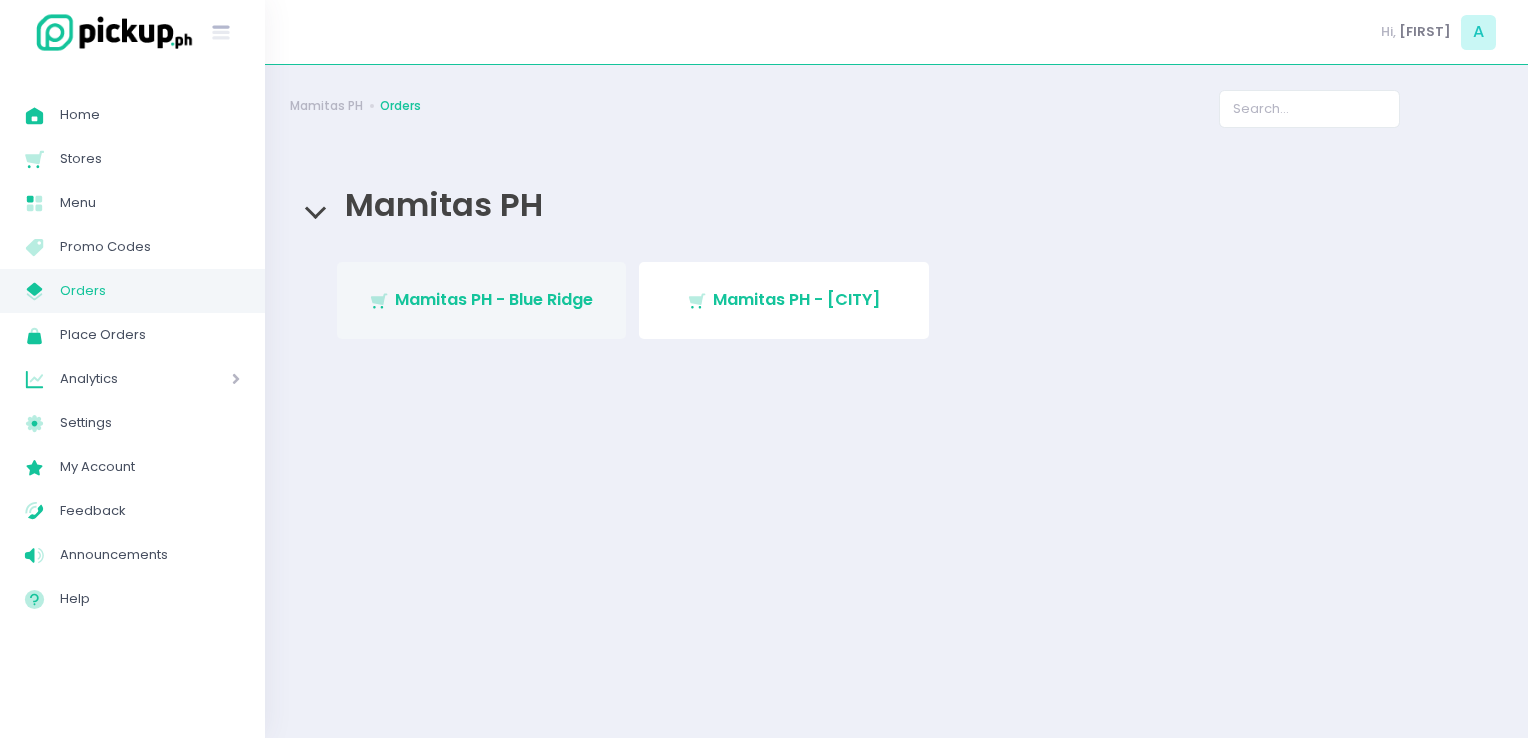 click on "Stockholm-icons / Shopping / Cart1 Created with Sketch. Mamitas PH - Blue Ridge" at bounding box center [482, 300] 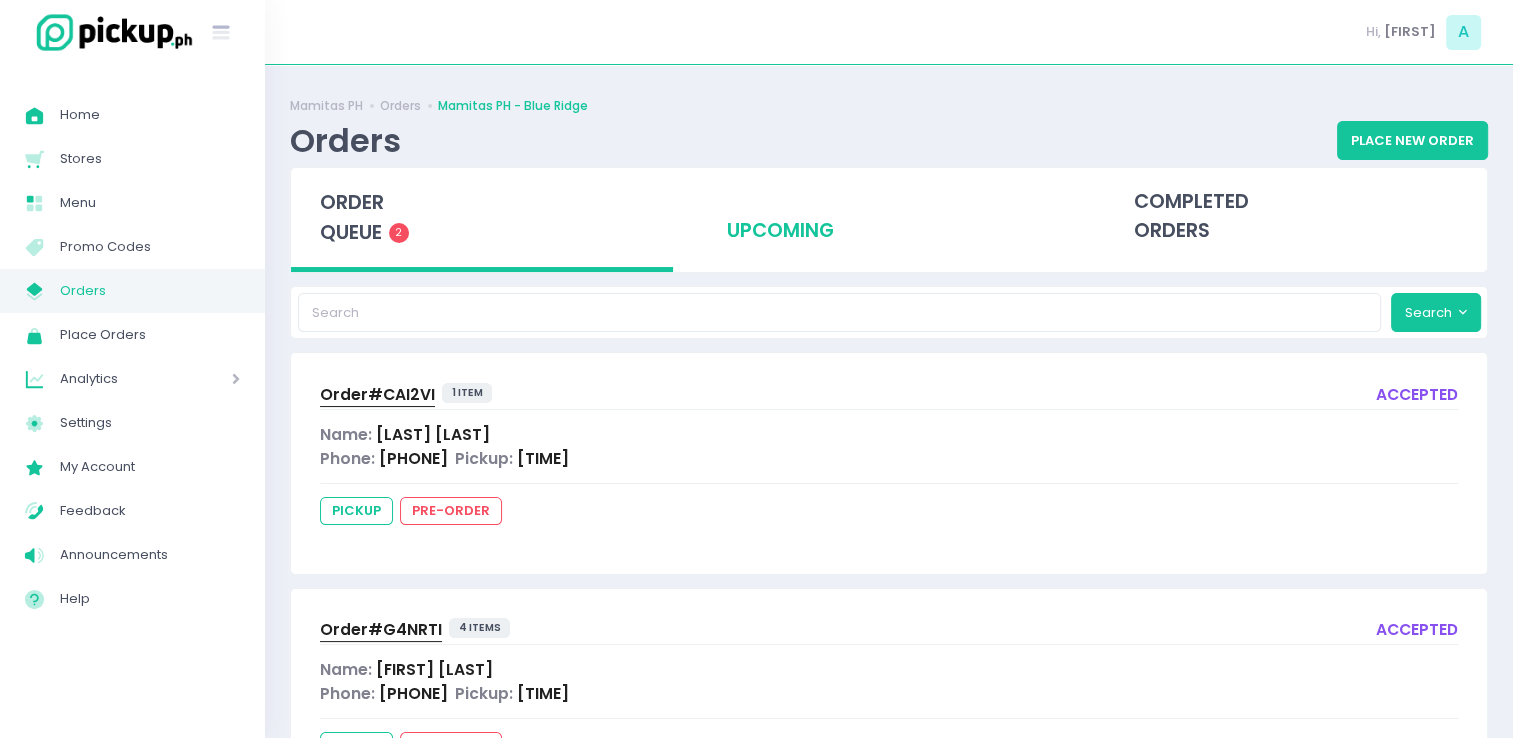 click on "upcoming" at bounding box center [889, 217] 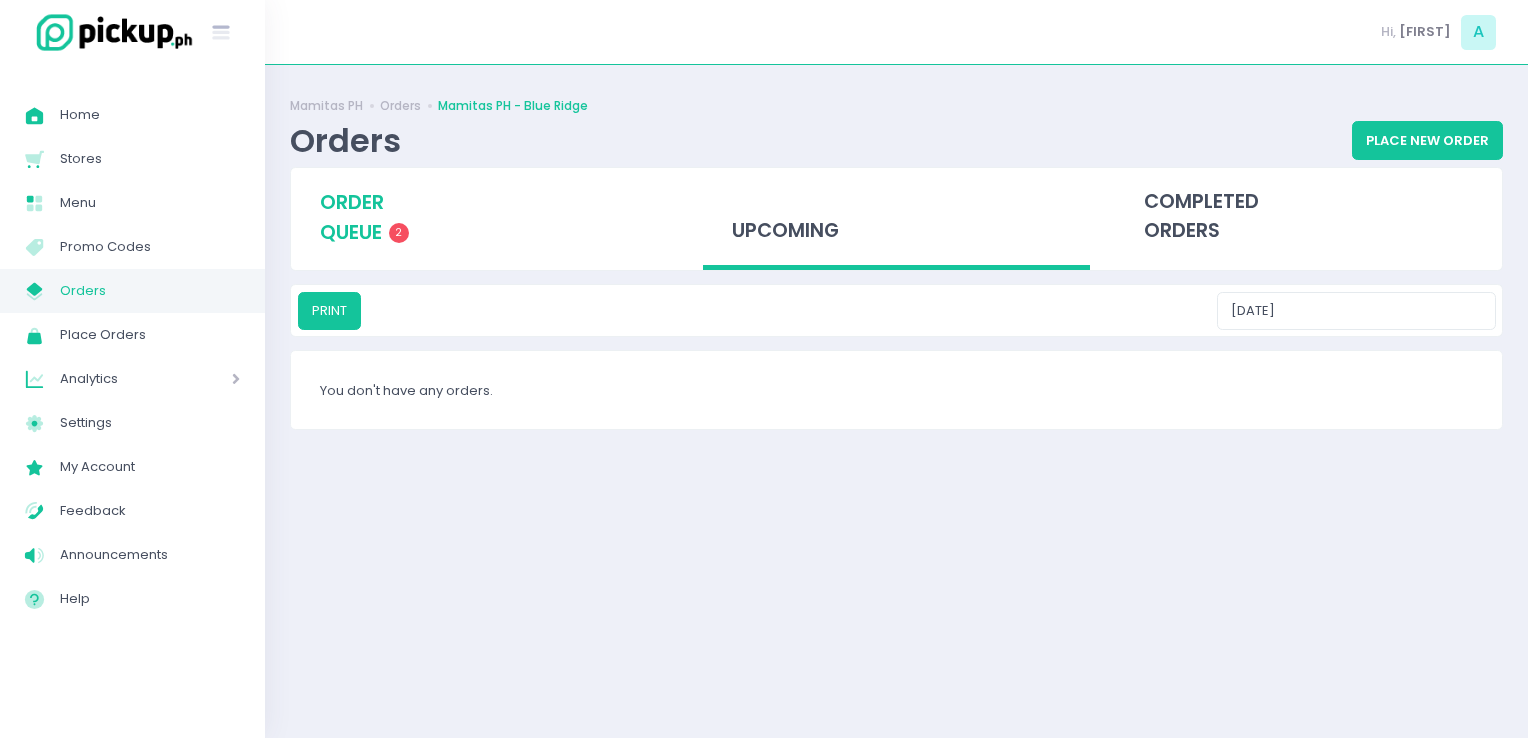 click on "order   queue" at bounding box center (352, 217) 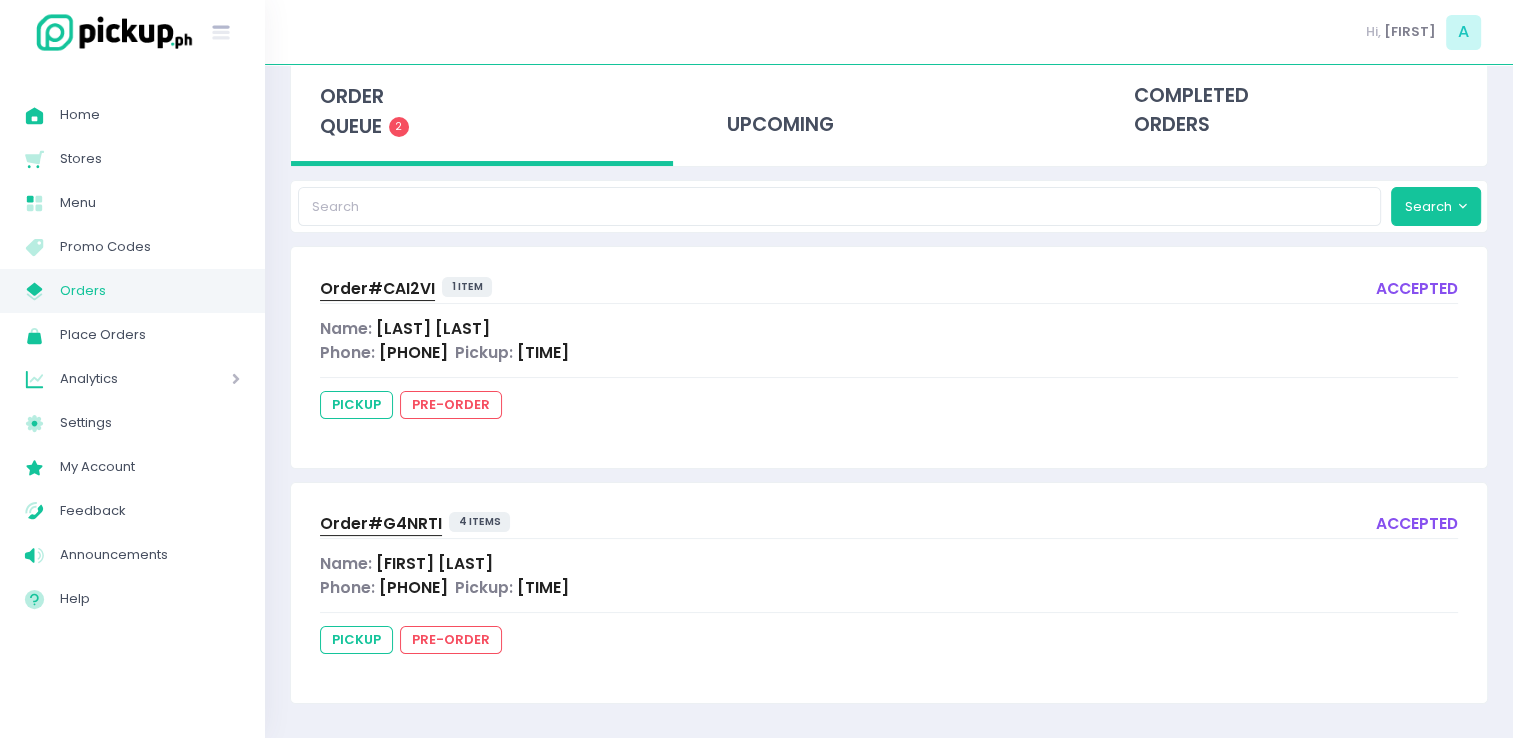 scroll, scrollTop: 0, scrollLeft: 0, axis: both 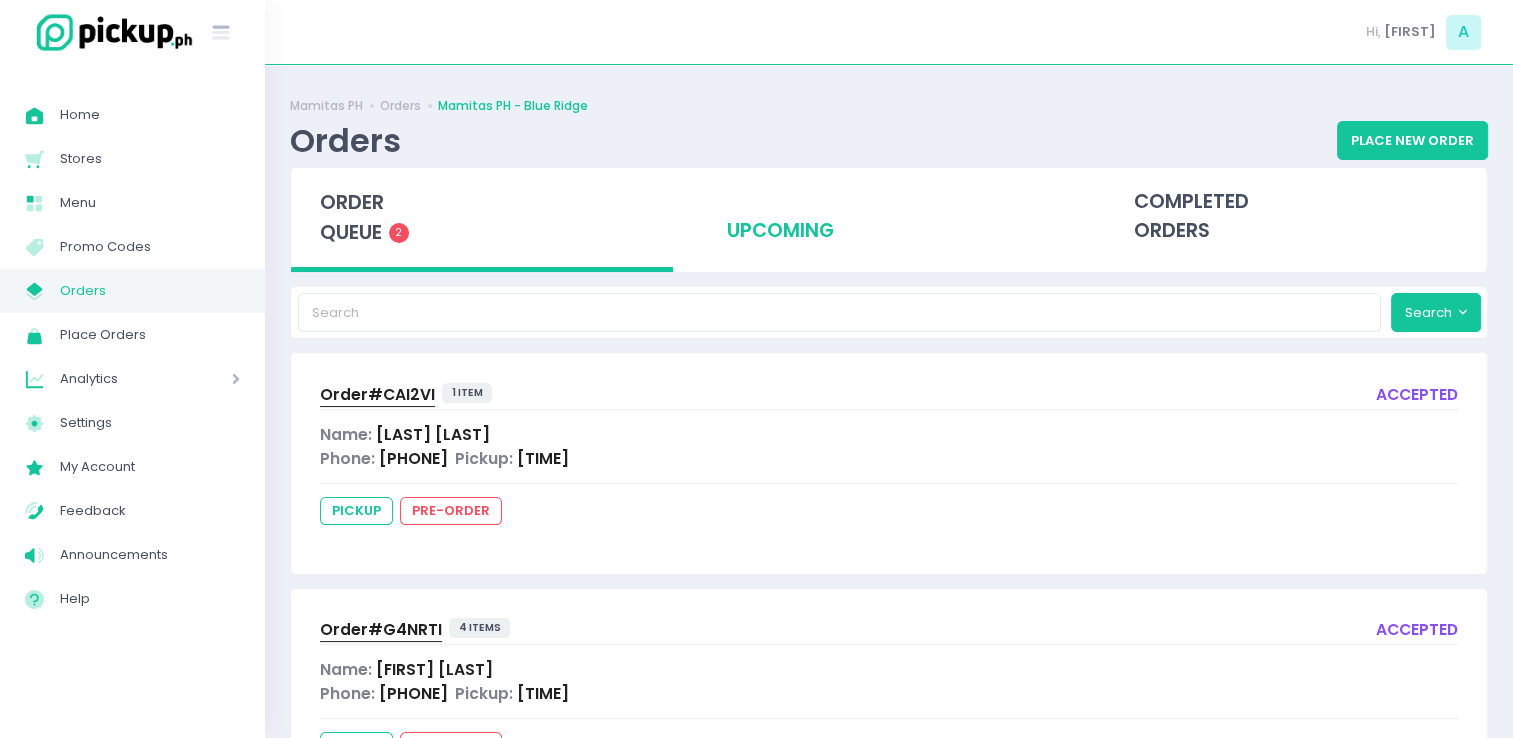 click on "upcoming" at bounding box center (889, 217) 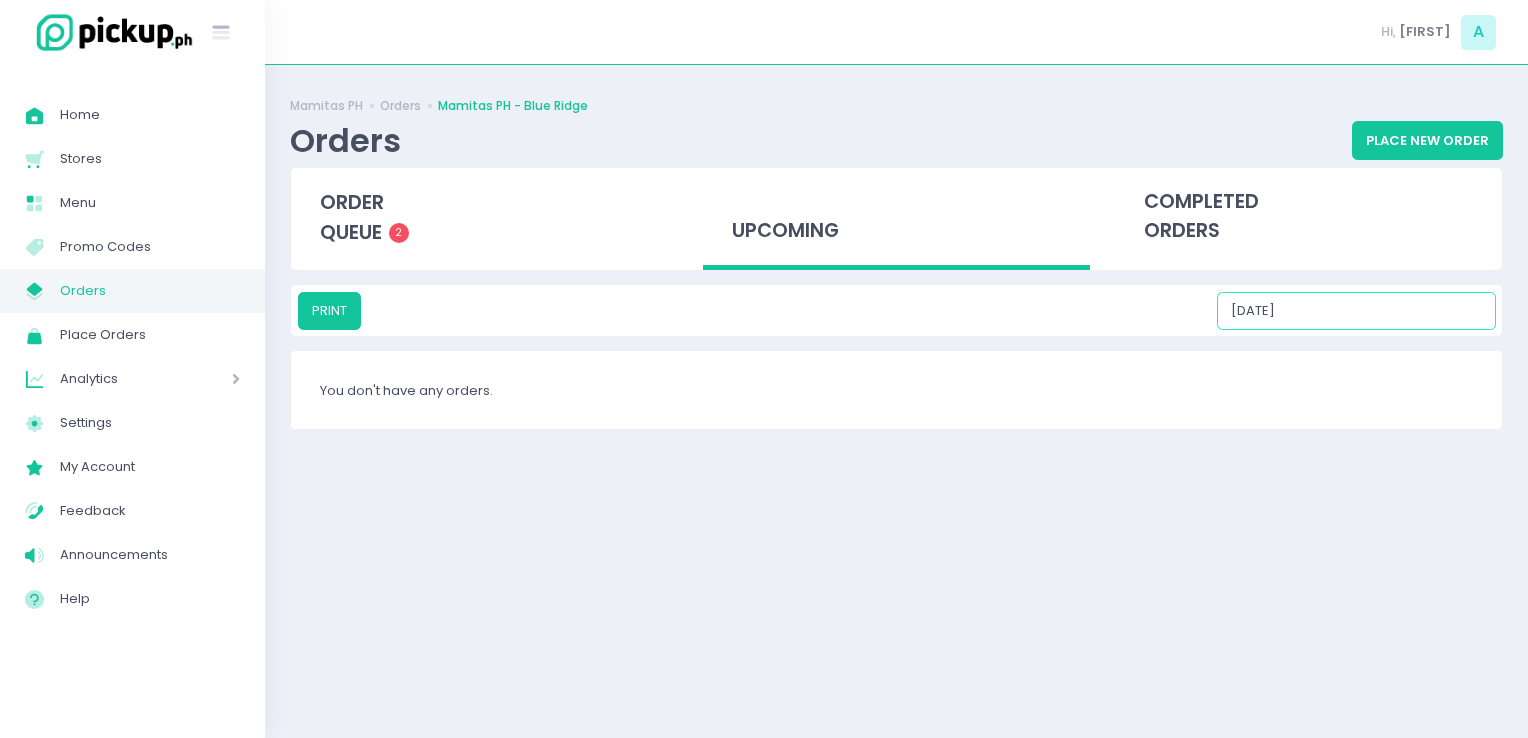 click on "08/03/2025" at bounding box center (1356, 311) 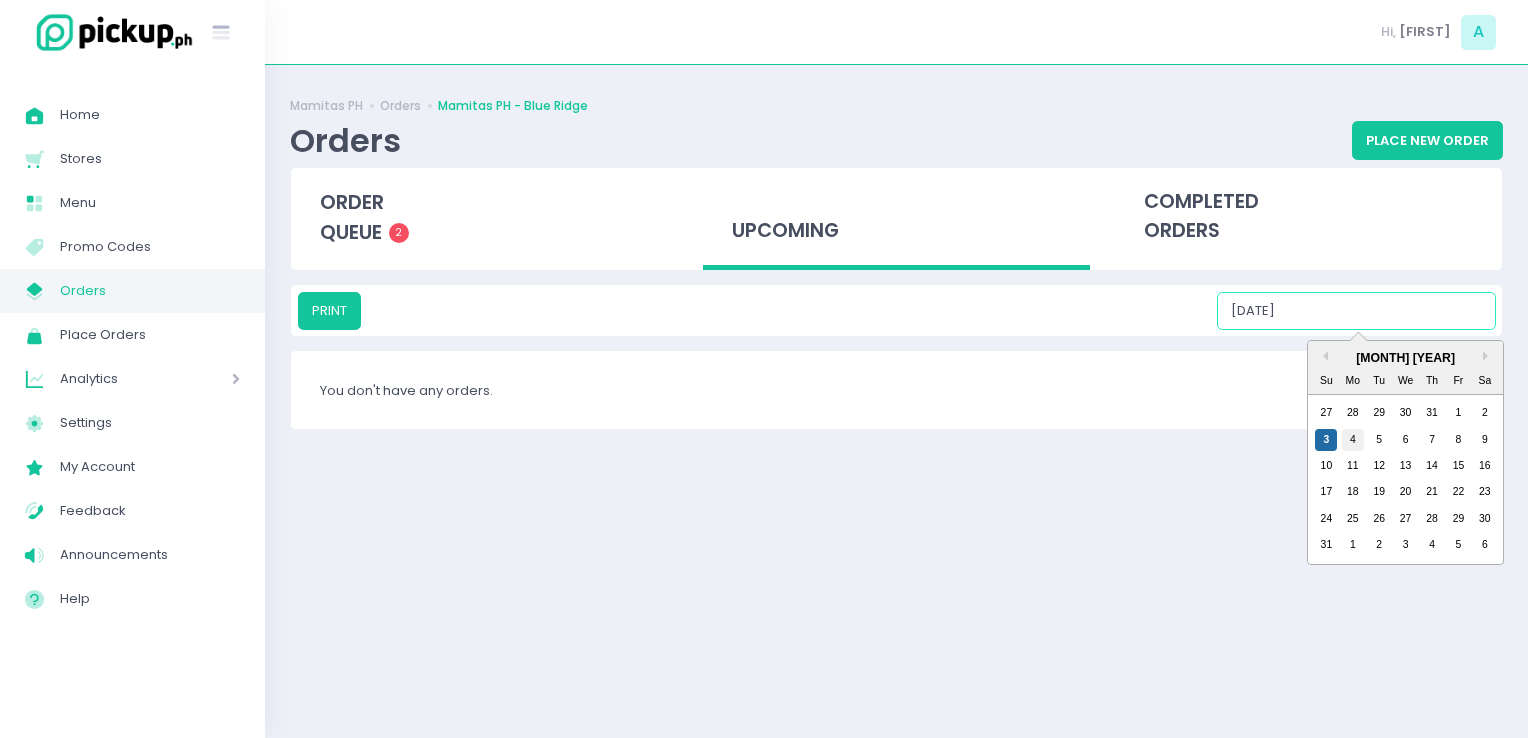 click on "4" at bounding box center (1353, 440) 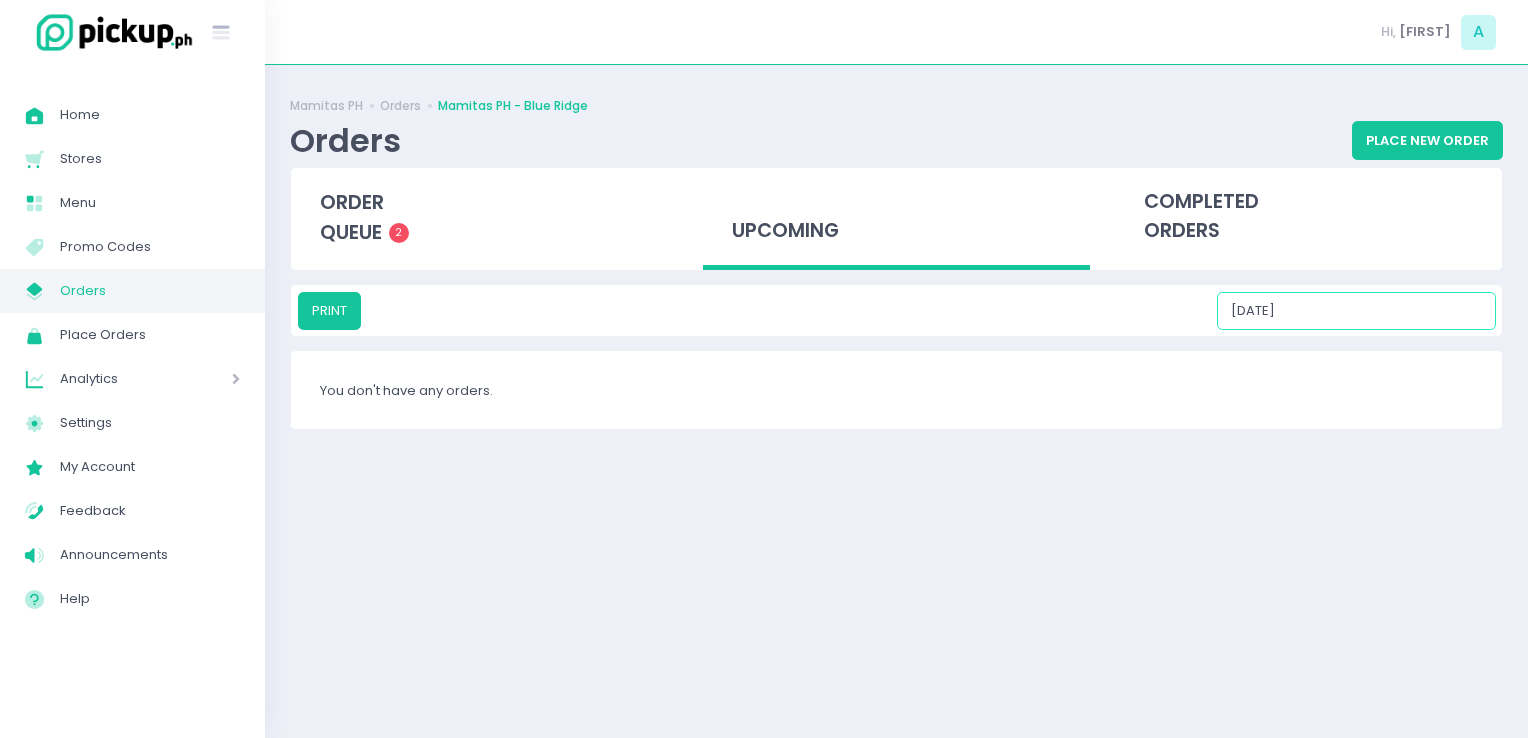 click on "08/04/2025" at bounding box center (1356, 311) 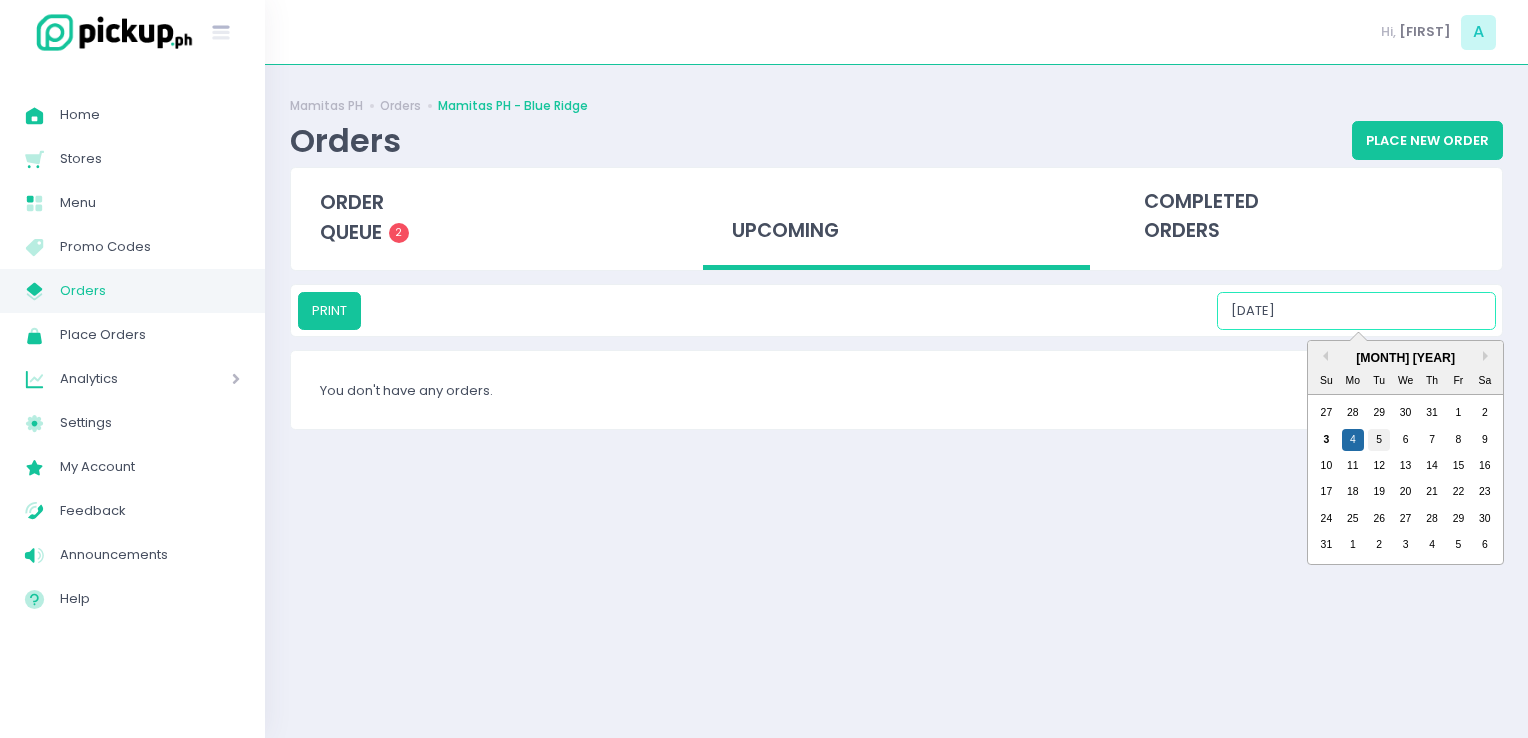 click on "5" at bounding box center [1379, 440] 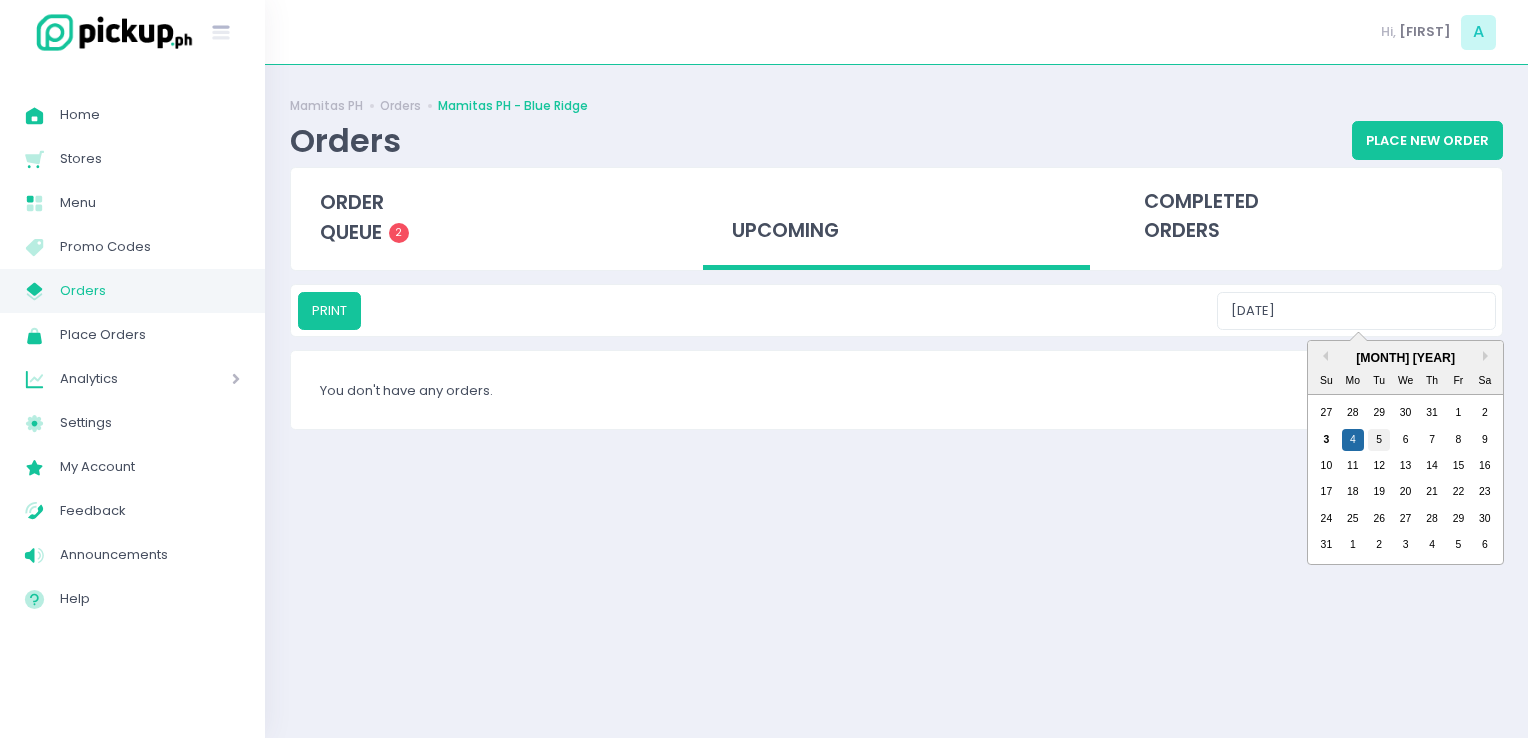 type on "08/05/2025" 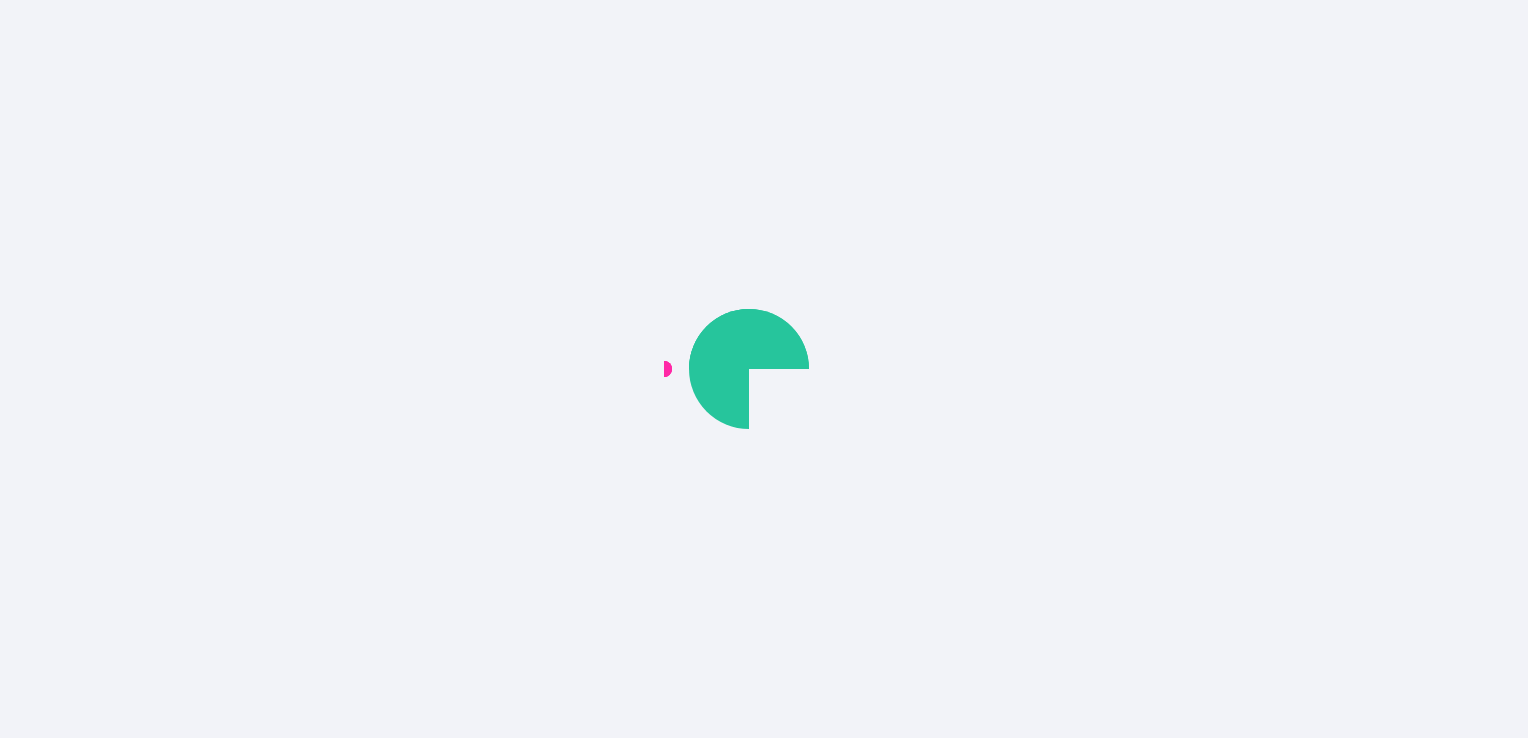 scroll, scrollTop: 0, scrollLeft: 0, axis: both 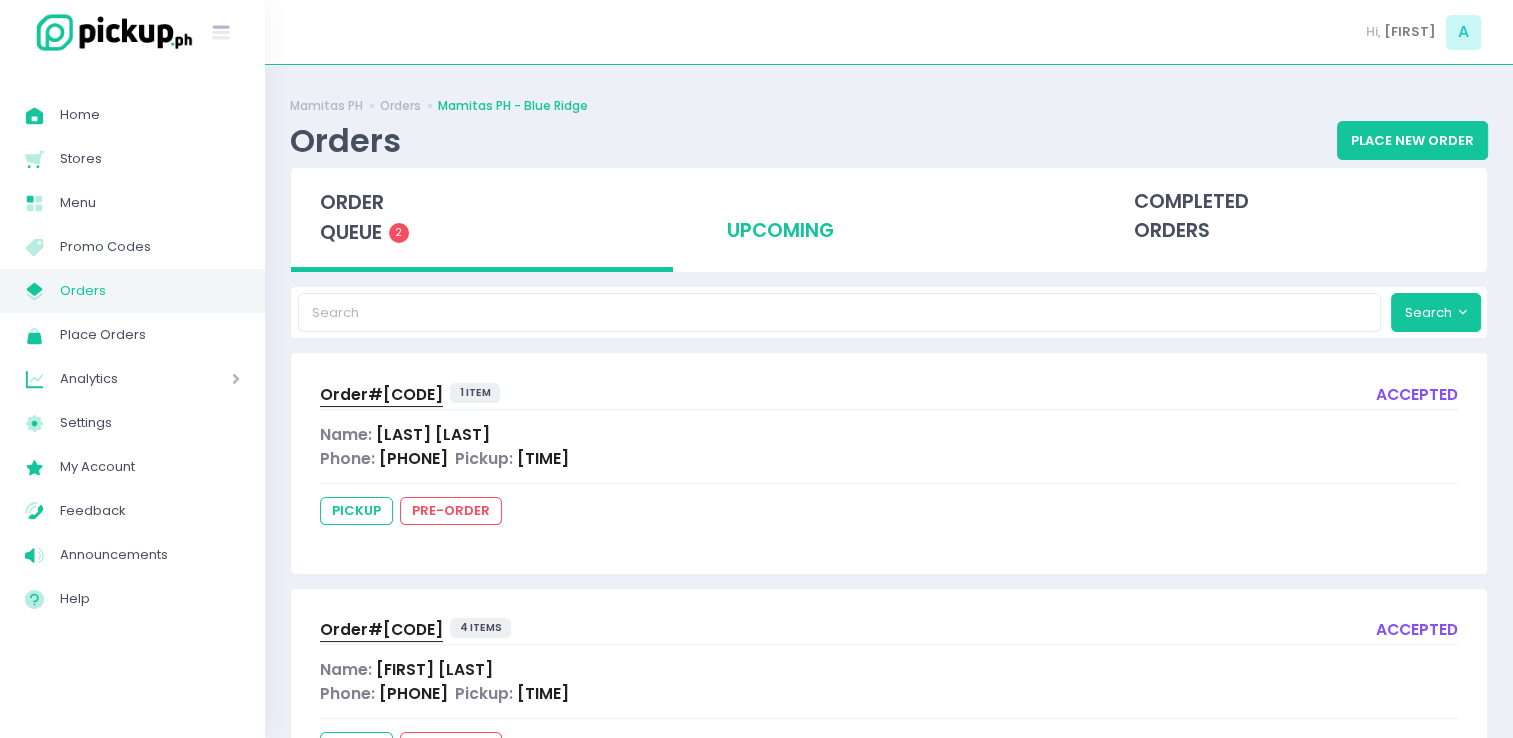click on "upcoming" at bounding box center [889, 217] 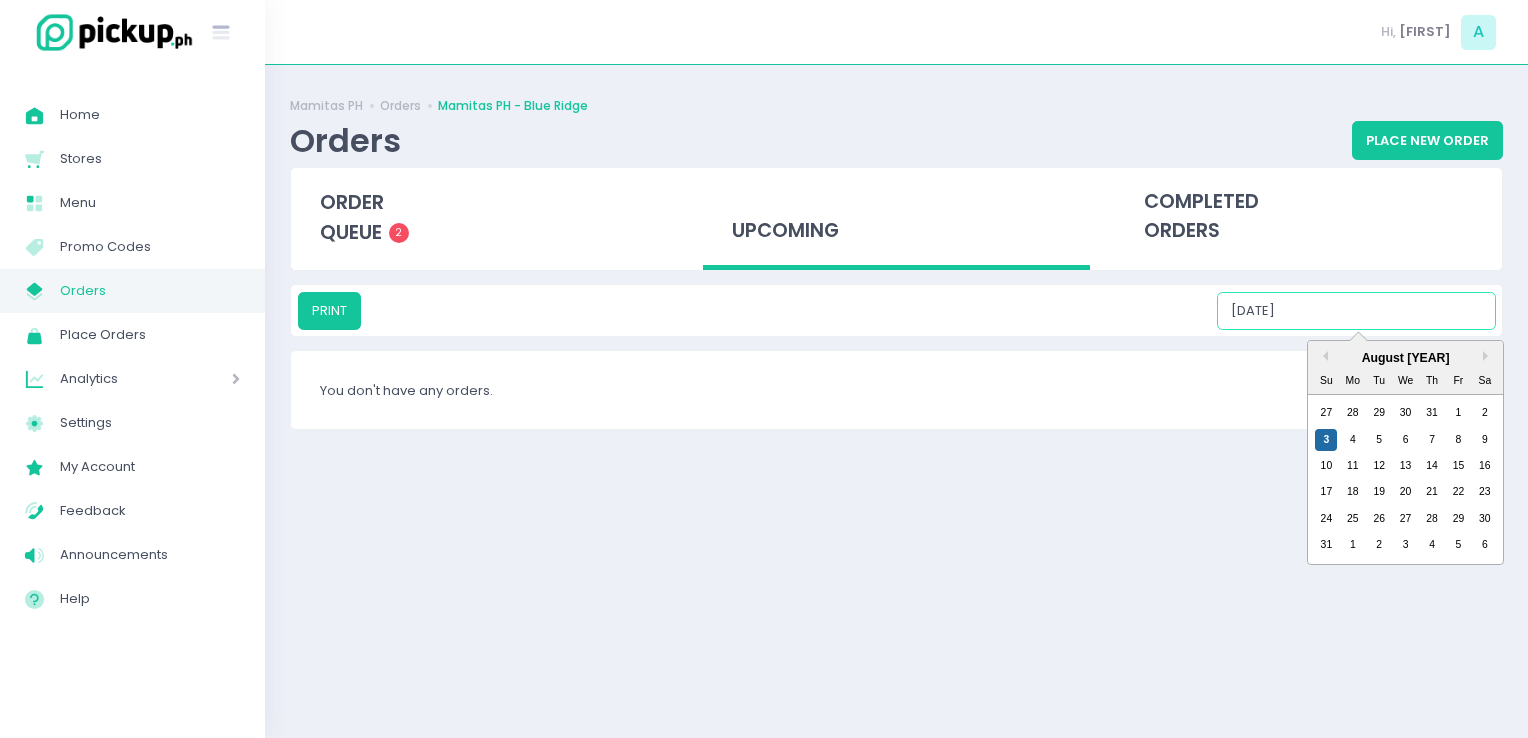 click on "[DATE]" at bounding box center [1356, 311] 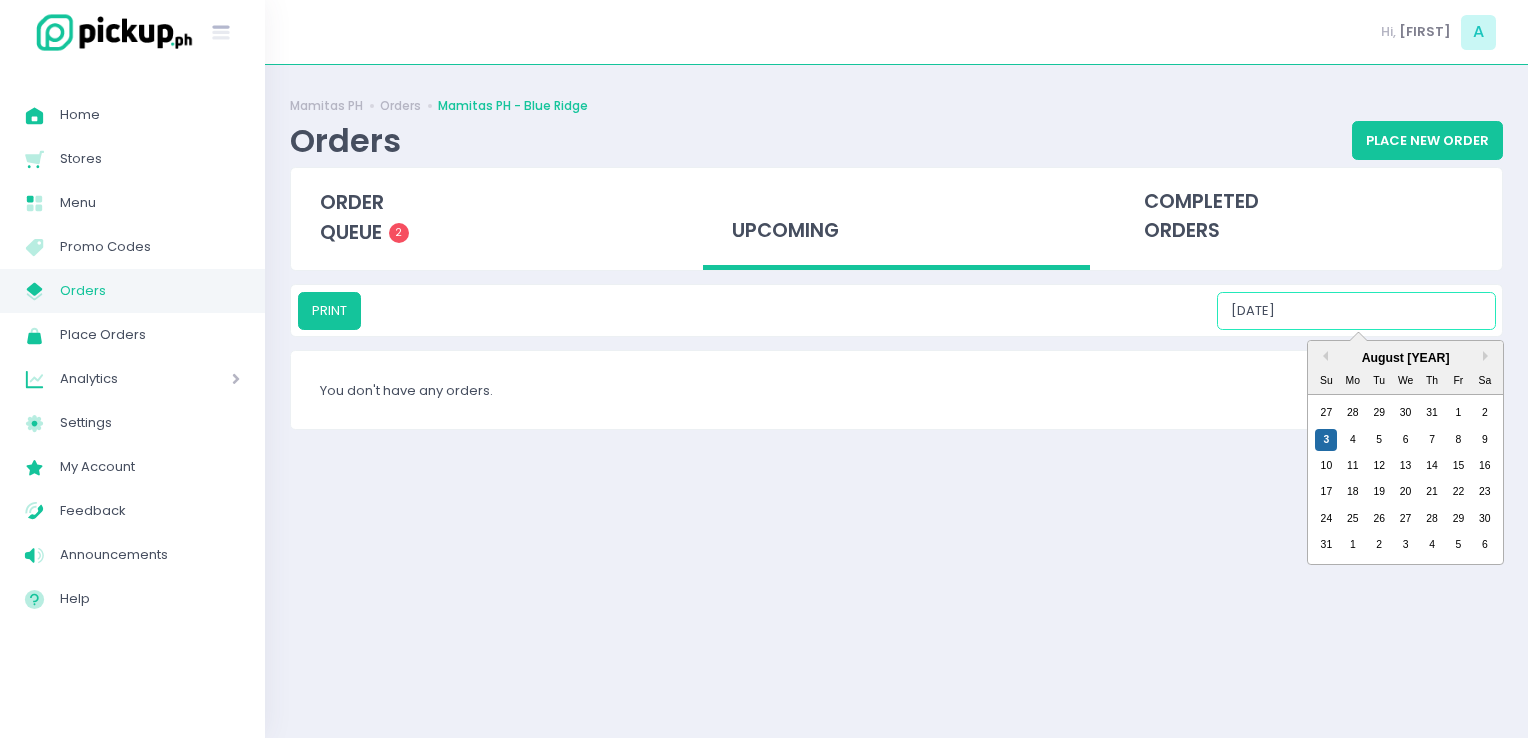 click on "3 4 5 6 7 8 9" at bounding box center [1405, 439] 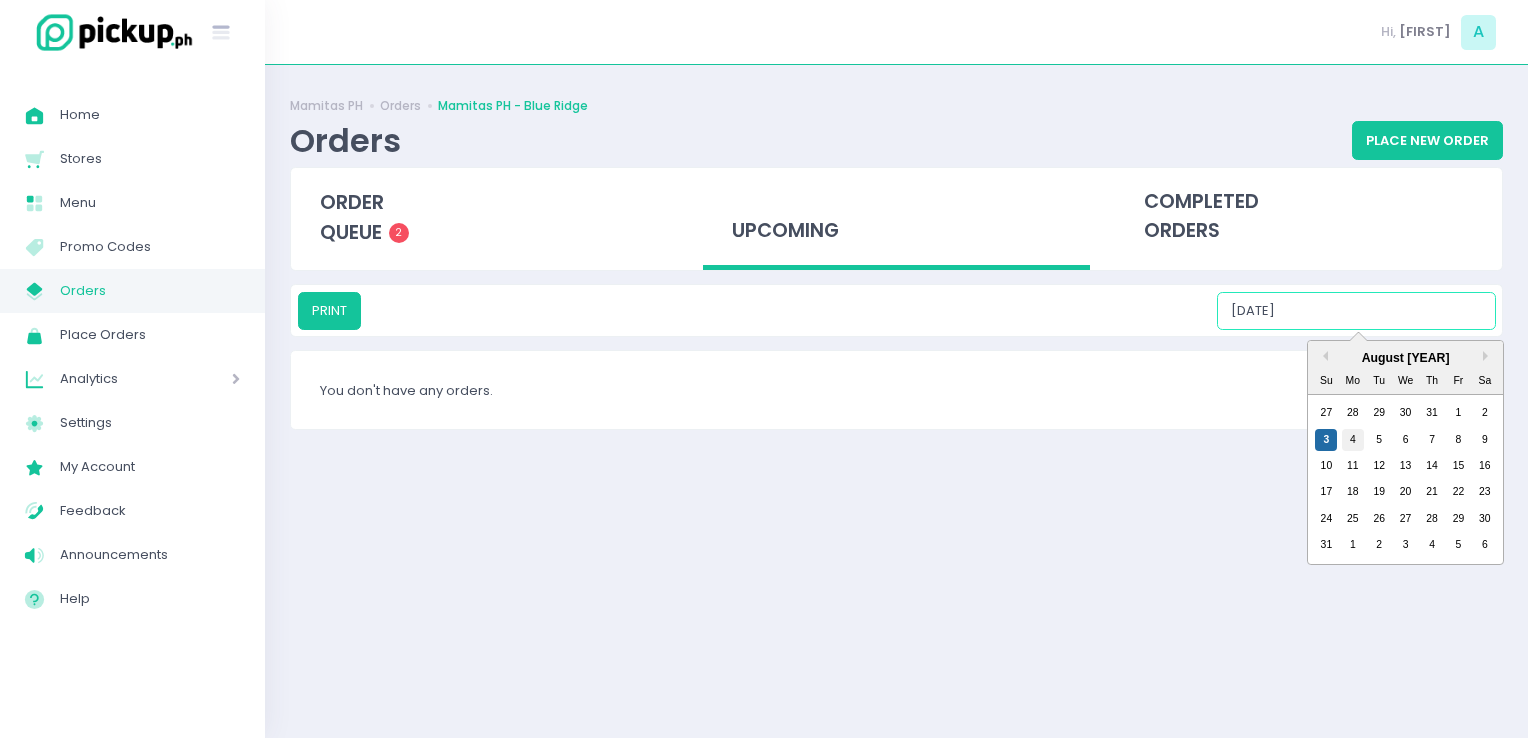 click on "4" at bounding box center (1353, 440) 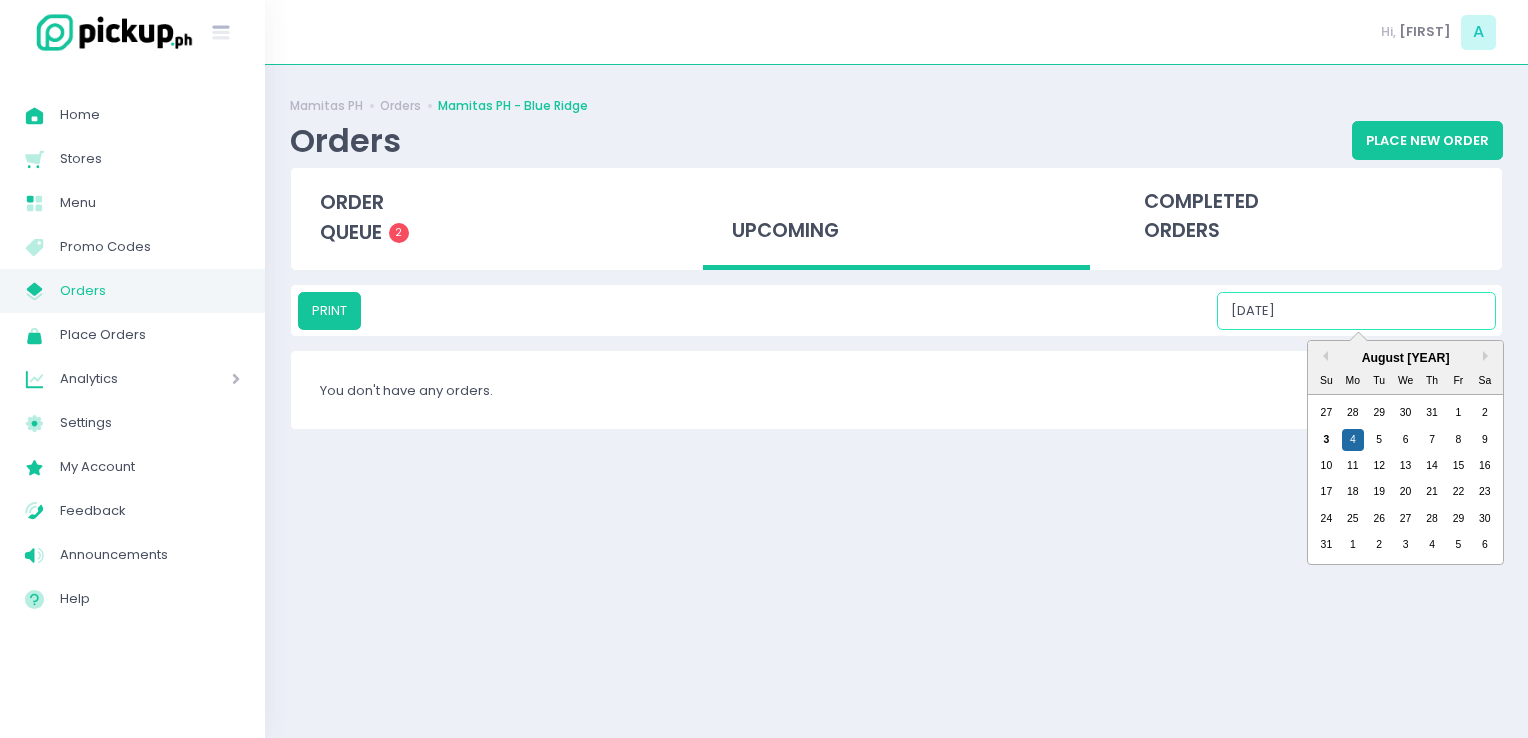 click on "[DATE]" at bounding box center (1356, 311) 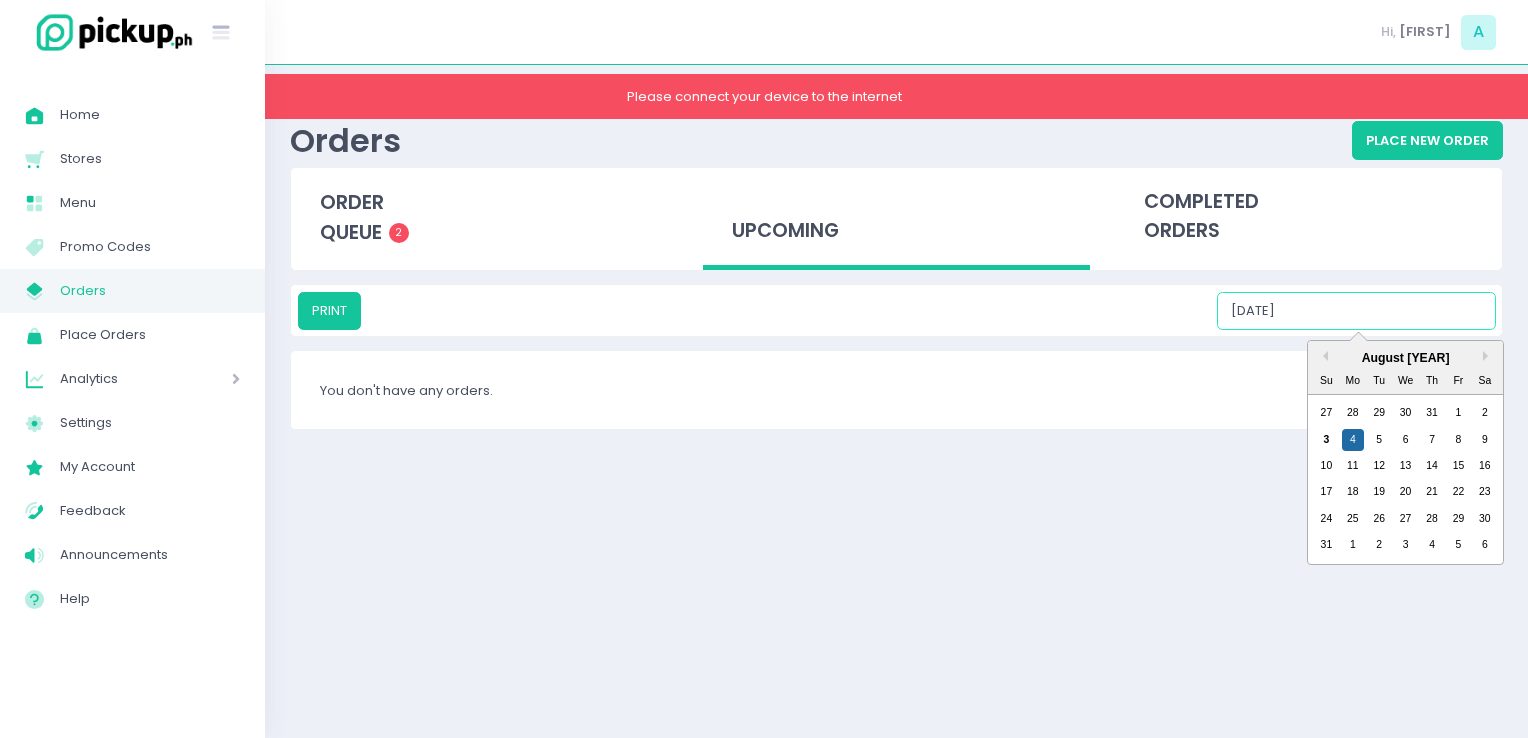 click on "3 4 5 6 7 8 9" at bounding box center (1405, 439) 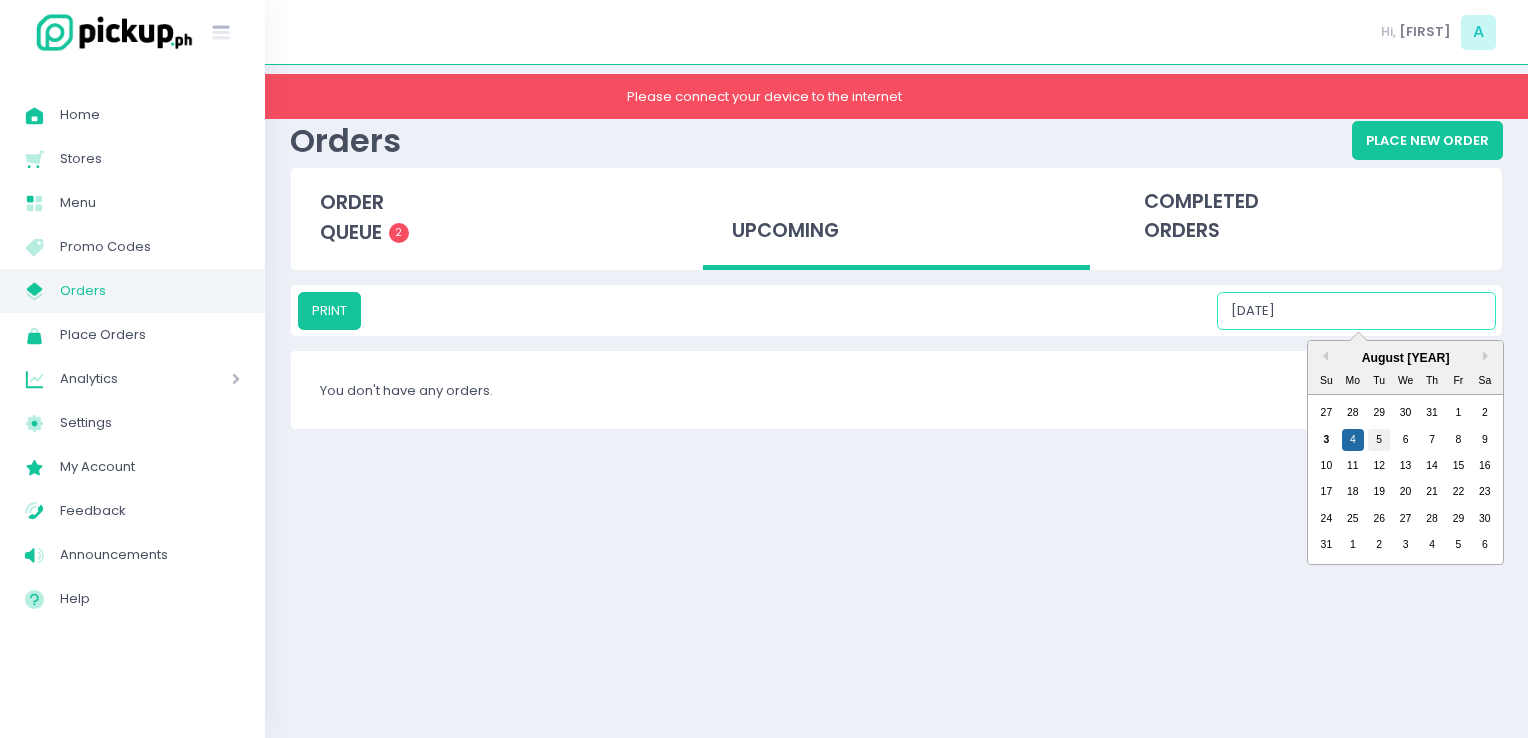 click on "5" at bounding box center (1379, 440) 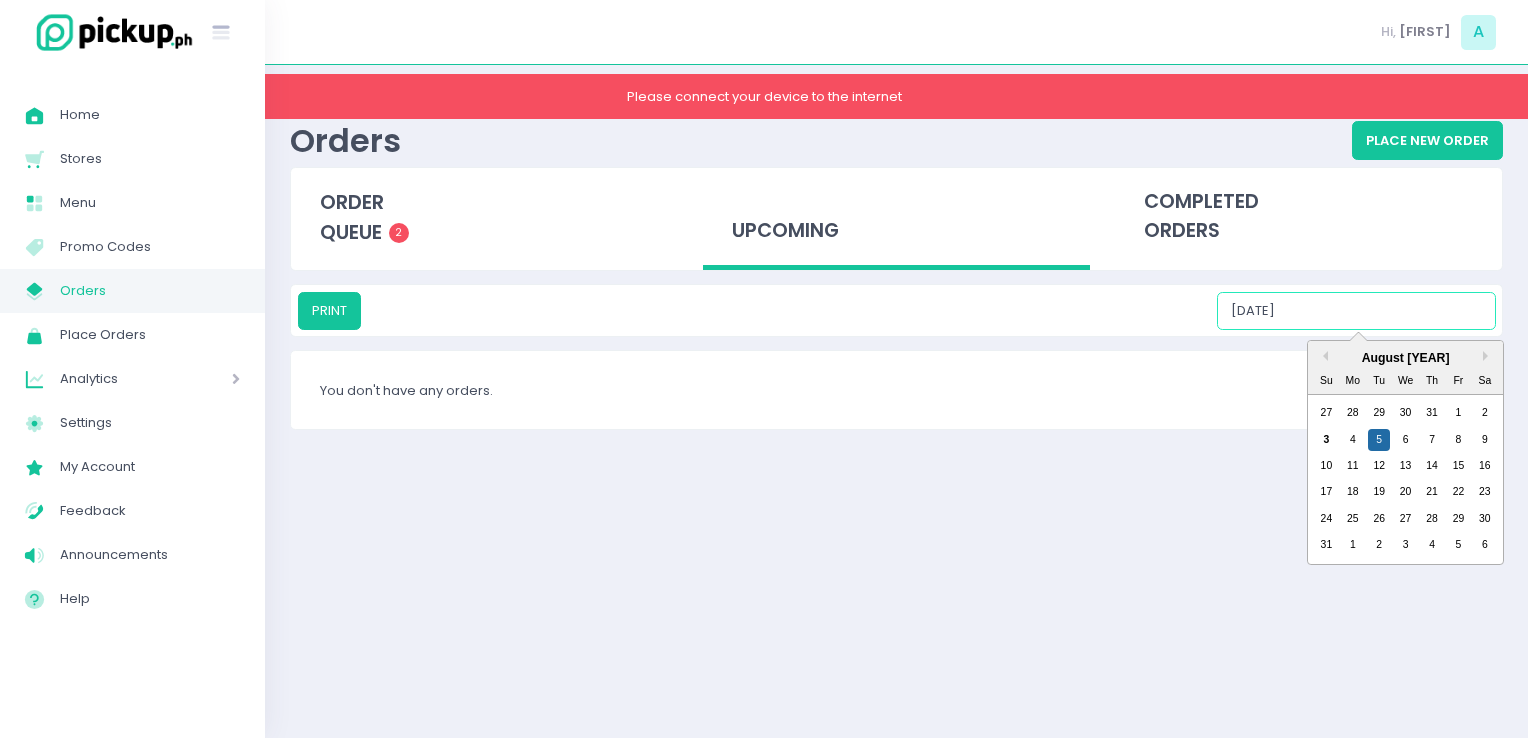click on "[DATE]" at bounding box center (1356, 311) 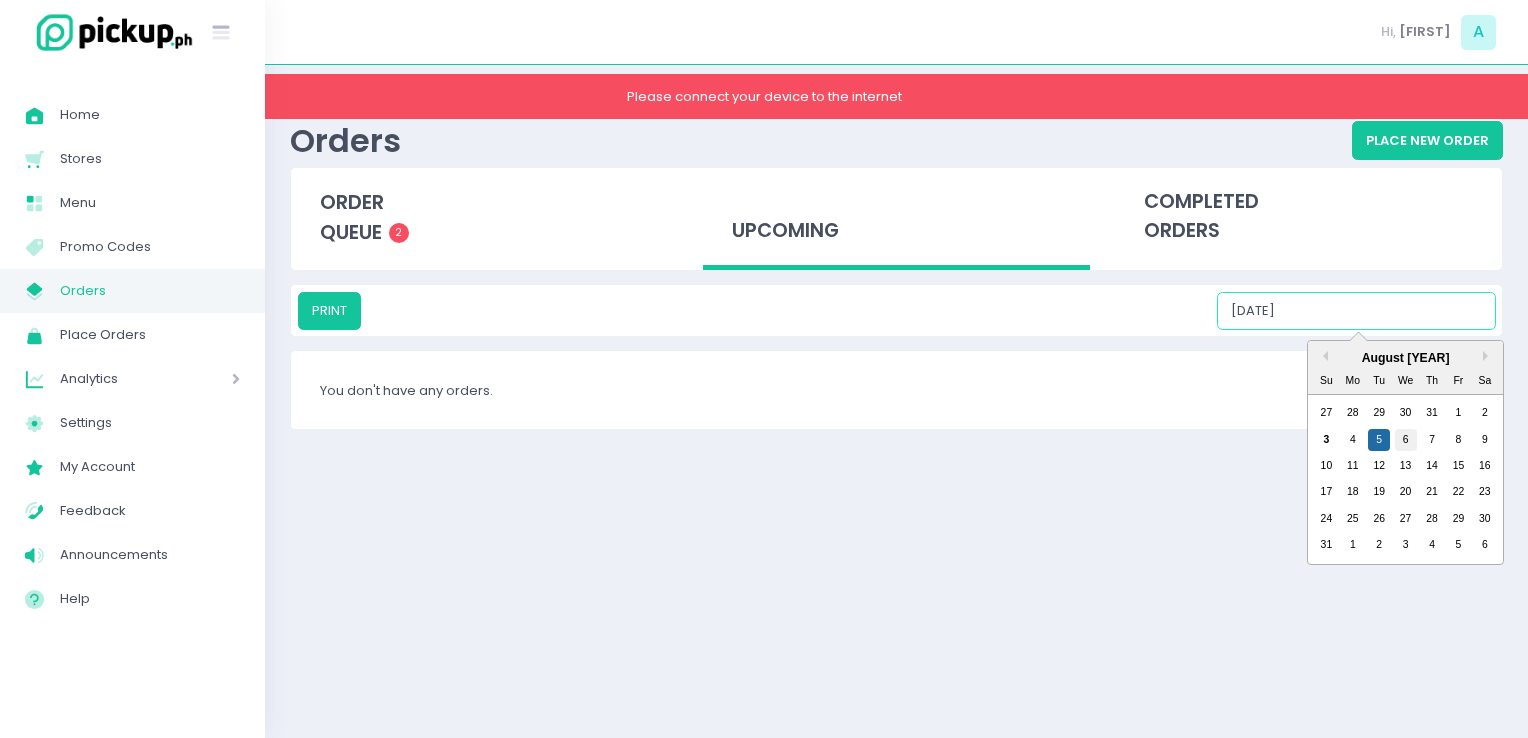 click on "6" at bounding box center [1406, 440] 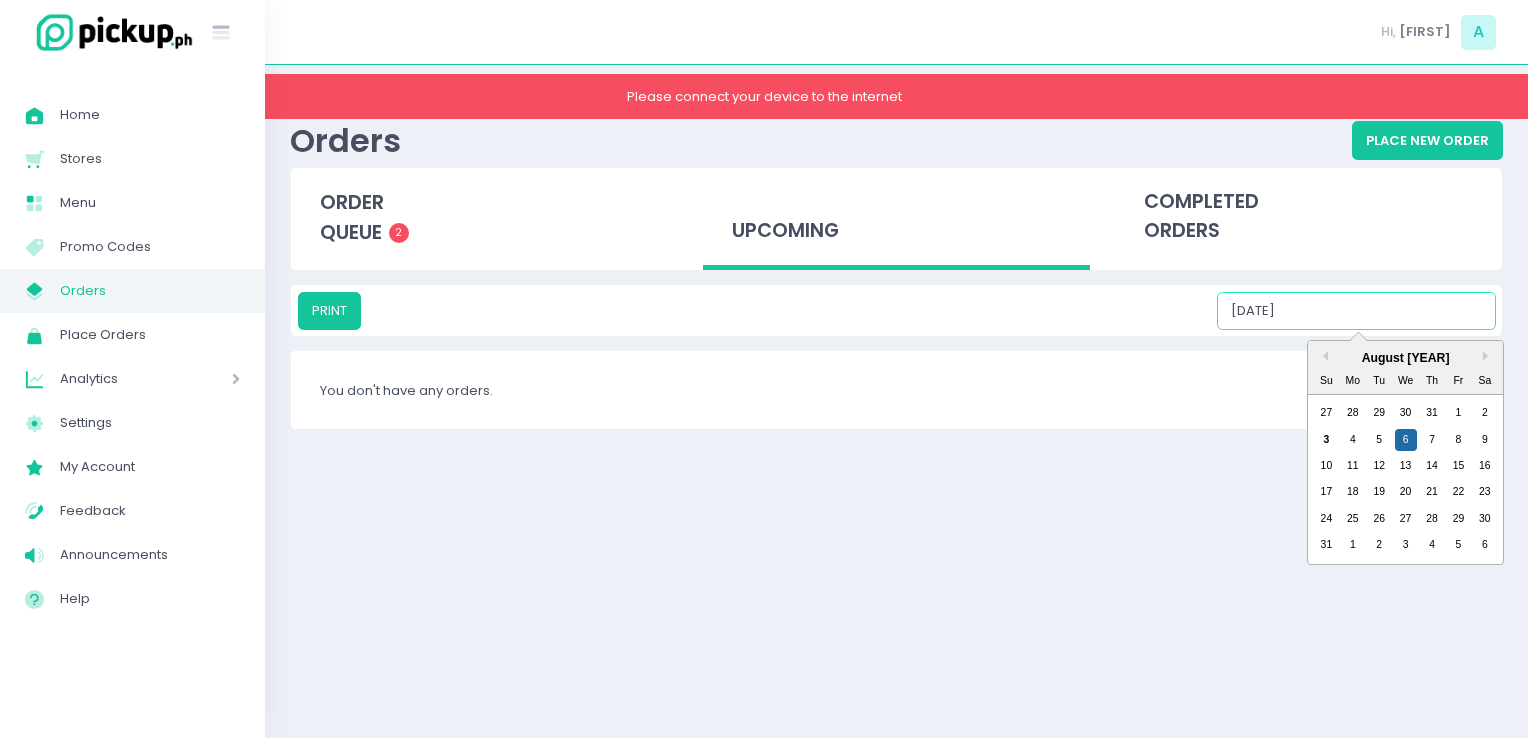 click on "[DATE]" at bounding box center (1356, 311) 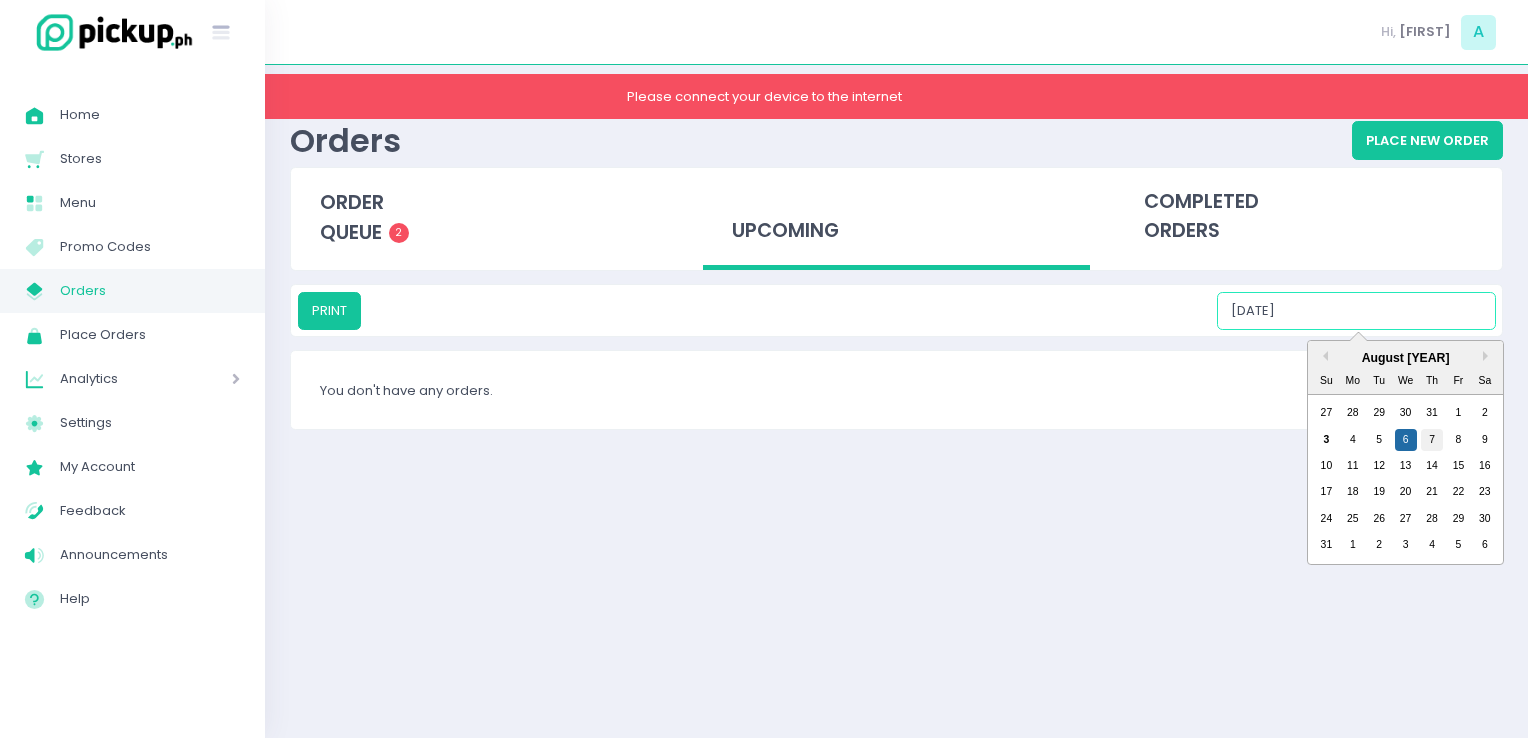 click on "7" at bounding box center [1432, 440] 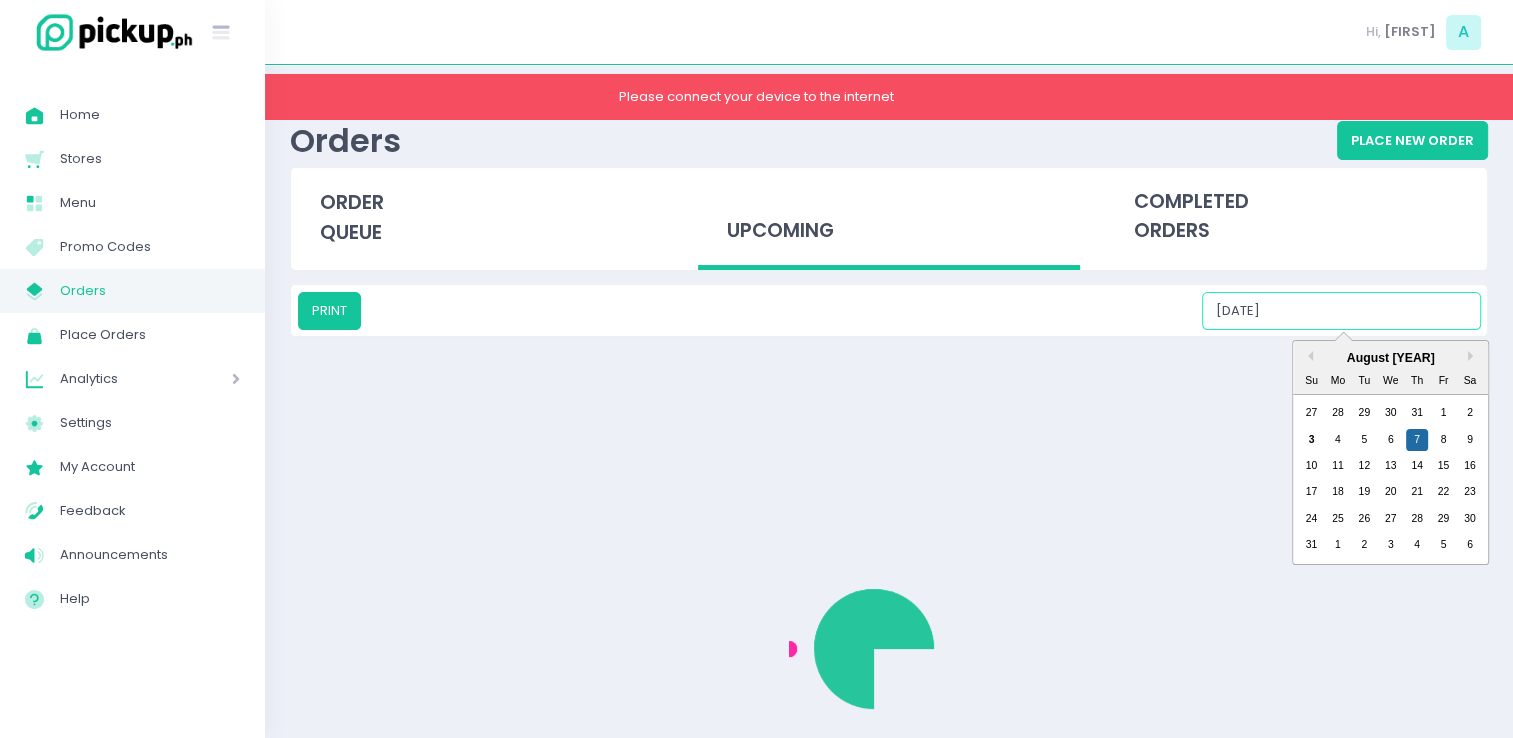 click on "[DATE]" at bounding box center (1341, 311) 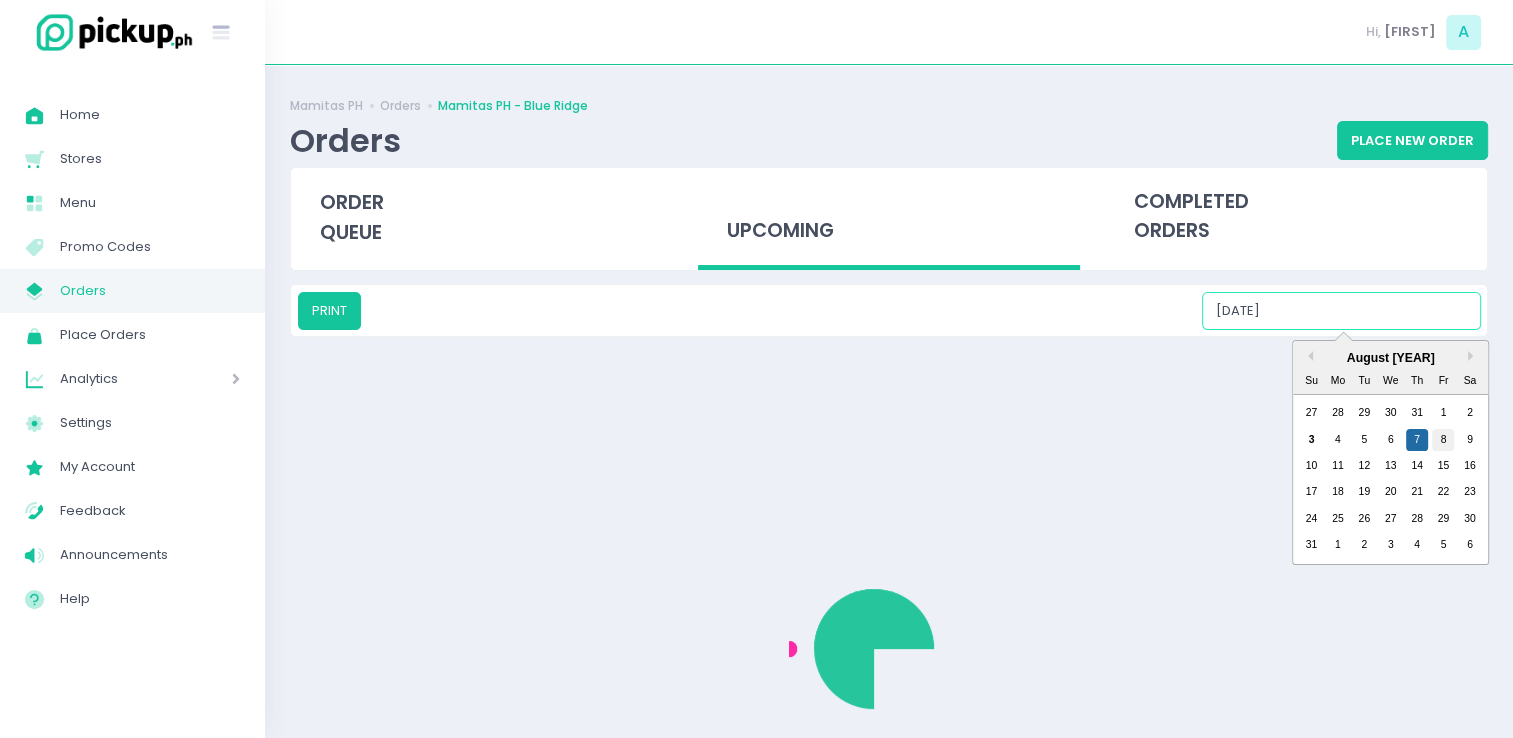 click on "8" at bounding box center [1443, 440] 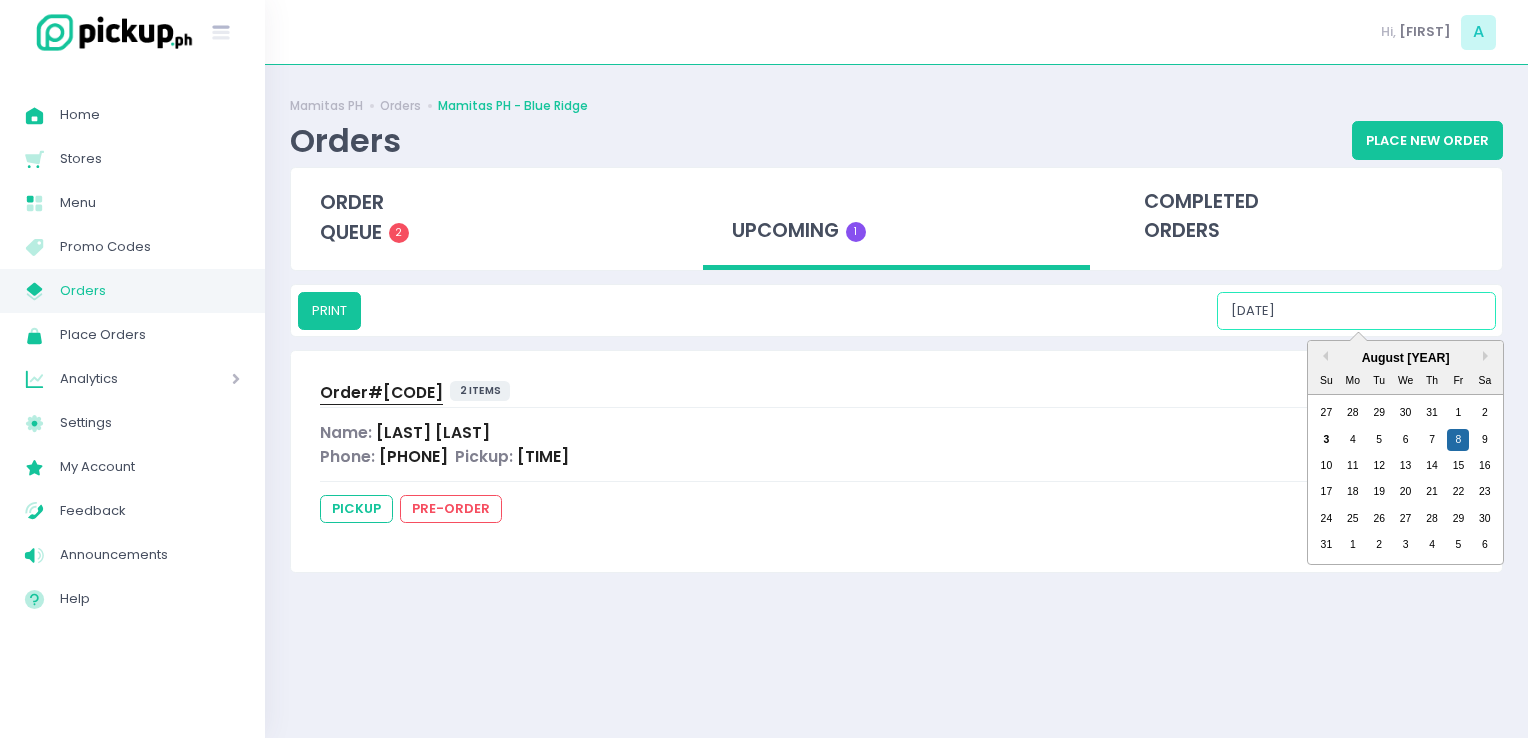 click on "[DATE]" at bounding box center (1356, 311) 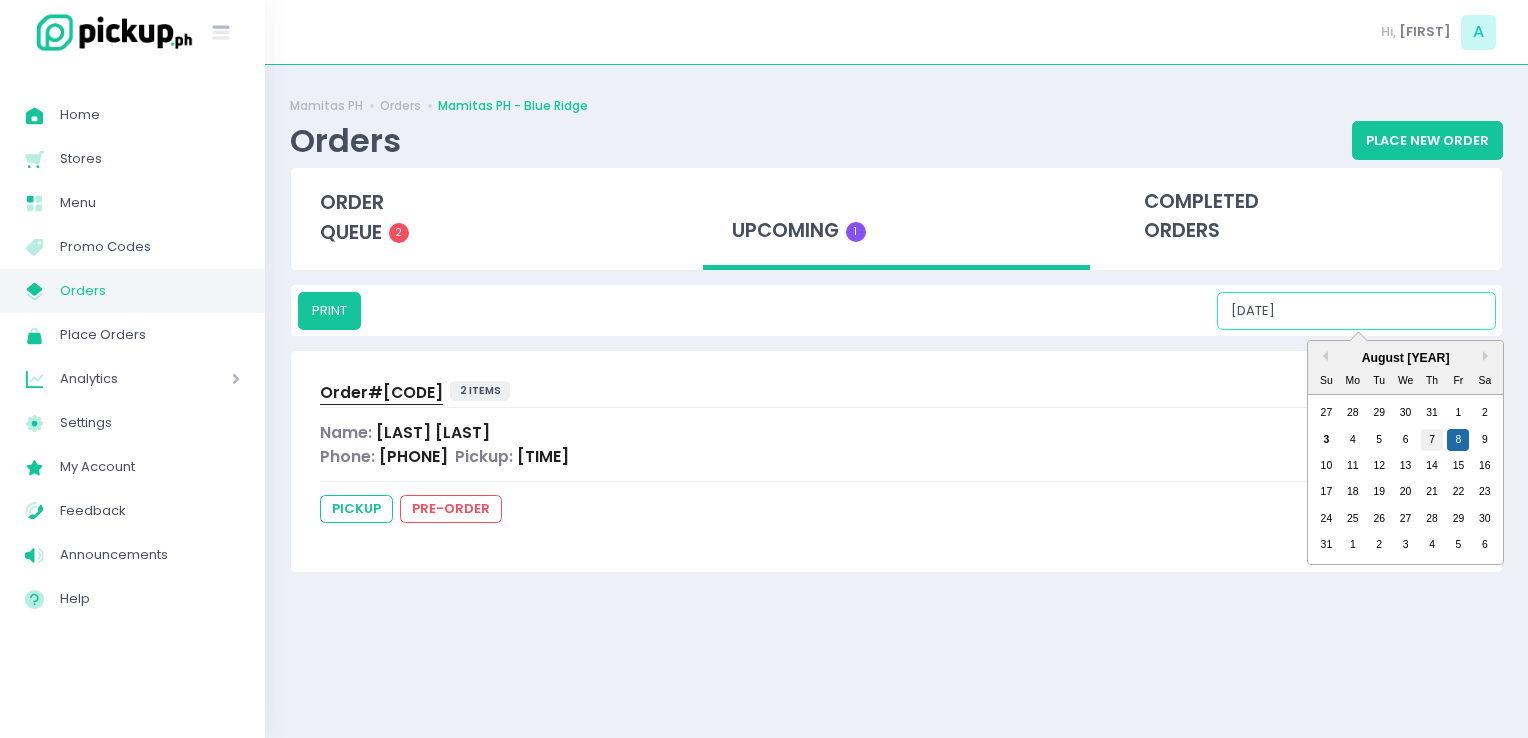 click on "7" at bounding box center [1432, 440] 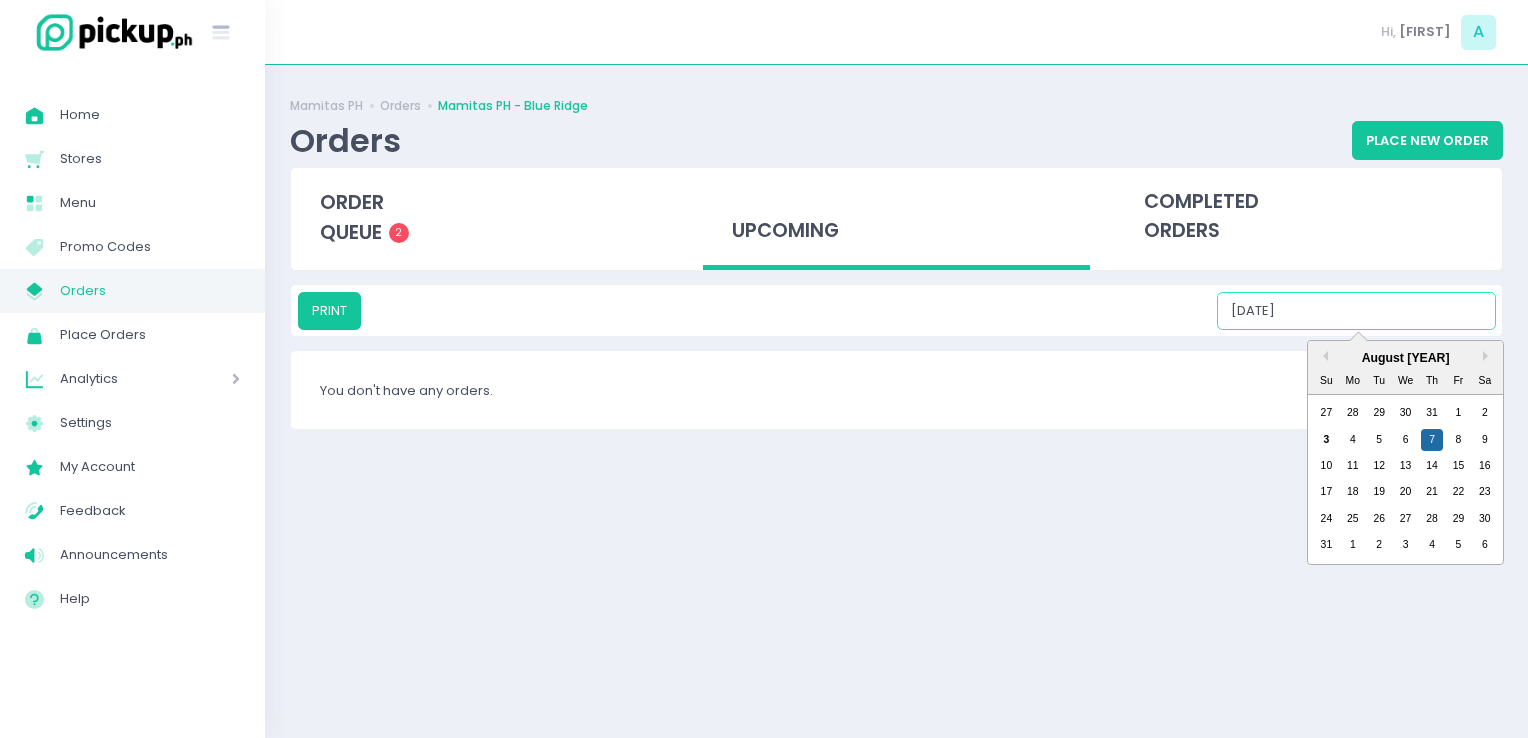 click on "[DATE]" at bounding box center (1356, 311) 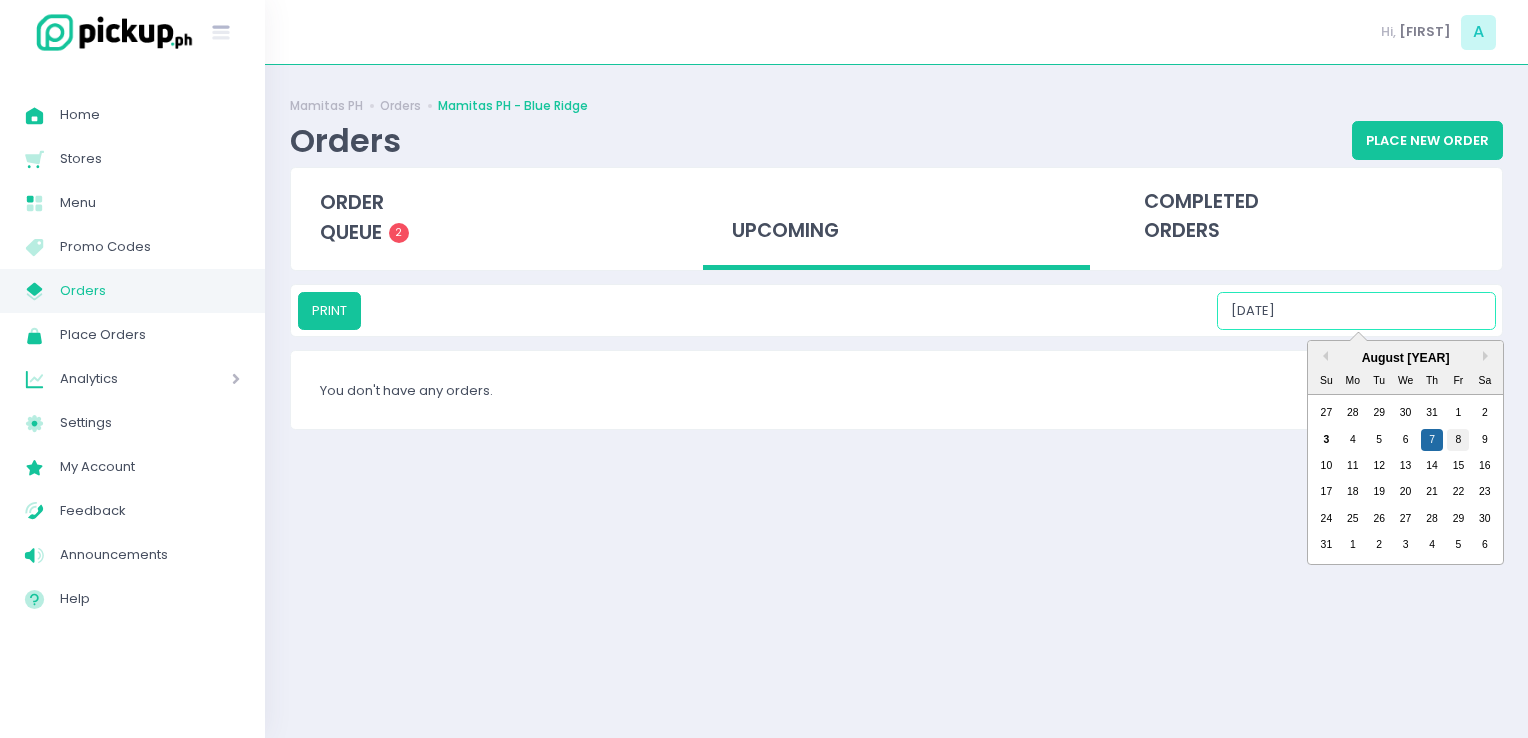 click on "8" at bounding box center (1458, 440) 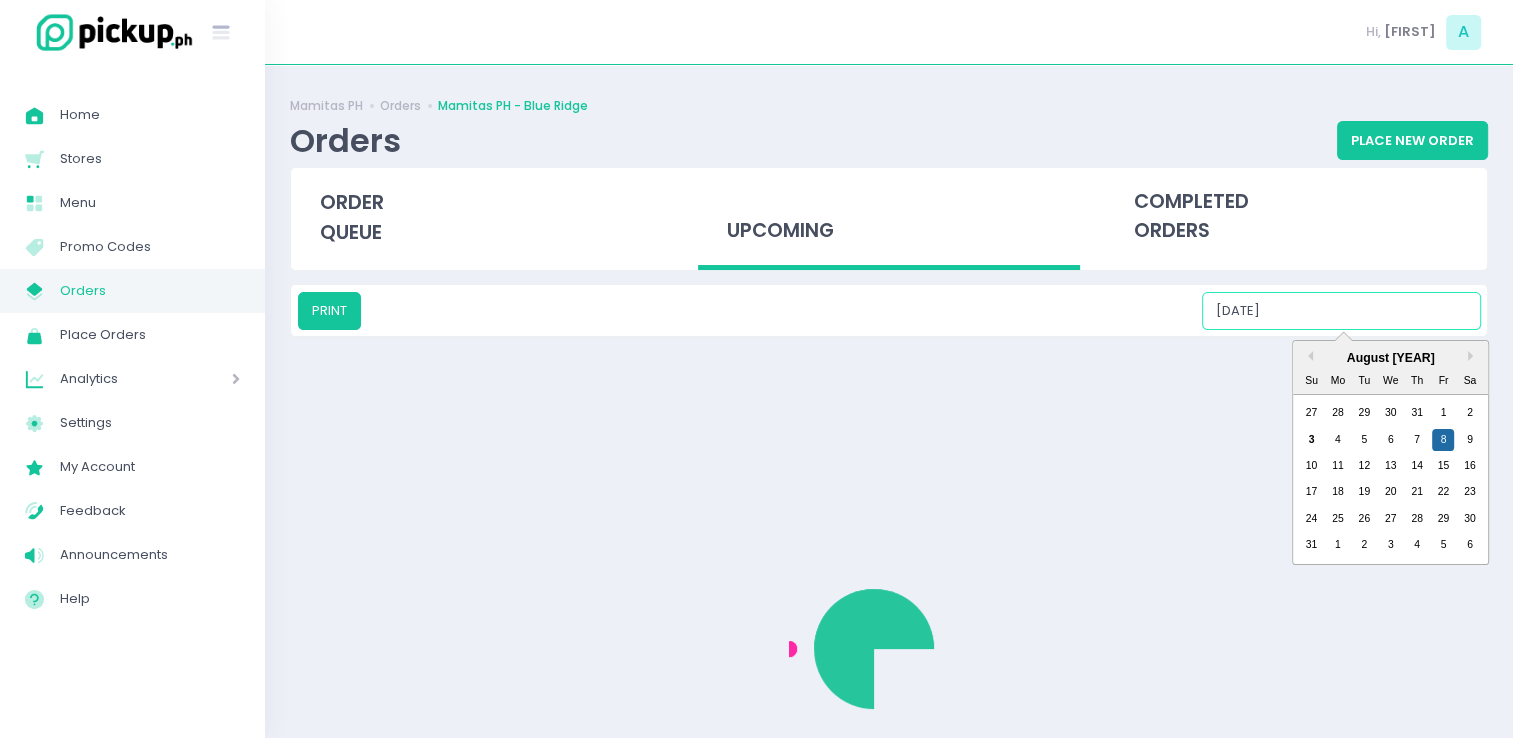 click on "08/08/2025" at bounding box center [1341, 311] 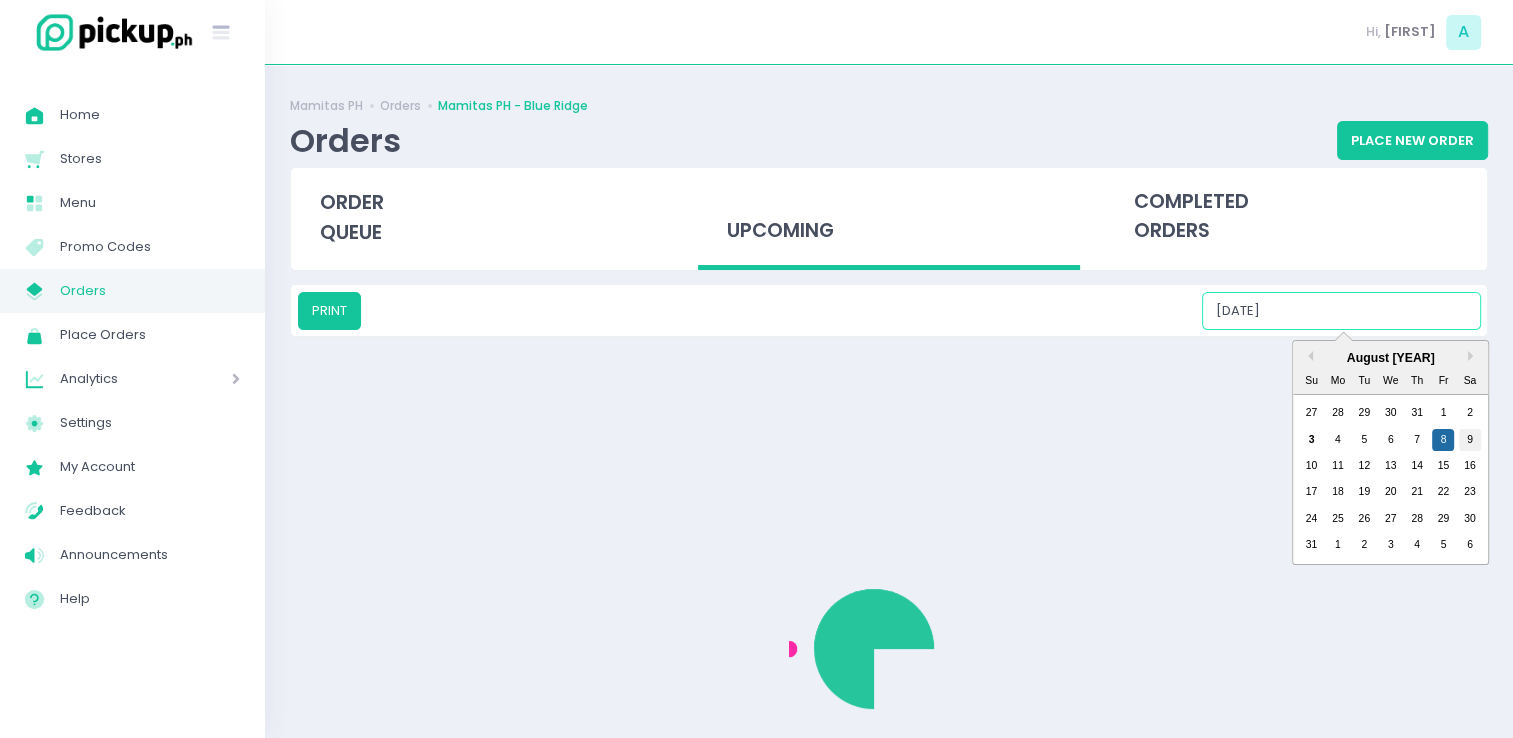 click on "9" at bounding box center (1470, 440) 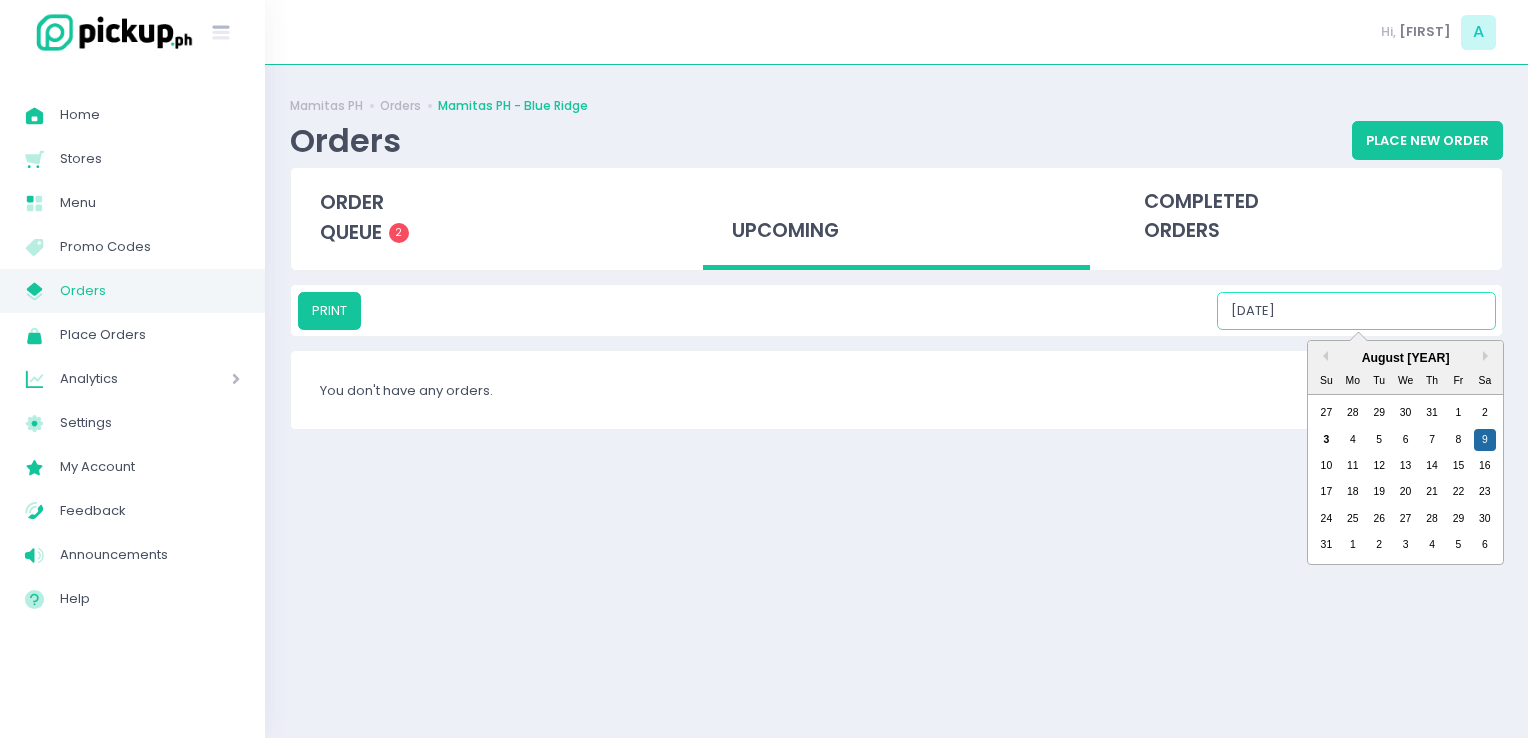 click on "08/09/2025" at bounding box center (1356, 311) 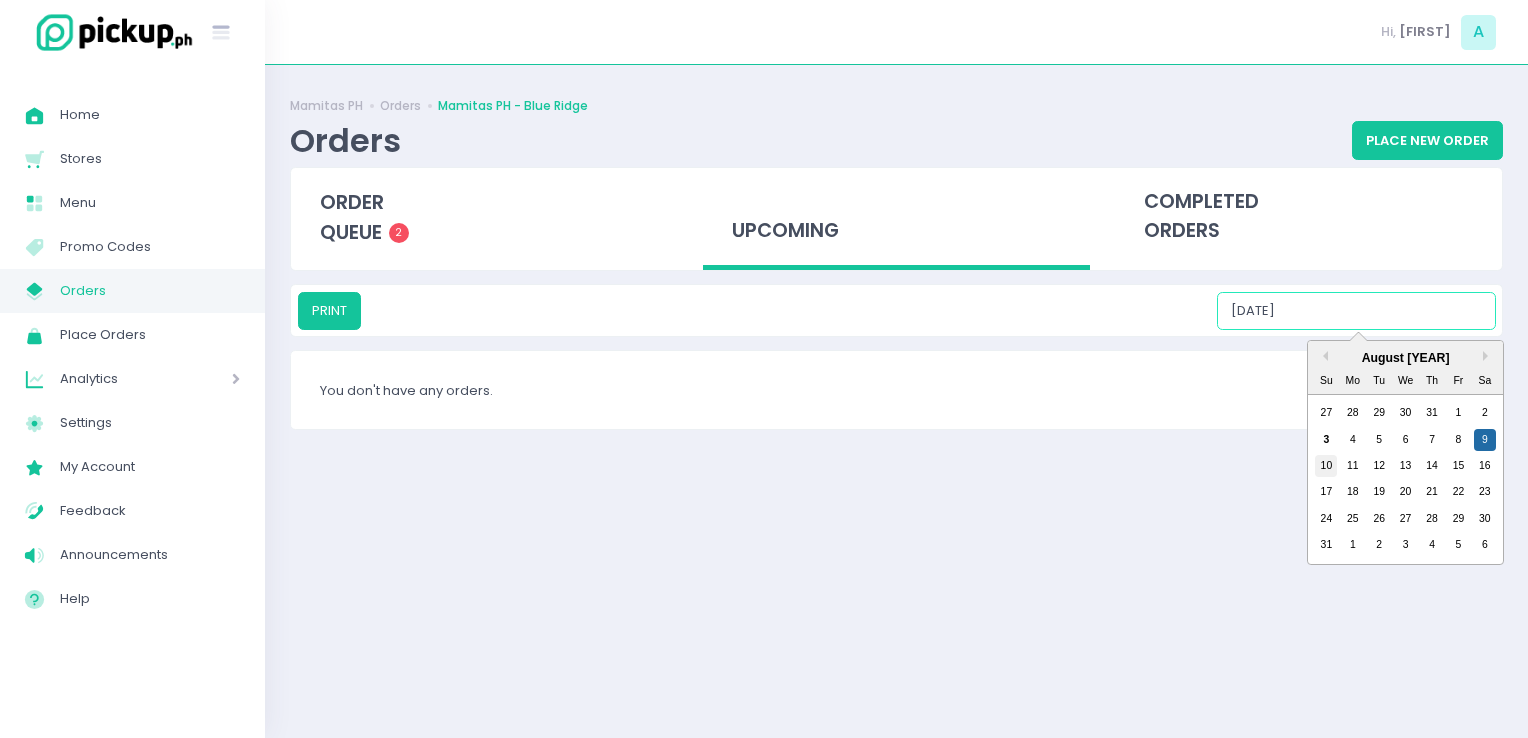 click on "10" at bounding box center [1326, 466] 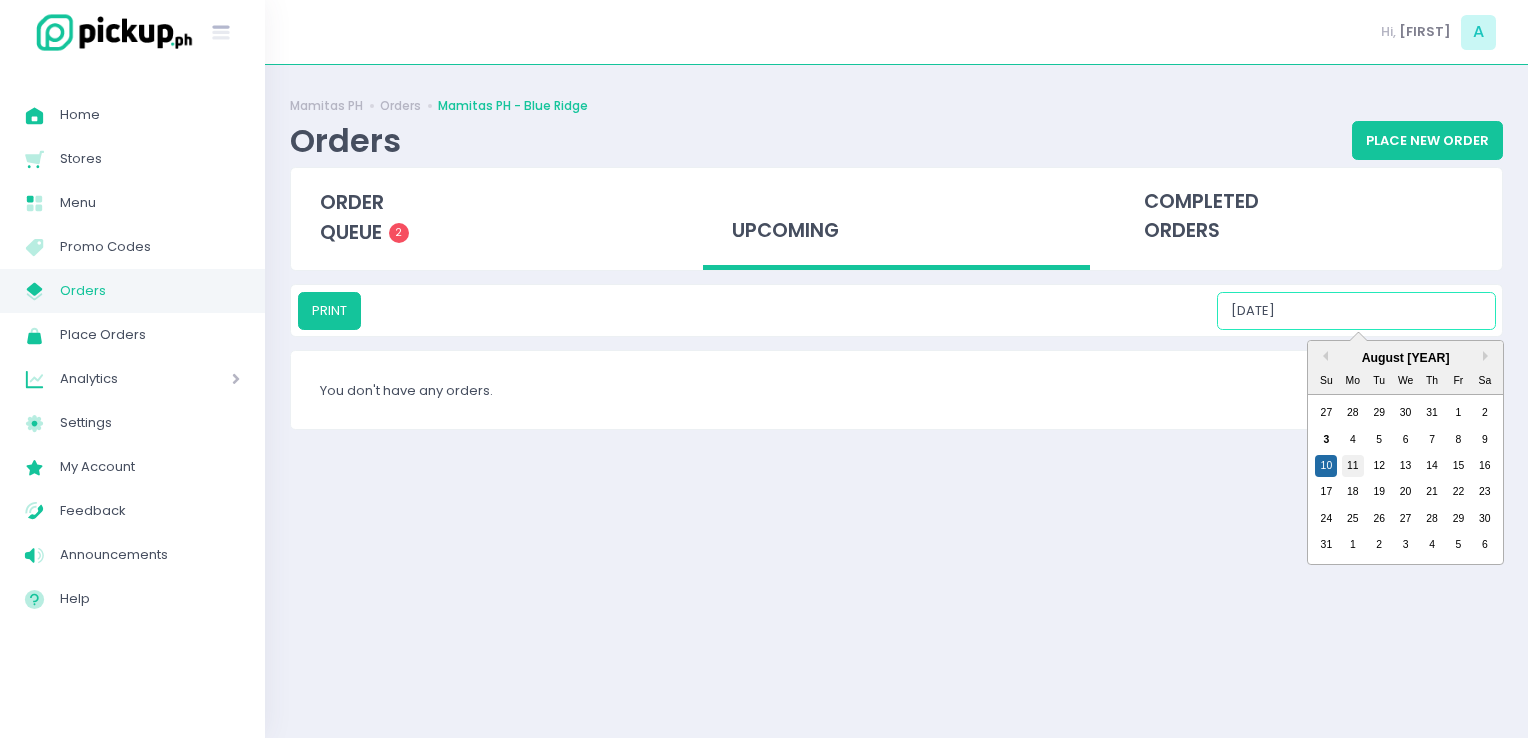 drag, startPoint x: 1368, startPoint y: 299, endPoint x: 1349, endPoint y: 463, distance: 165.09694 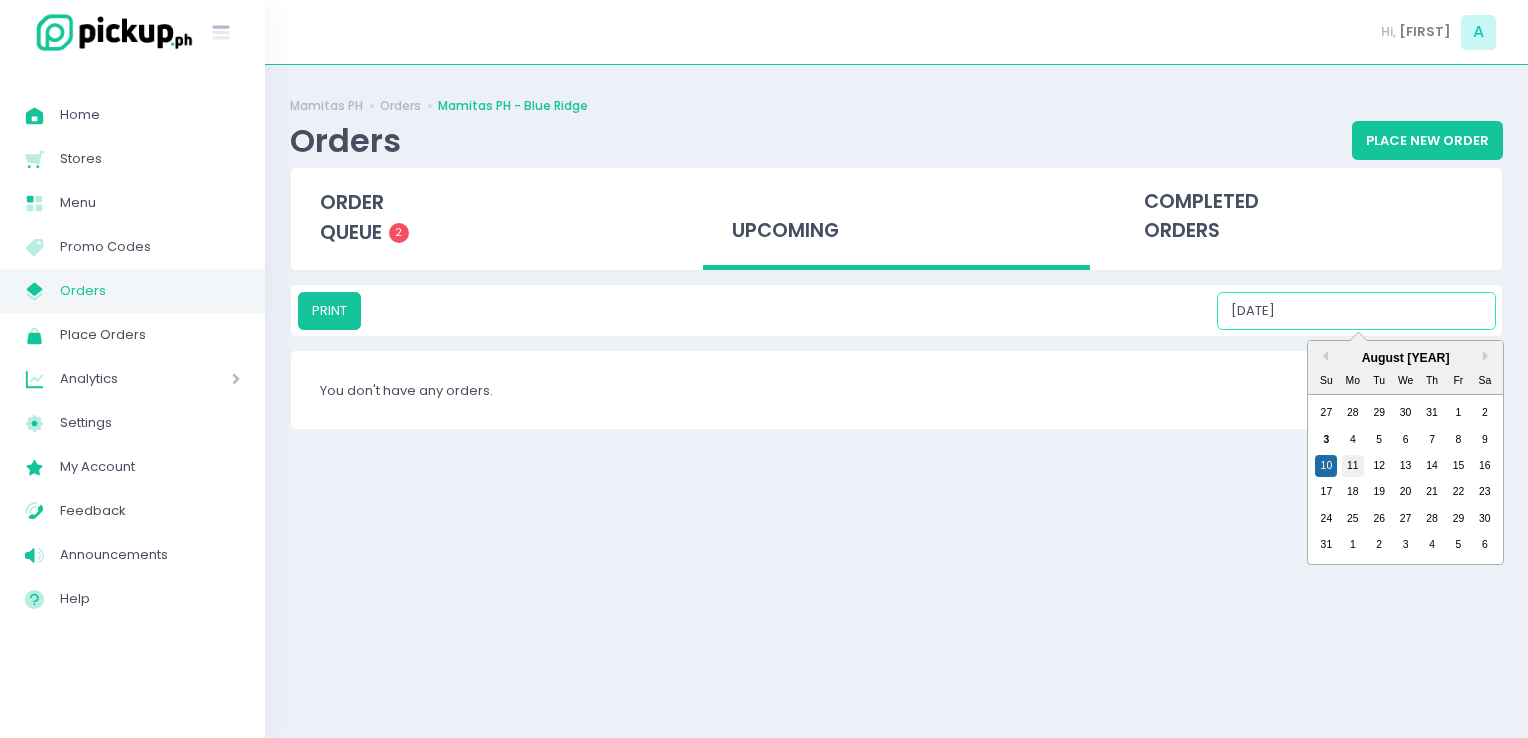 click on "11" at bounding box center [1353, 466] 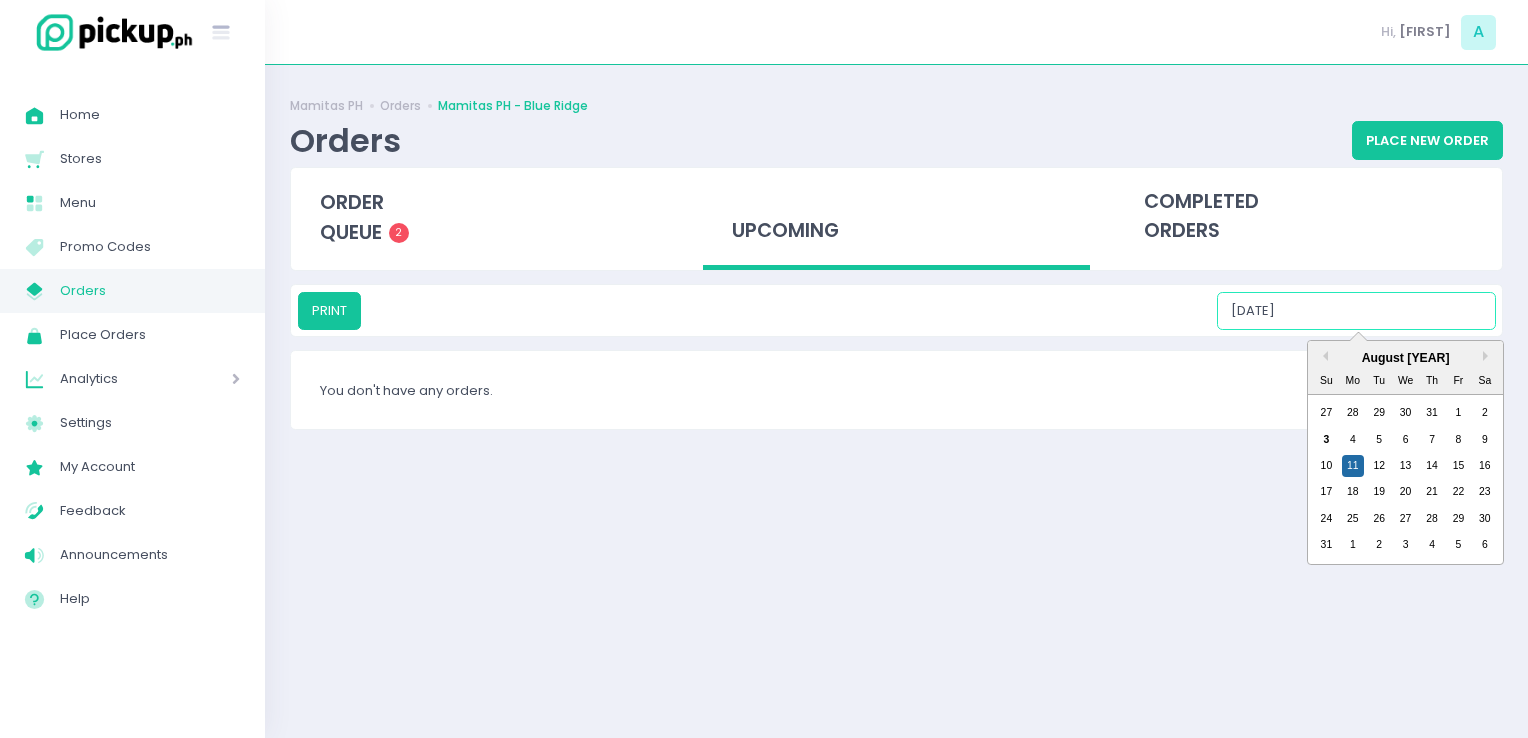 click on "08/11/2025" at bounding box center (1356, 311) 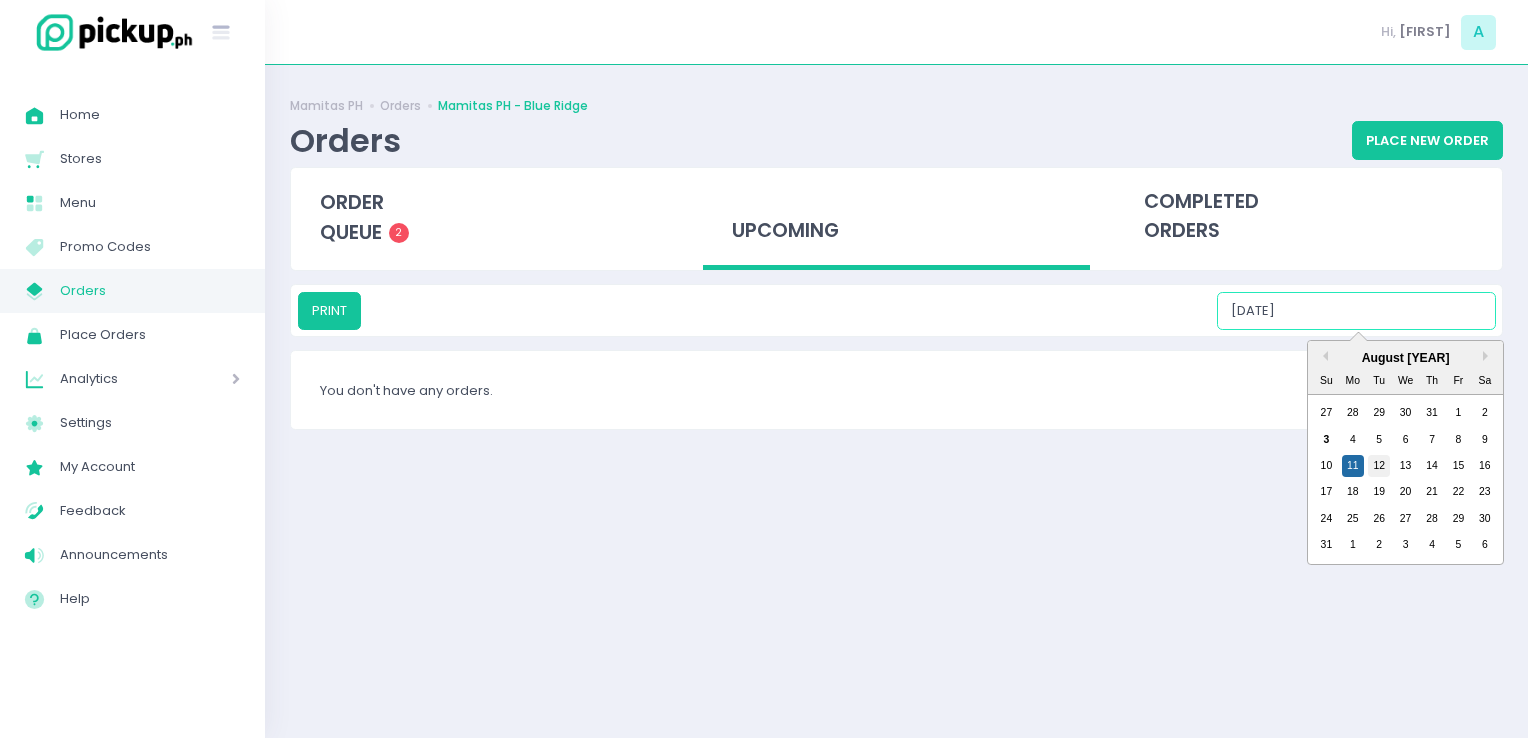 click on "12" at bounding box center [1379, 466] 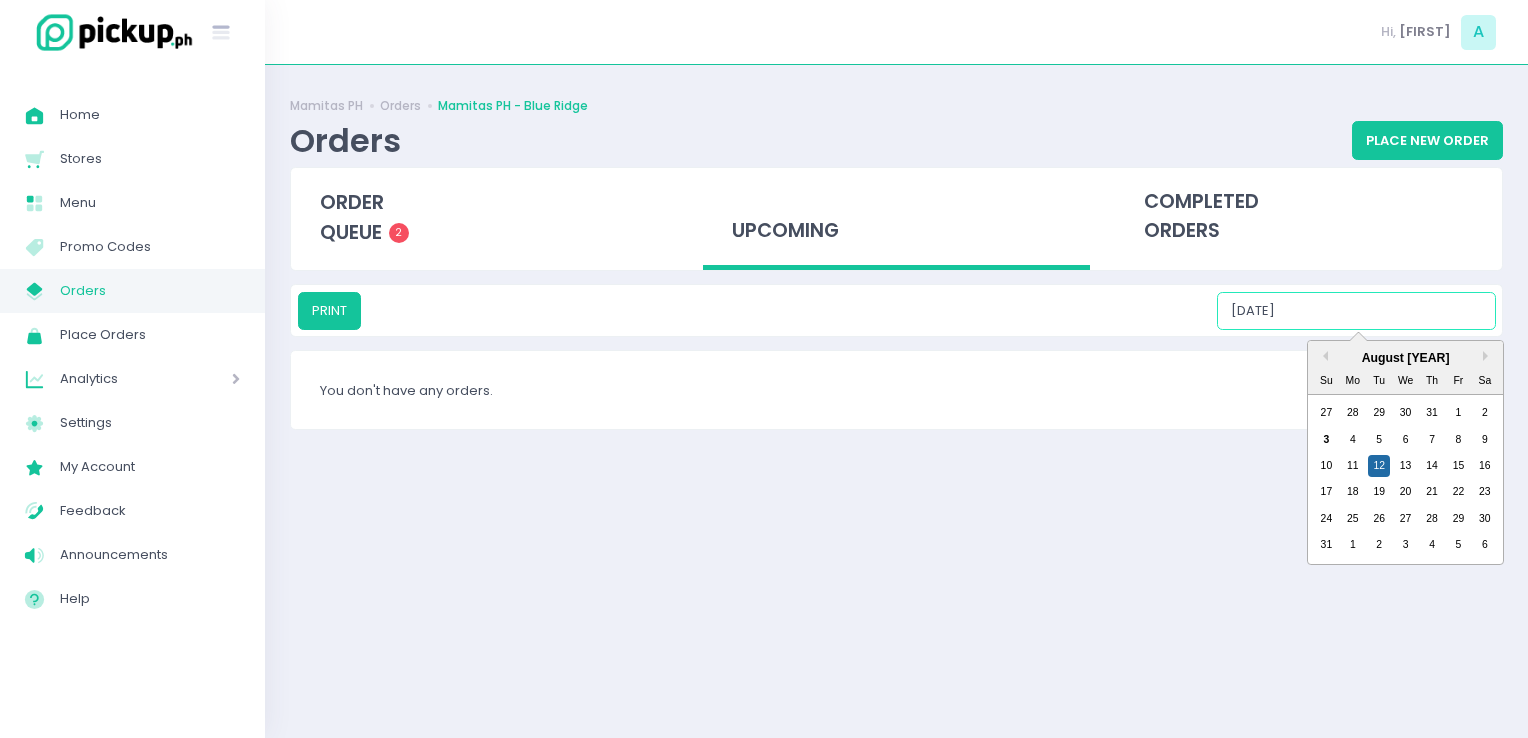 click on "08/12/2025" at bounding box center [1356, 311] 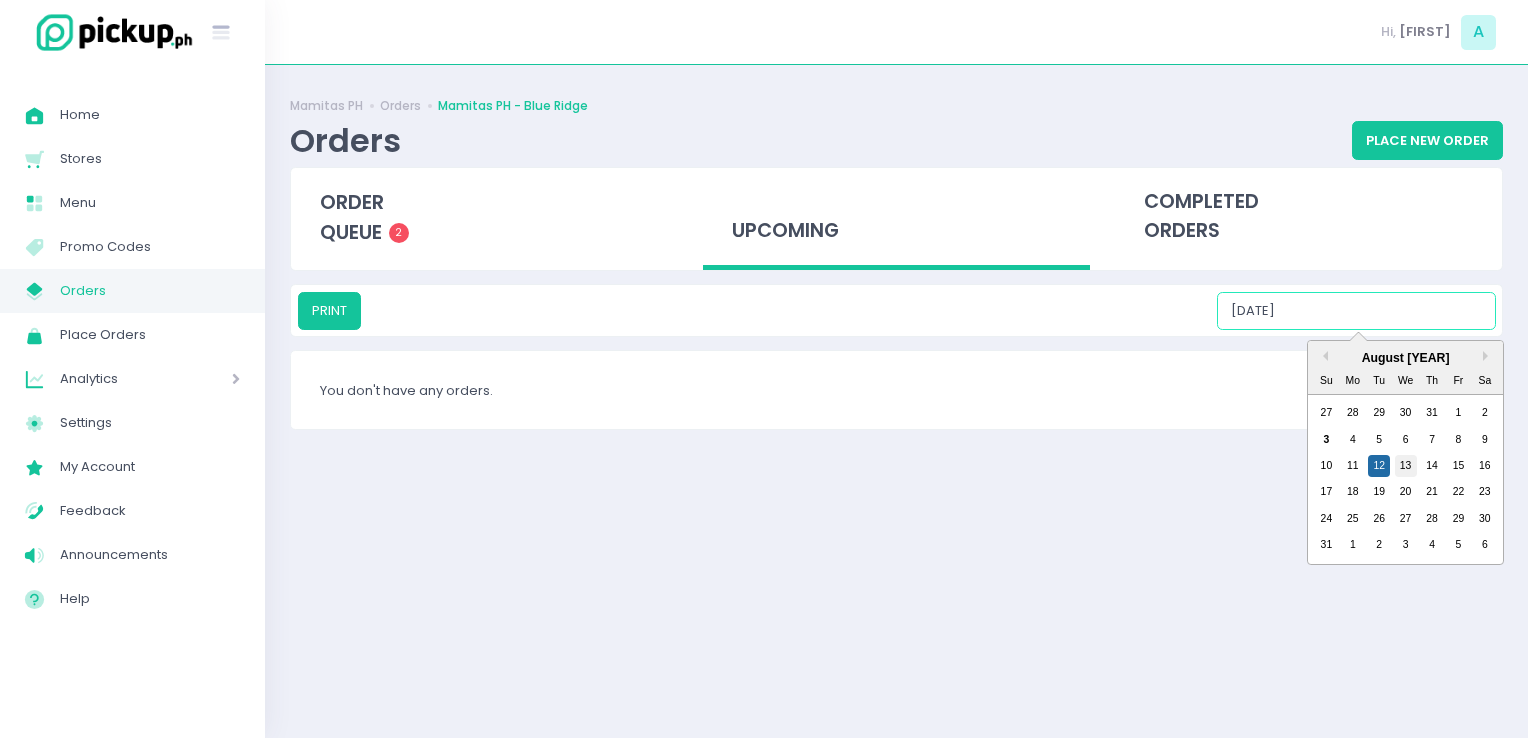 click on "13" at bounding box center (1406, 466) 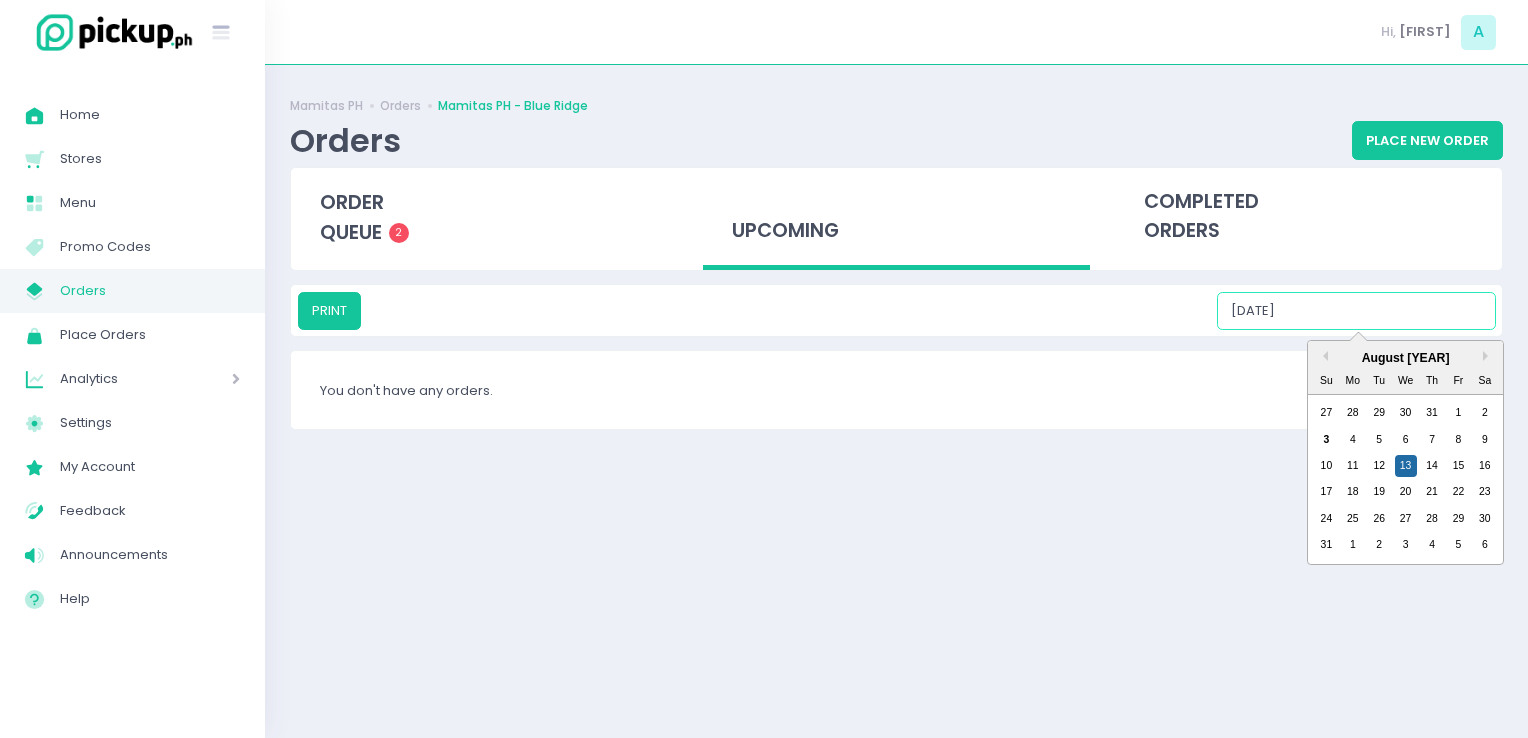 click on "08/13/2025" at bounding box center (1356, 311) 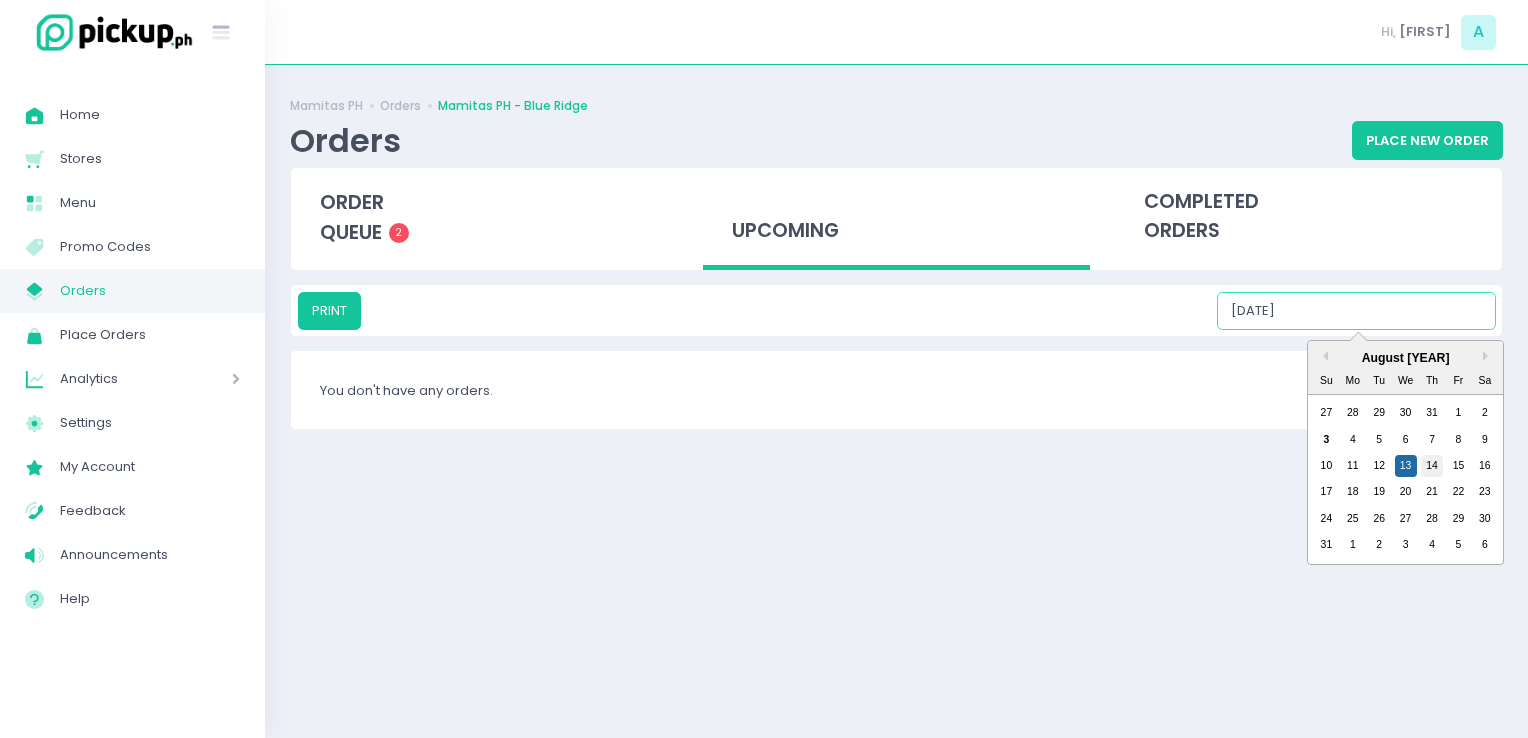 click on "14" at bounding box center (1432, 466) 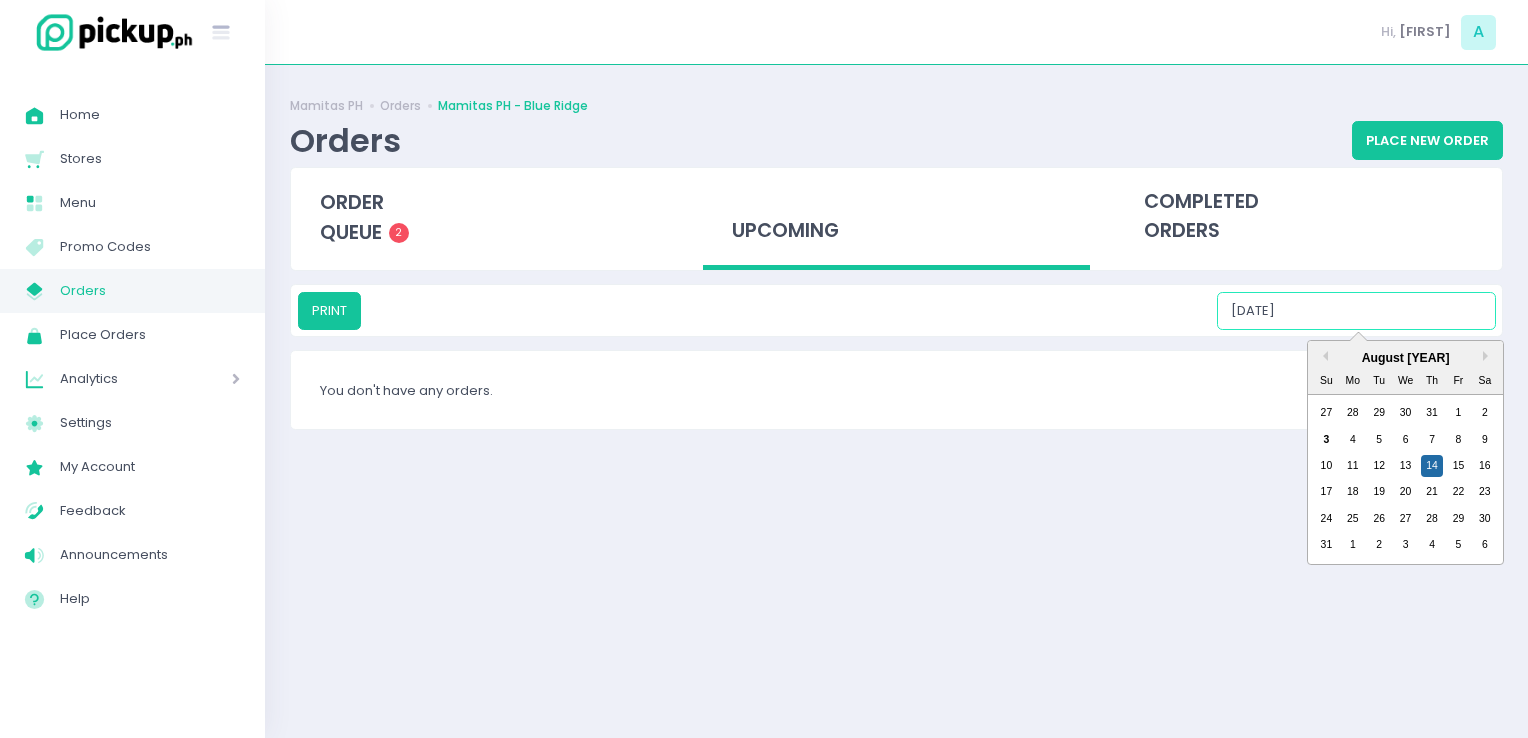 click on "08/14/2025" at bounding box center (1356, 311) 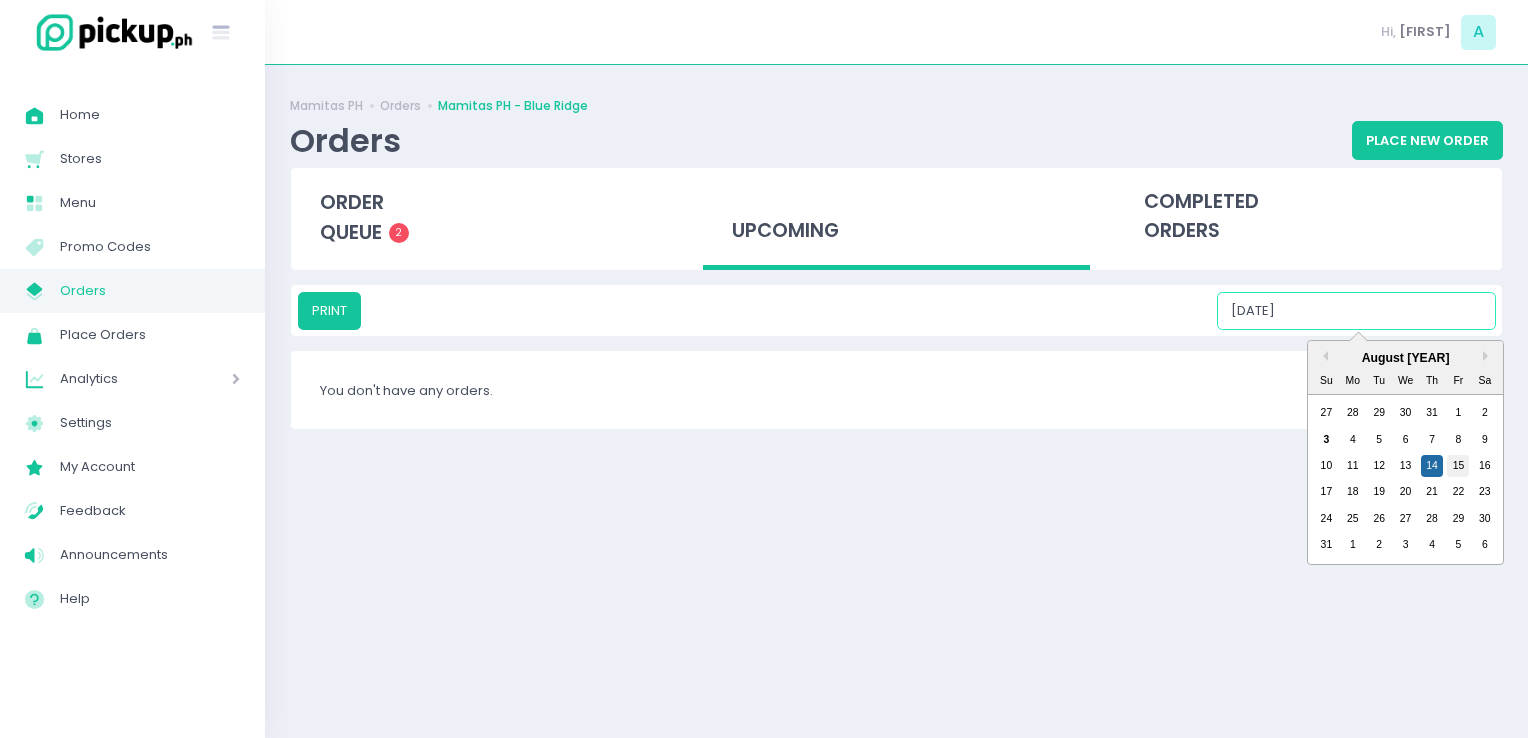 click on "15" at bounding box center (1458, 466) 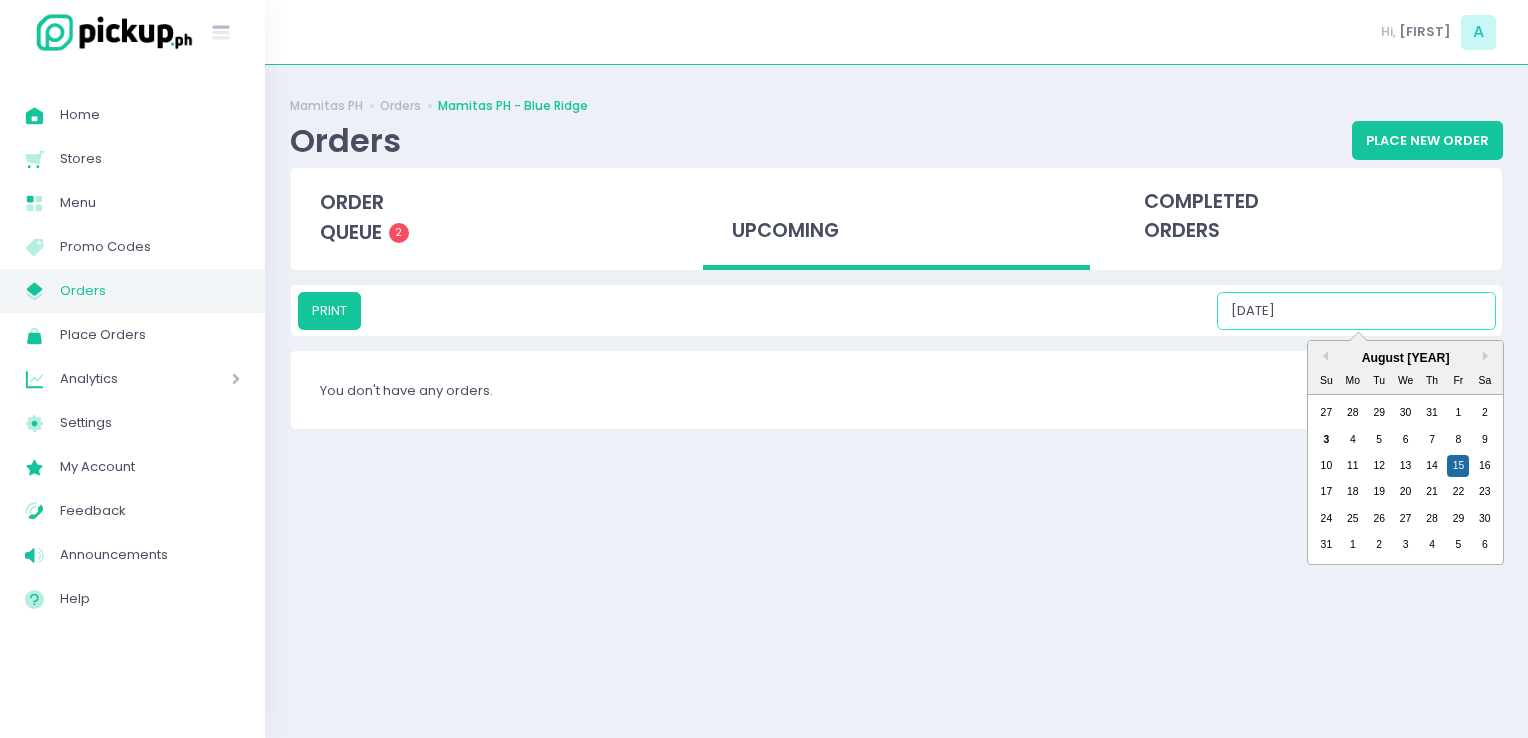 click on "08/15/2025" at bounding box center [1356, 311] 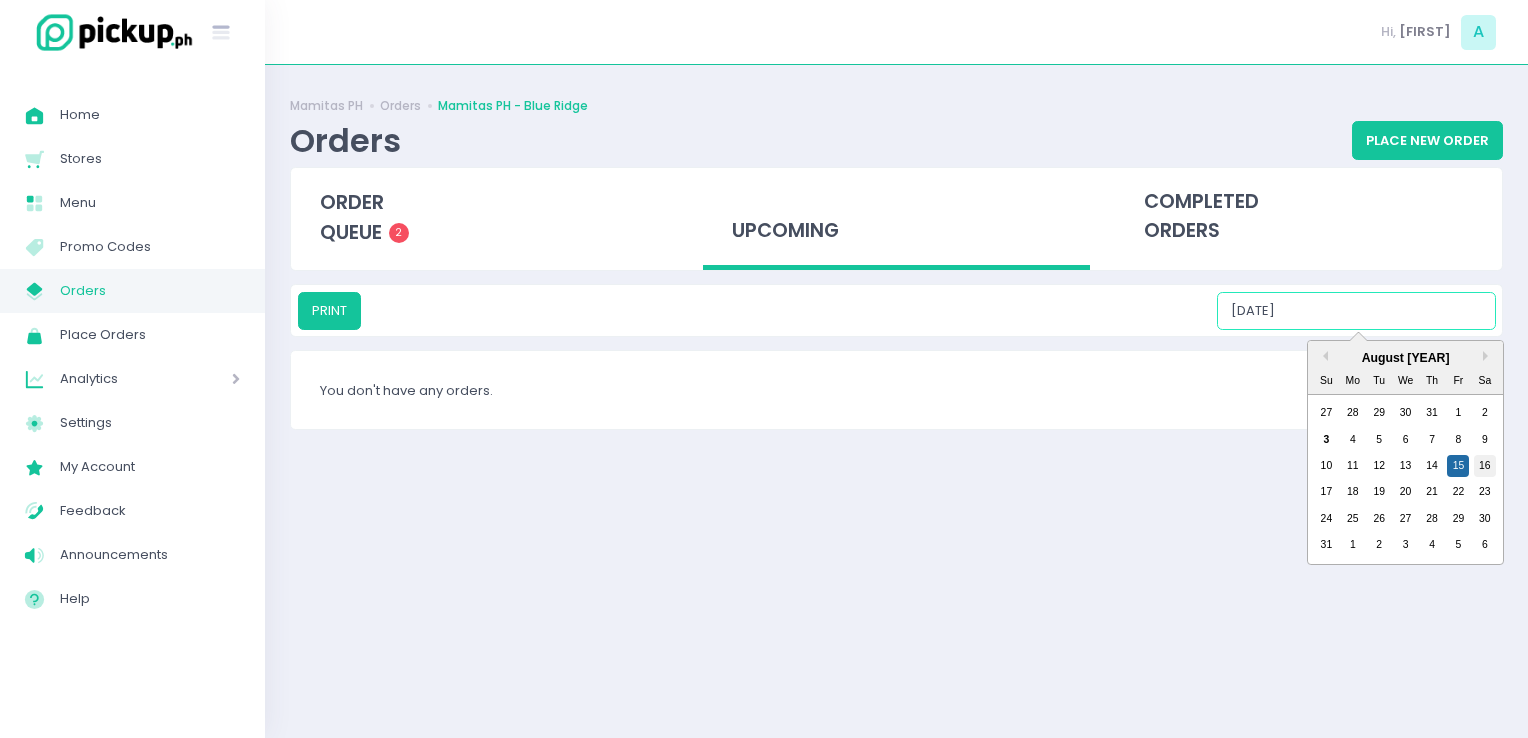 click on "16" at bounding box center (1485, 466) 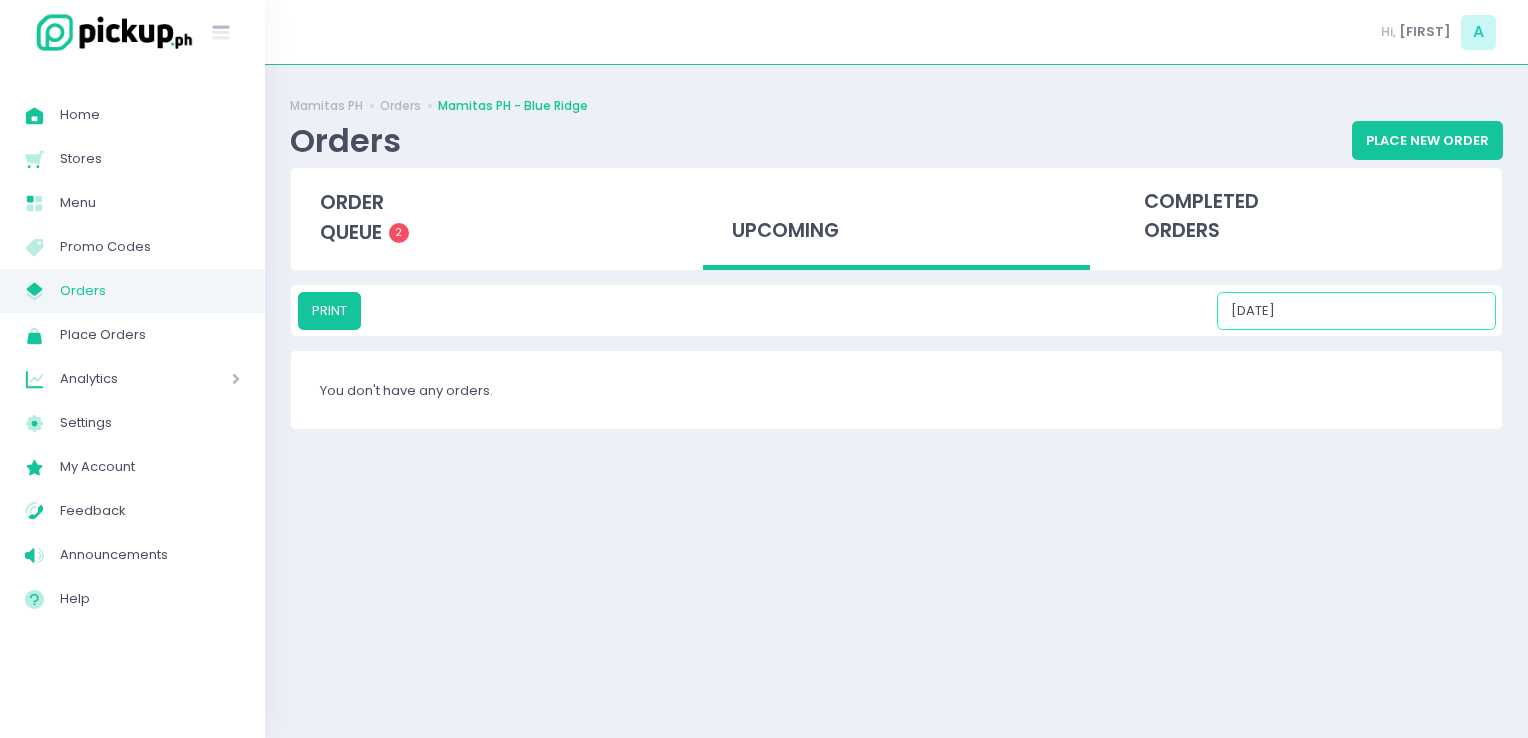 click on "08/16/2025" at bounding box center [1356, 311] 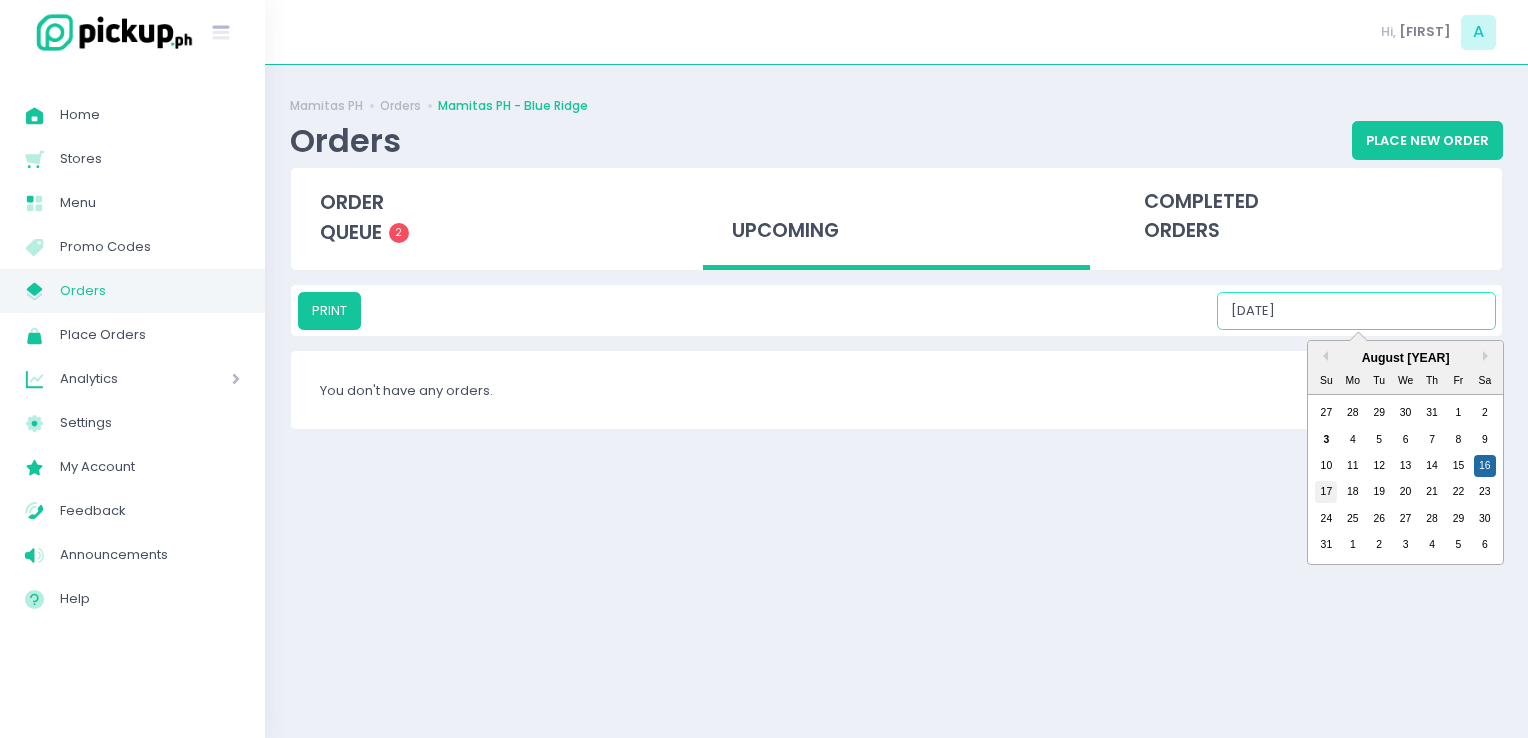 click on "17" at bounding box center (1326, 492) 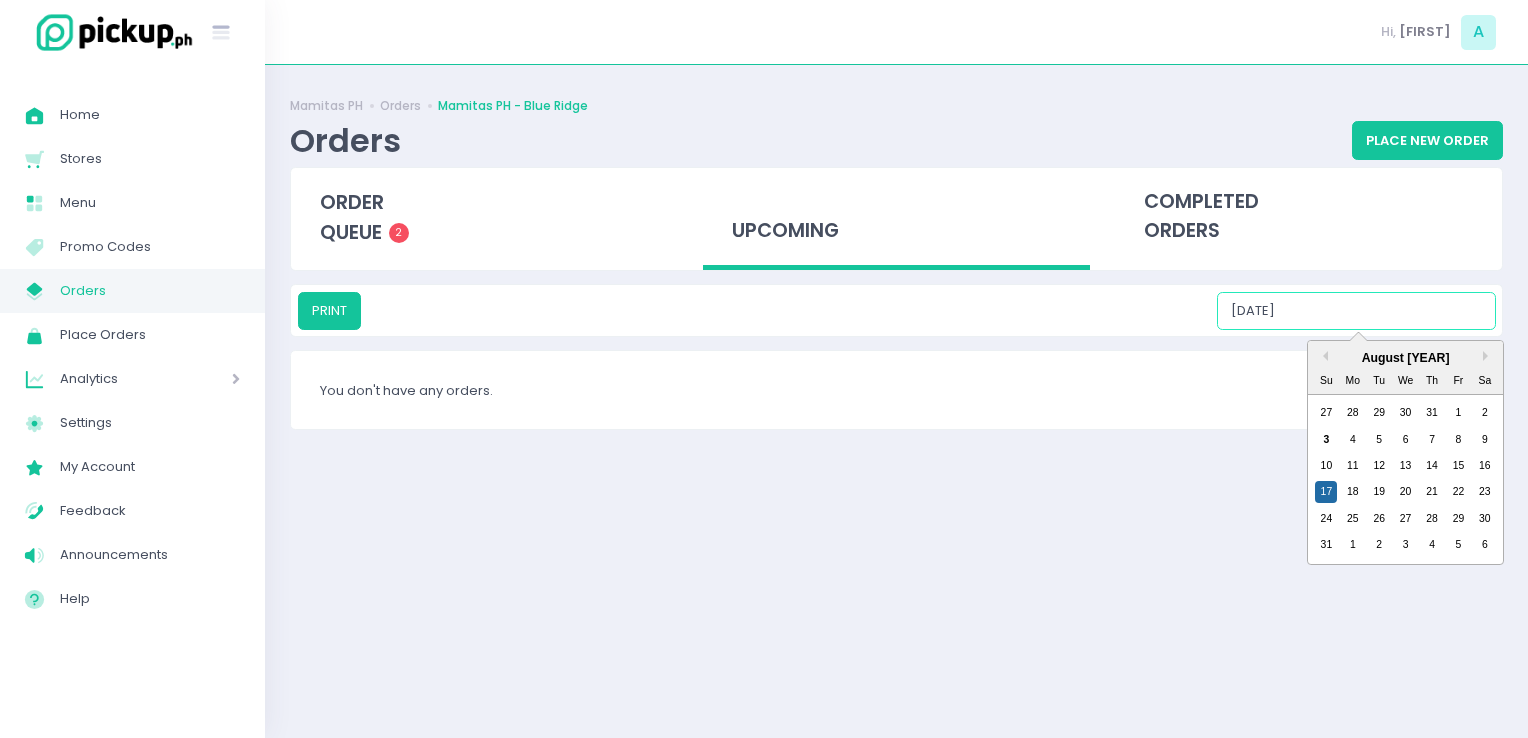 click on "08/17/2025" at bounding box center [1356, 311] 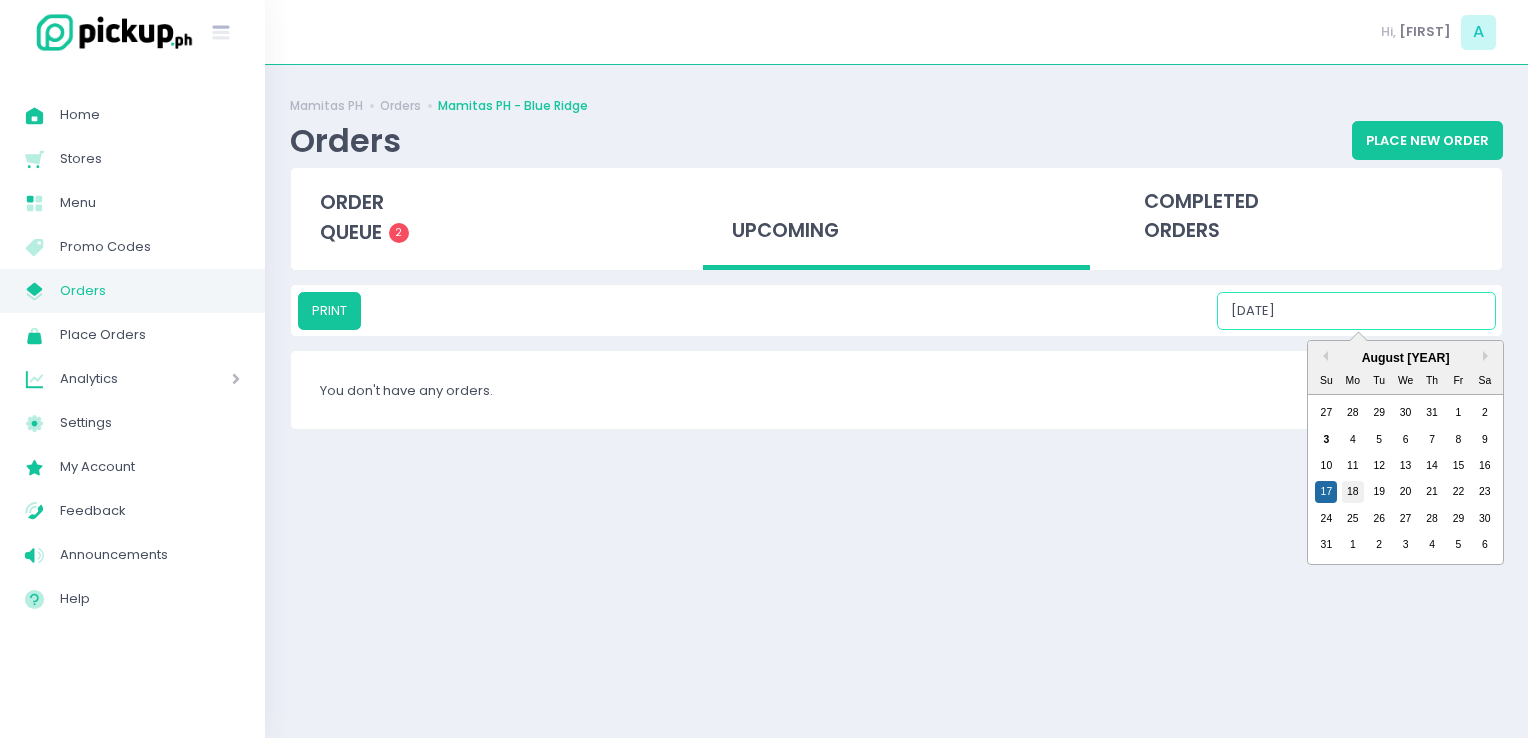 click on "18" at bounding box center [1353, 492] 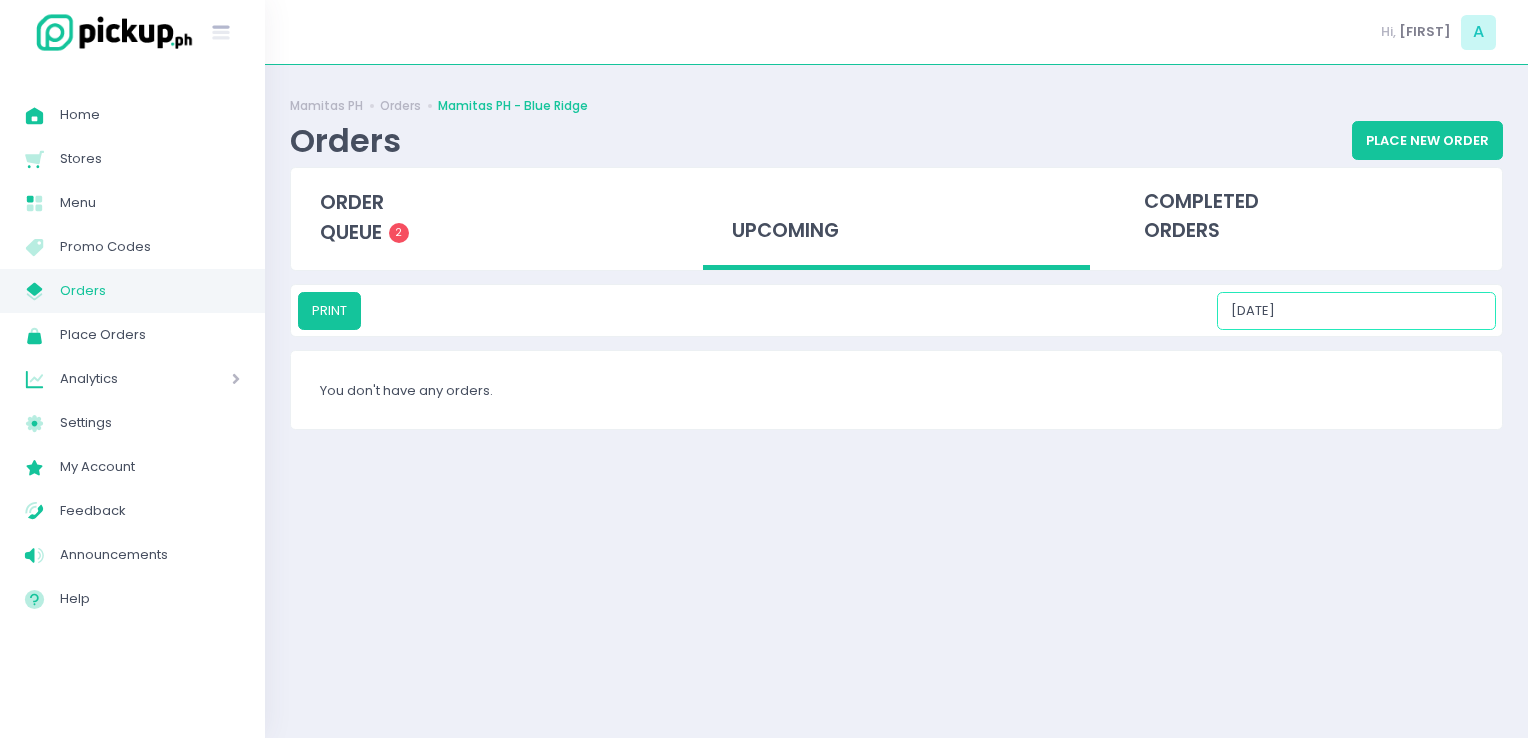 click on "08/18/2025" at bounding box center [1356, 311] 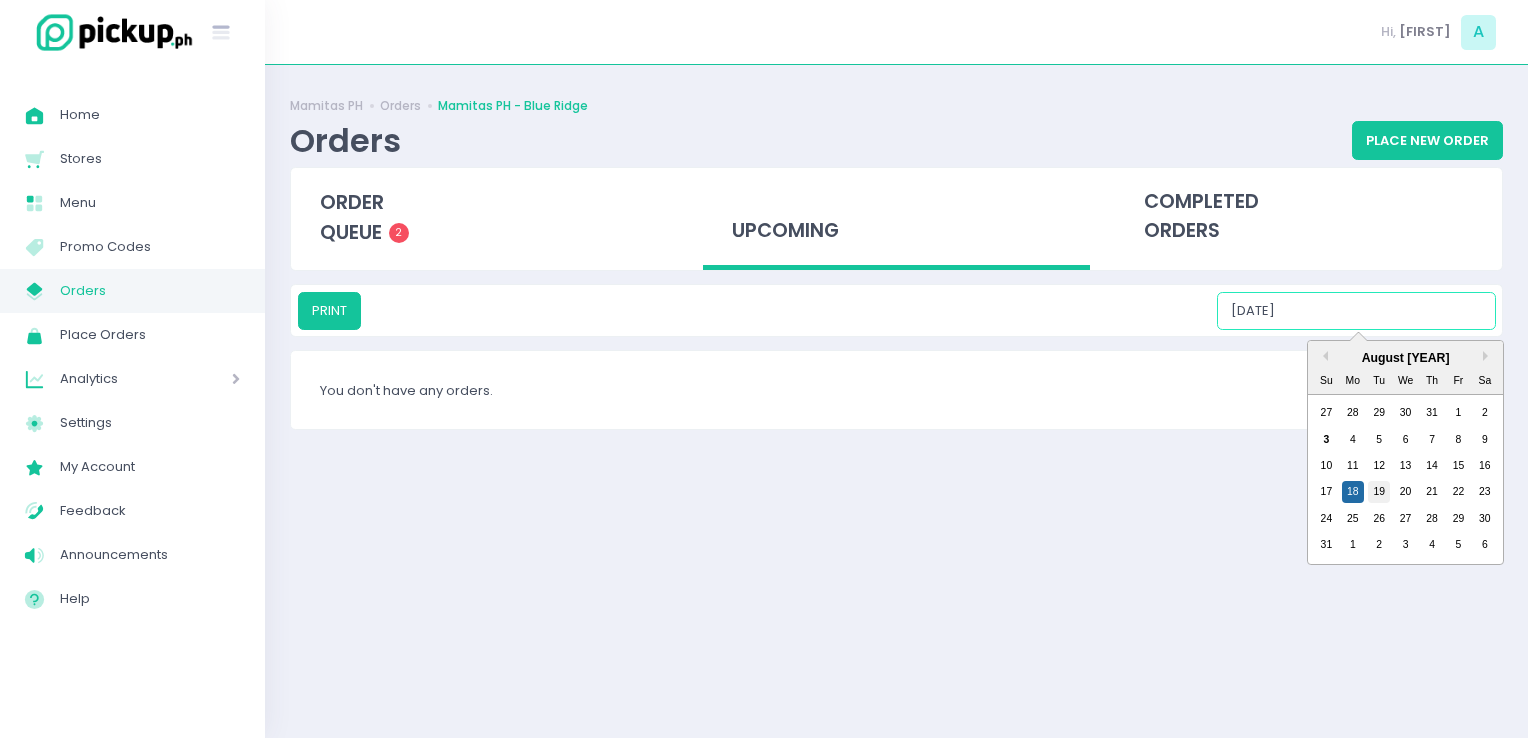 click on "19" at bounding box center [1379, 492] 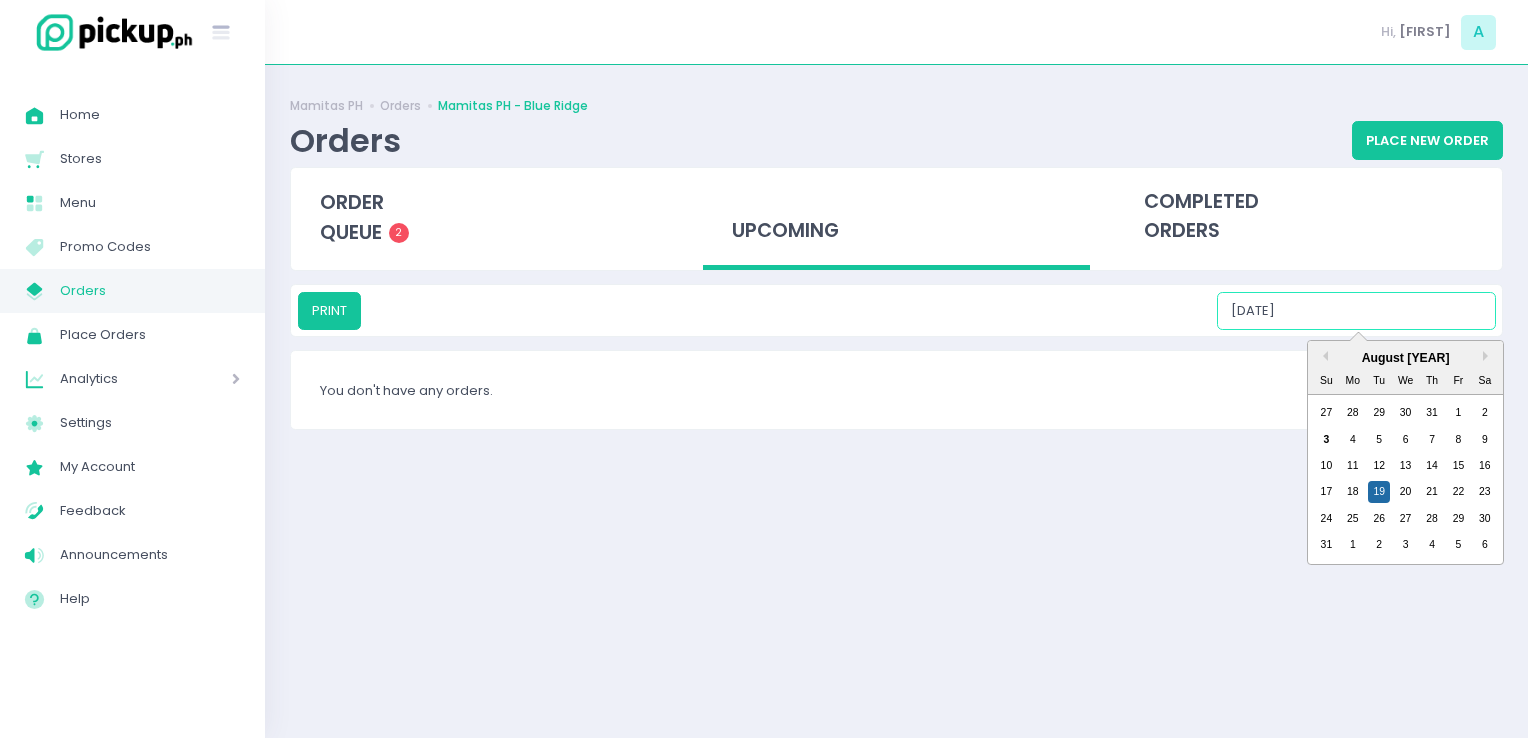 click on "08/19/2025" at bounding box center [1356, 311] 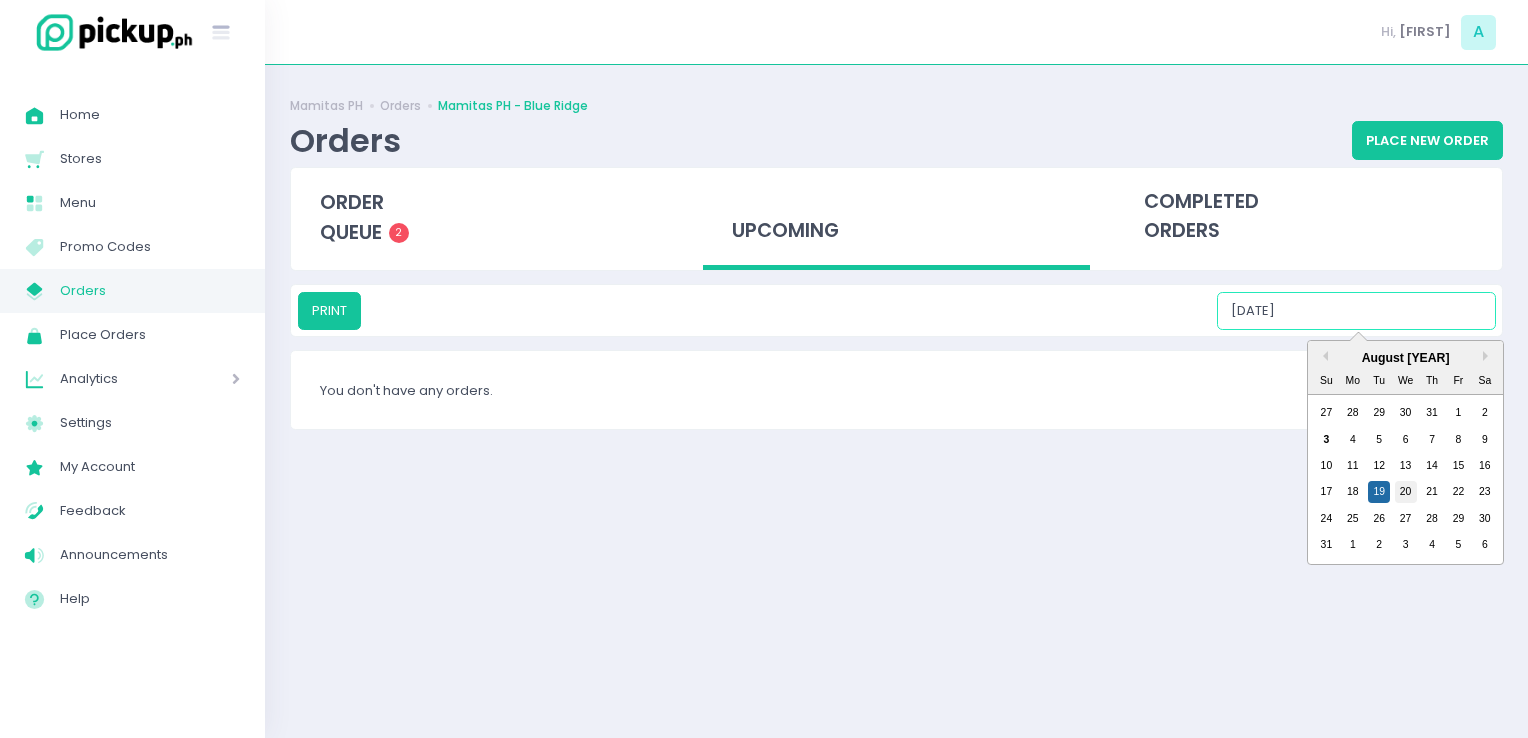 click on "20" at bounding box center [1406, 492] 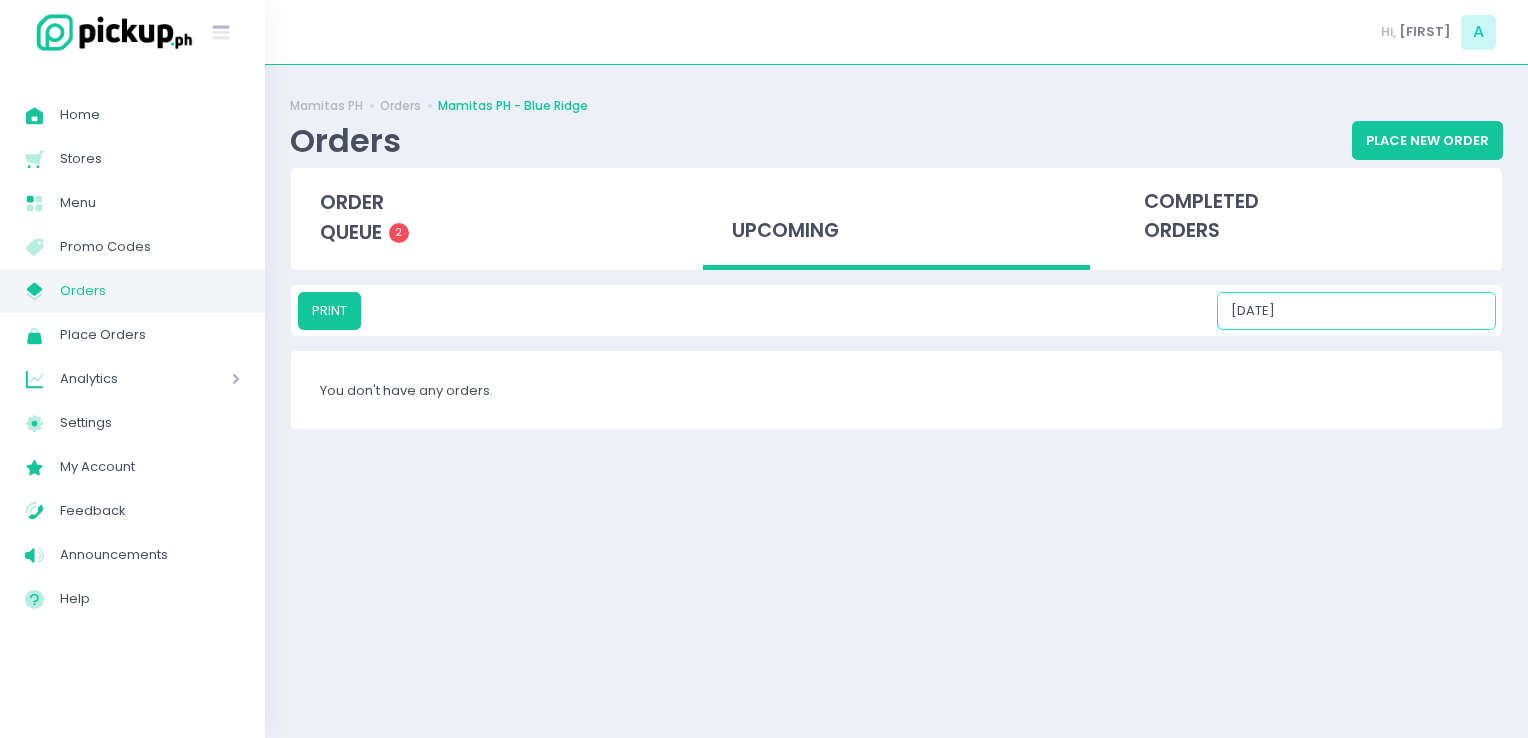 click on "08/20/2025" at bounding box center (1356, 311) 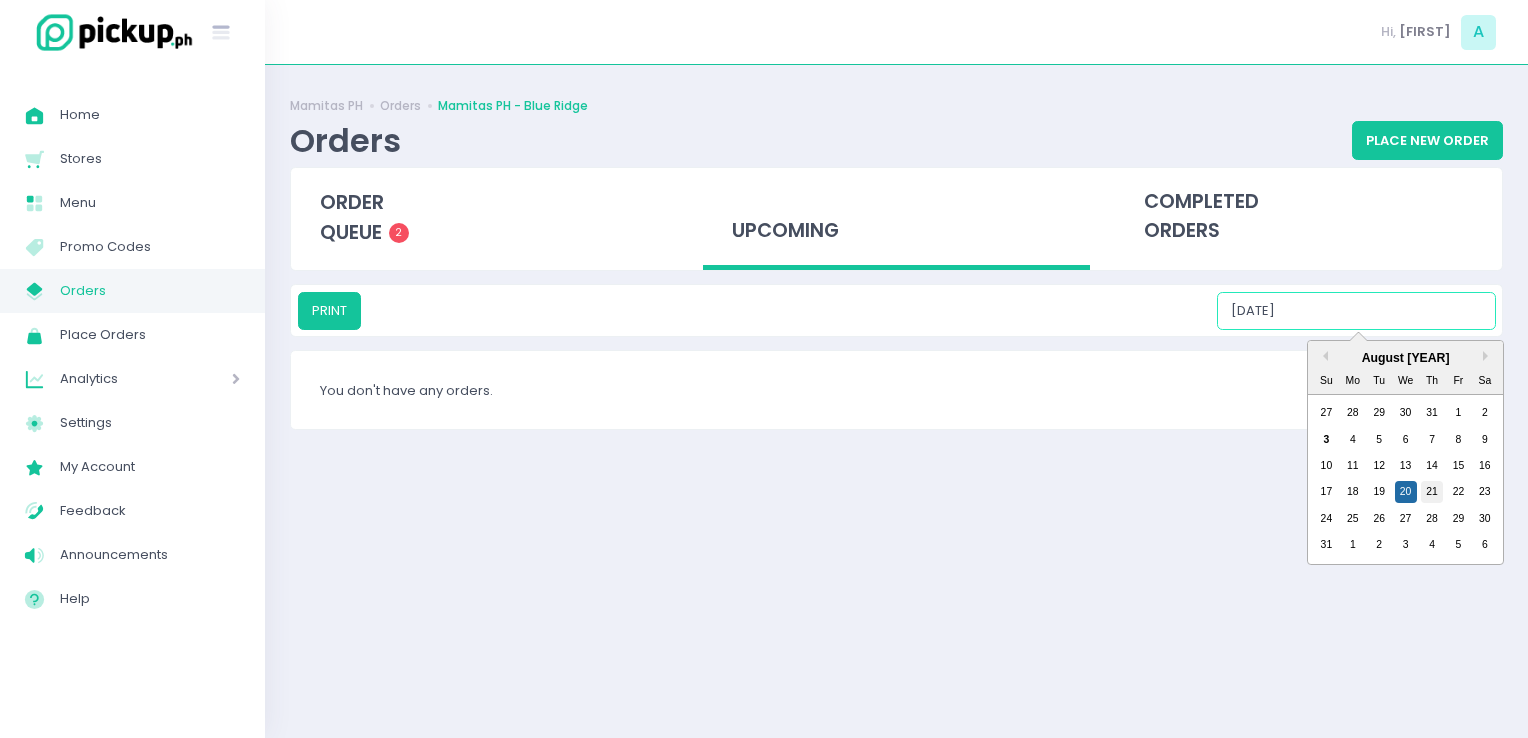click on "21" at bounding box center (1432, 492) 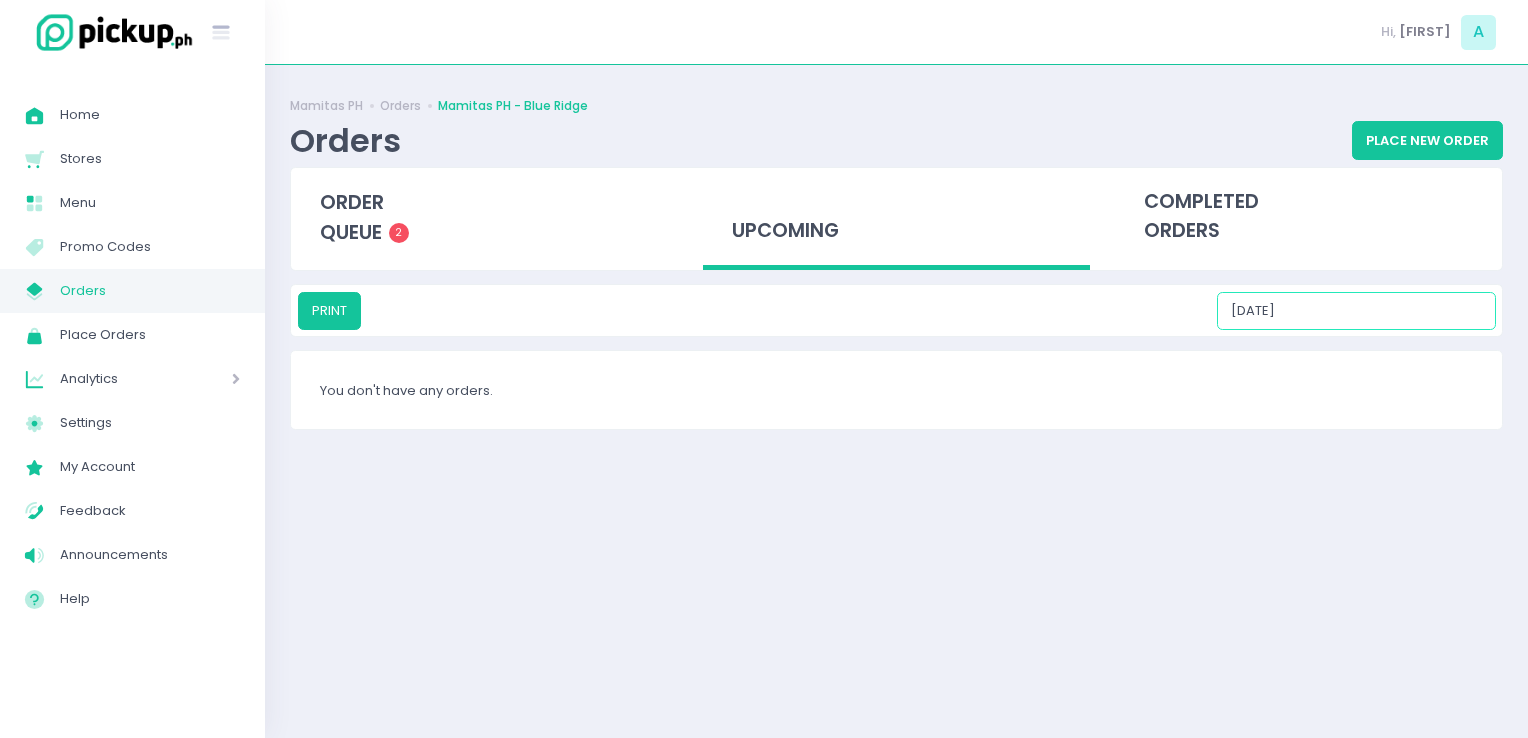 click on "08/21/2025" at bounding box center (1356, 311) 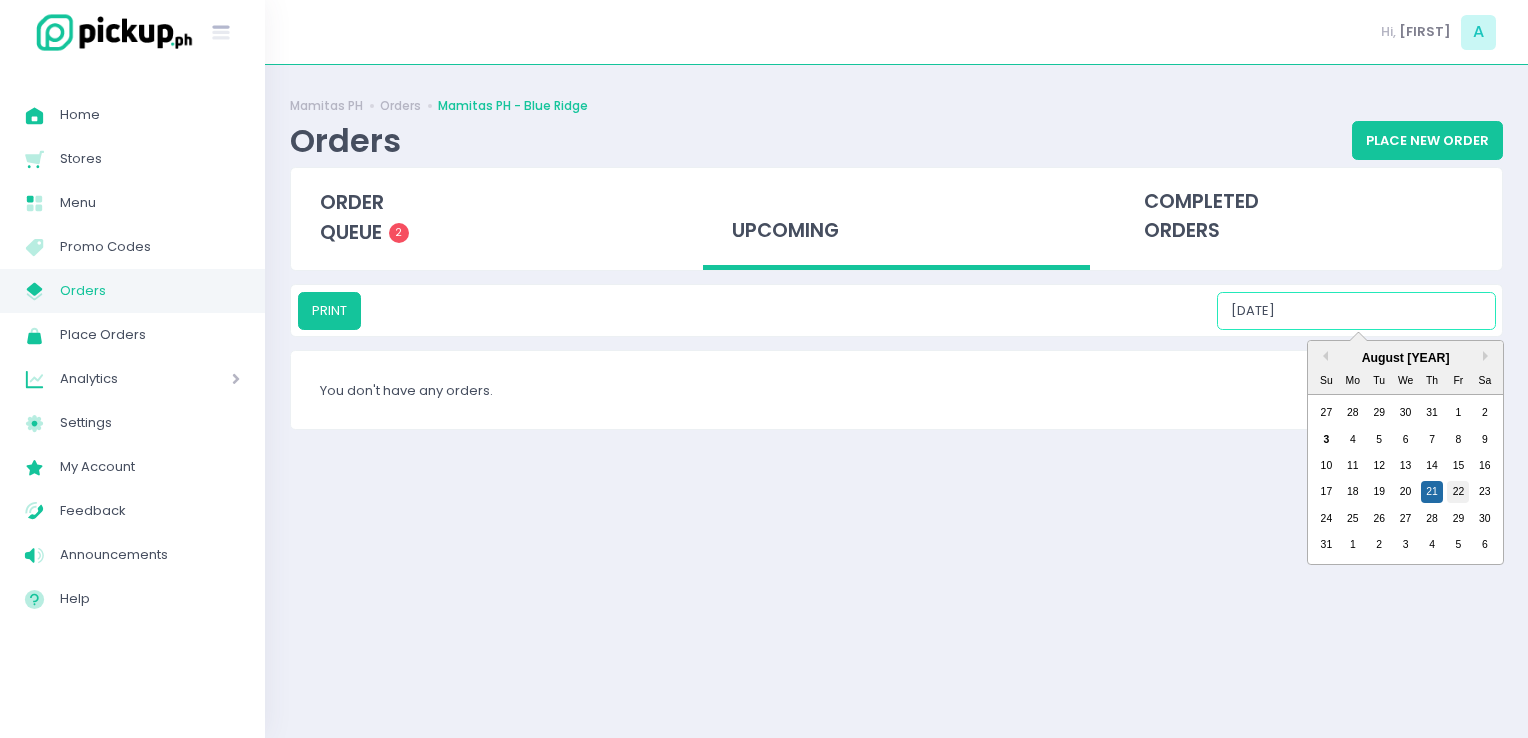 click on "22" at bounding box center [1458, 492] 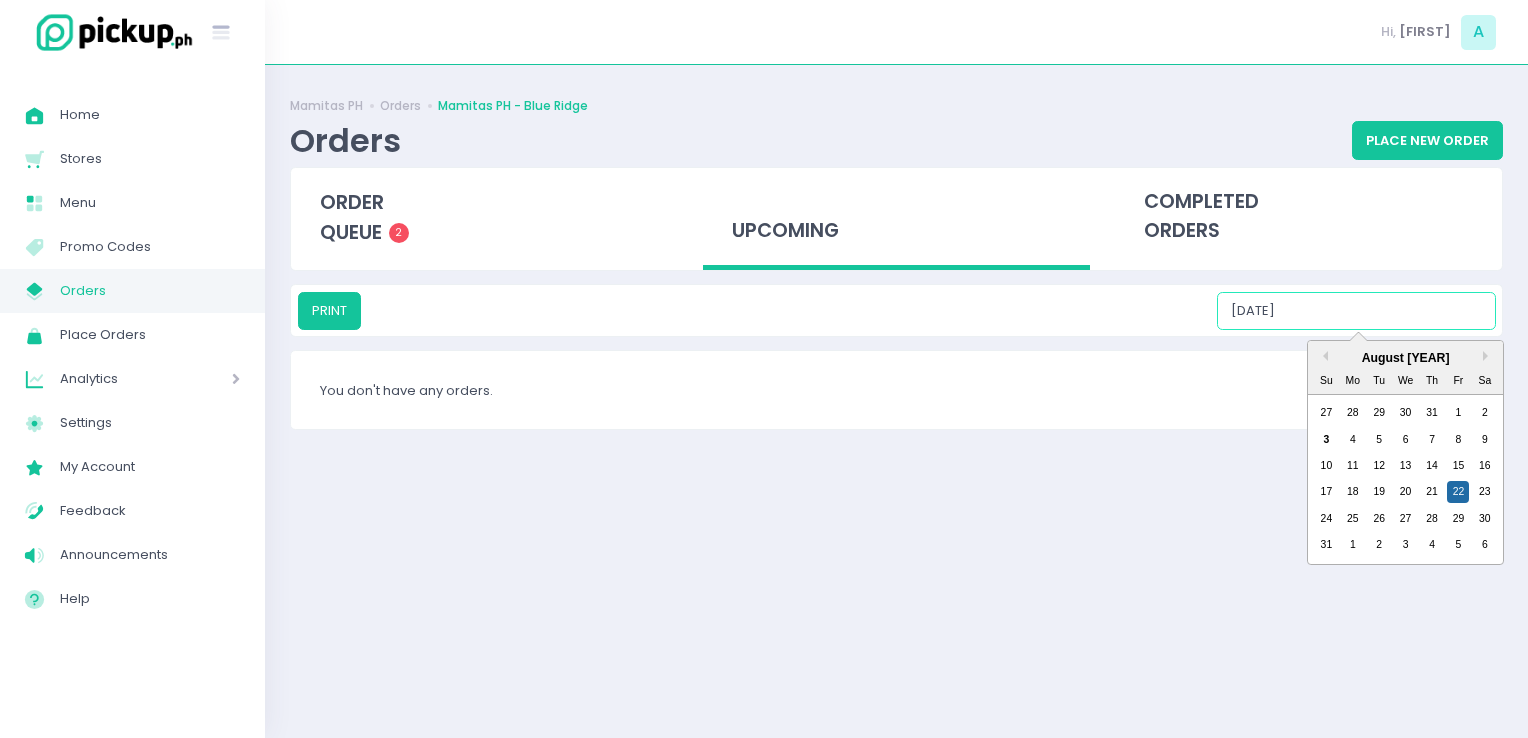 click on "08/22/2025" at bounding box center [1356, 311] 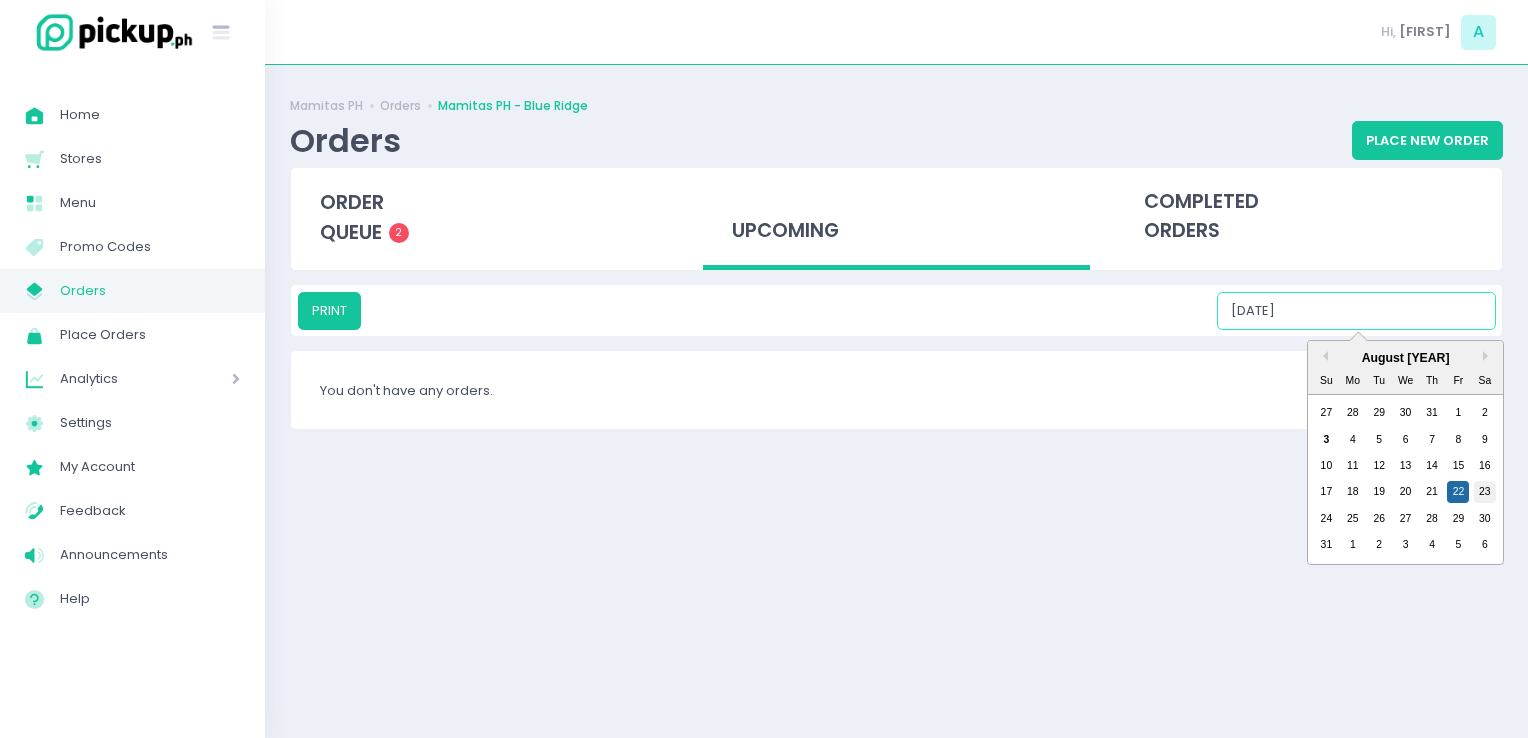 click on "23" at bounding box center [1485, 492] 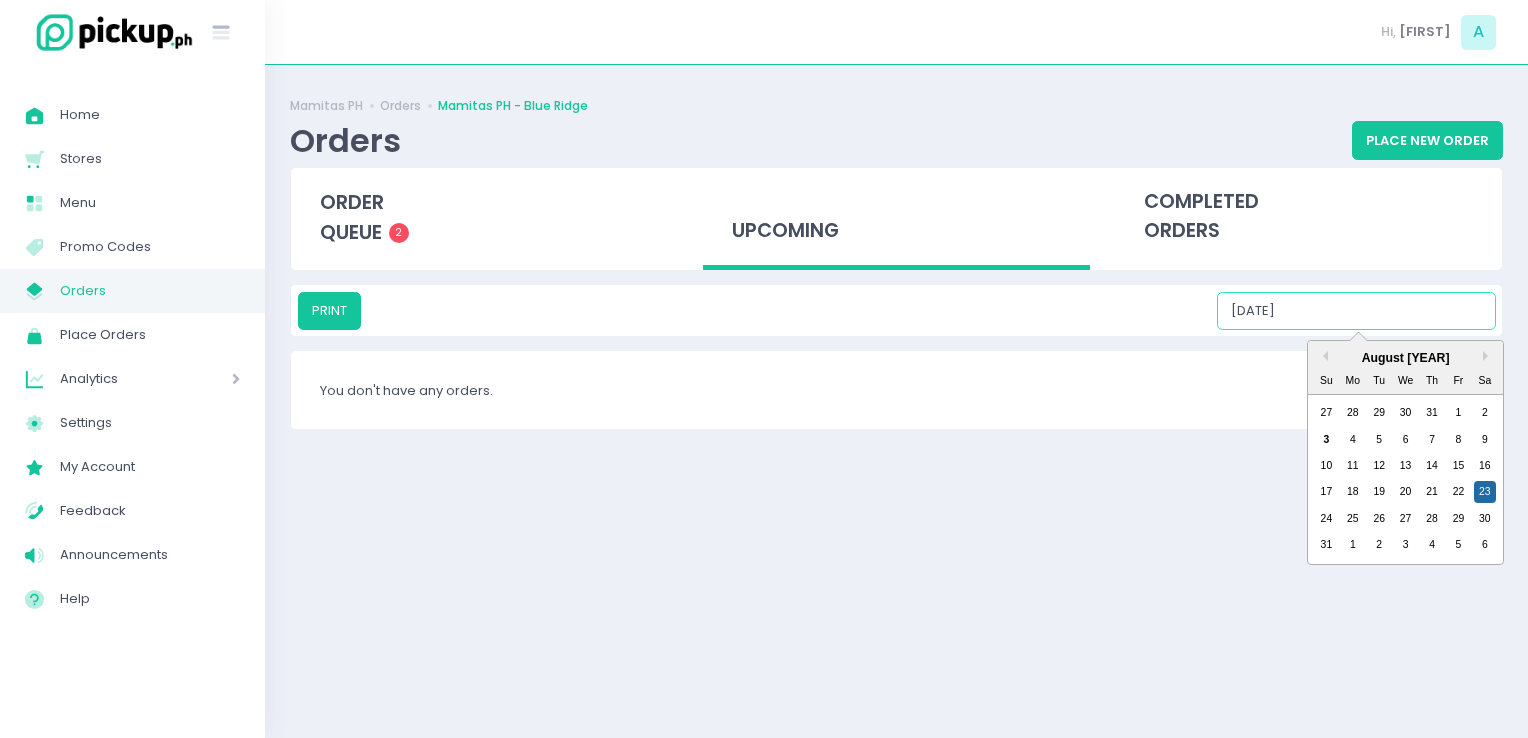 click on "08/23/2025" at bounding box center (1356, 311) 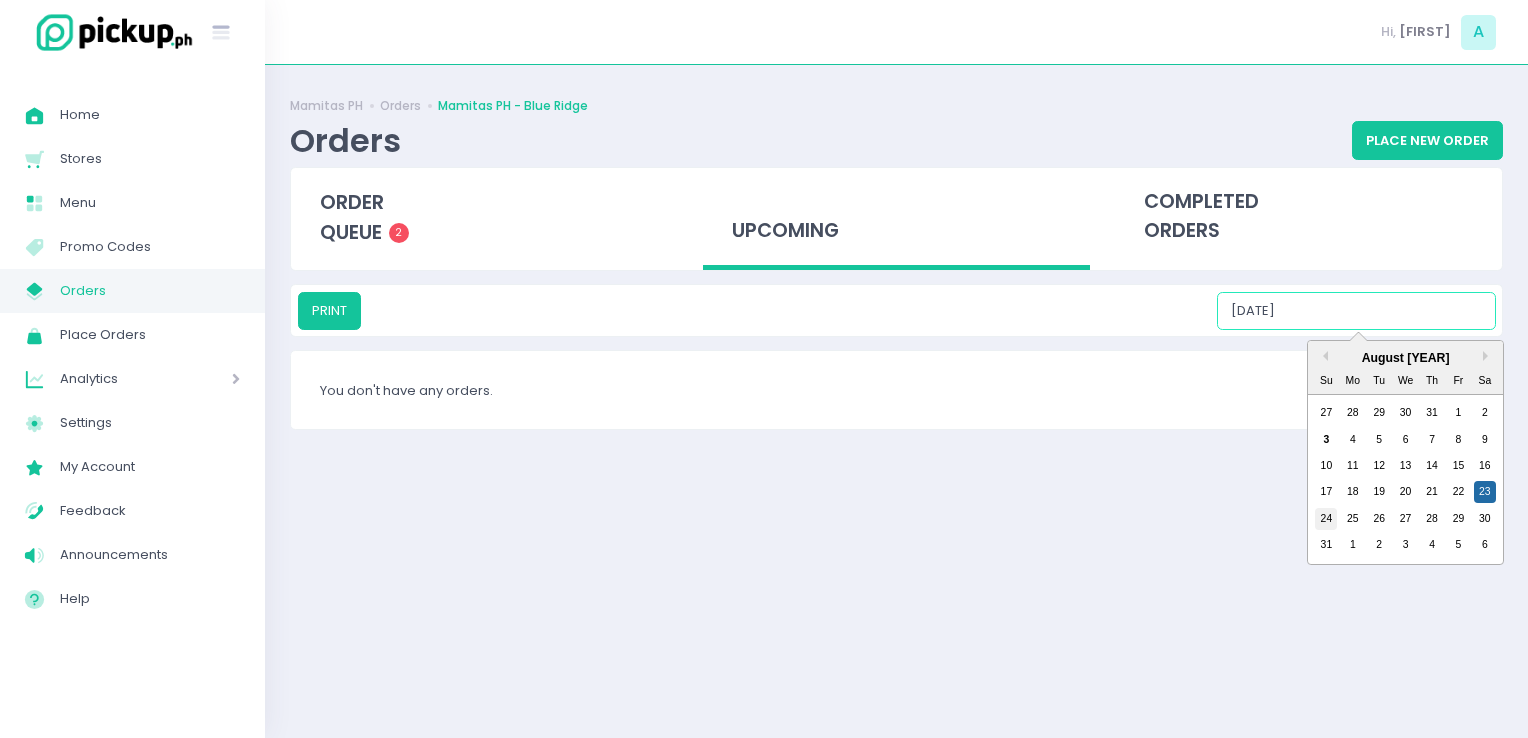 click on "24" at bounding box center [1326, 519] 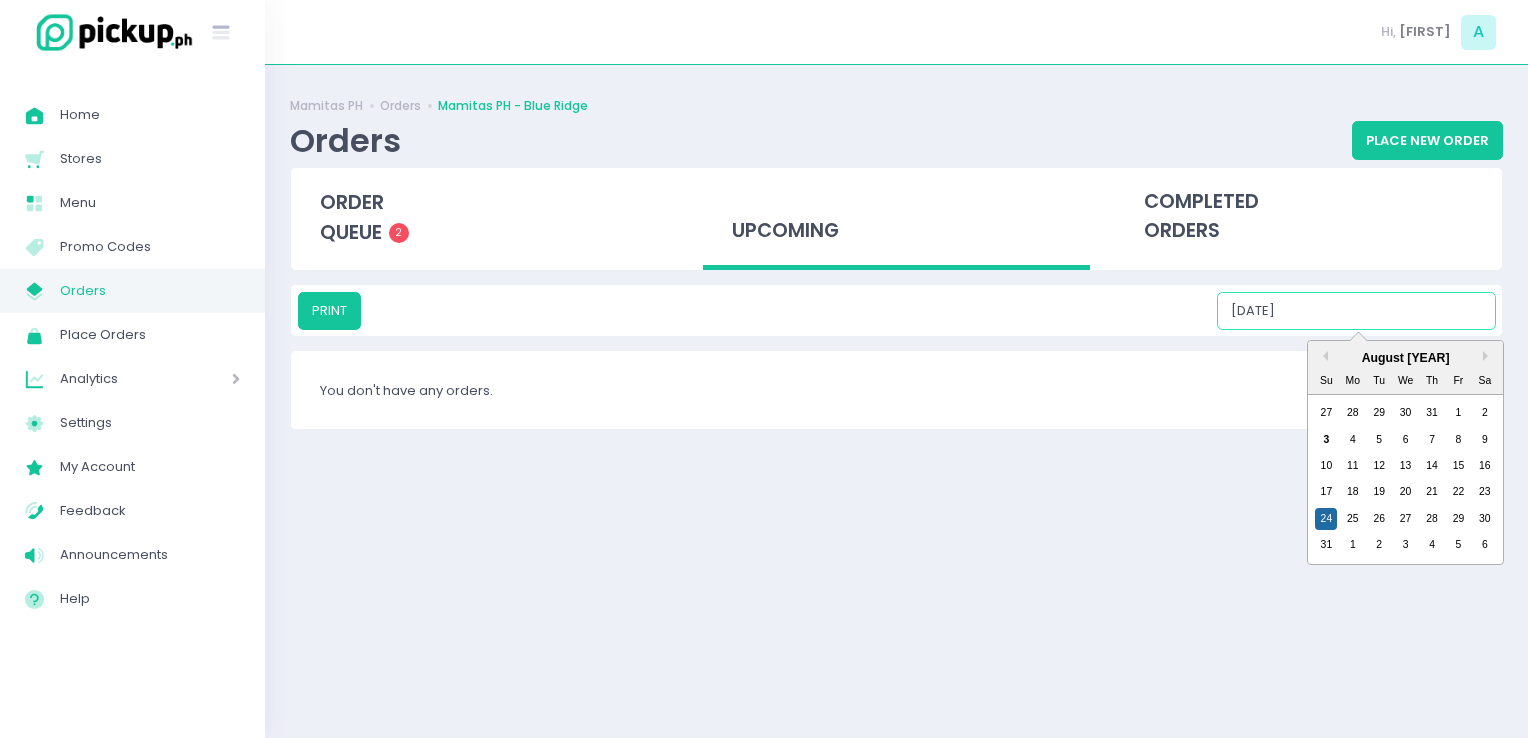click on "08/24/2025" at bounding box center (1356, 311) 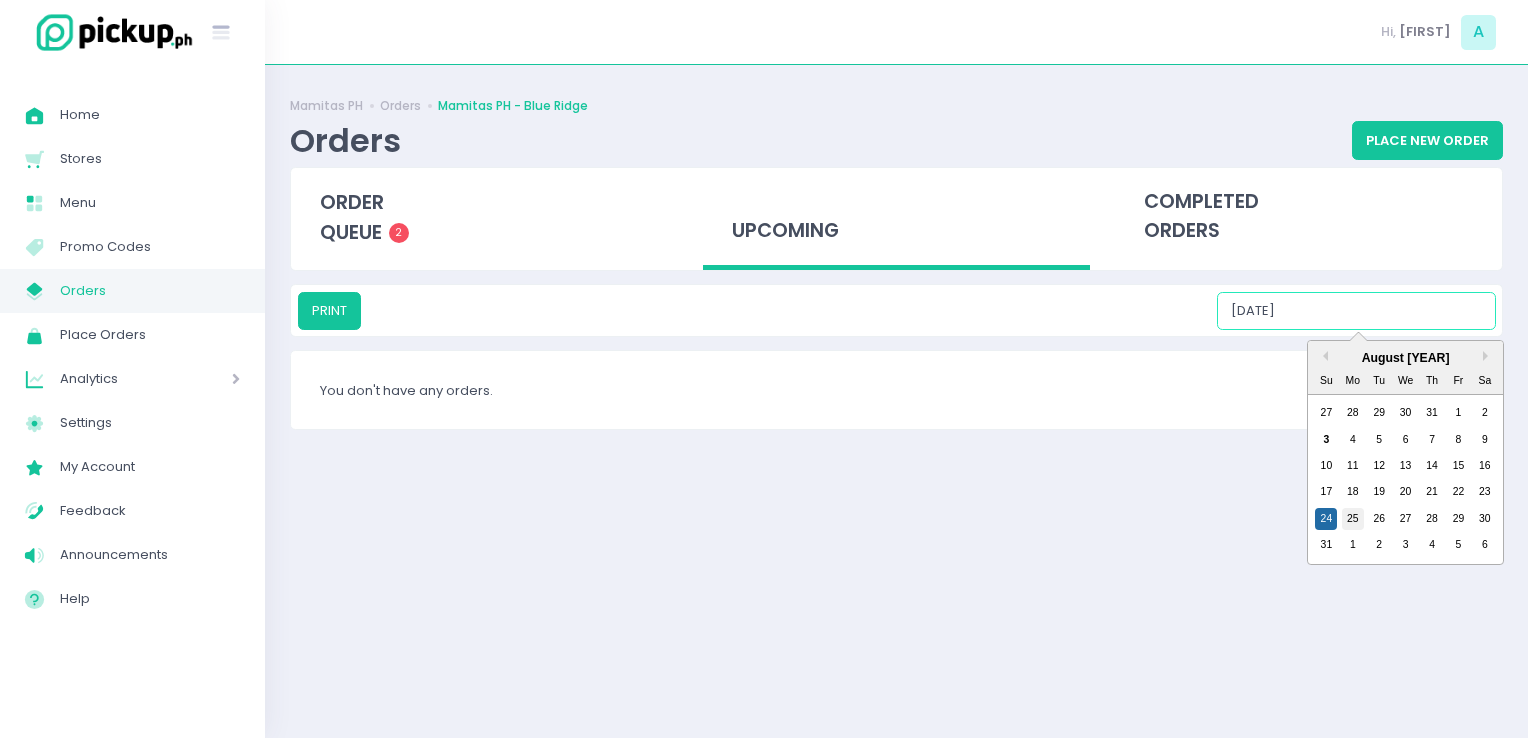click on "25" at bounding box center [1353, 519] 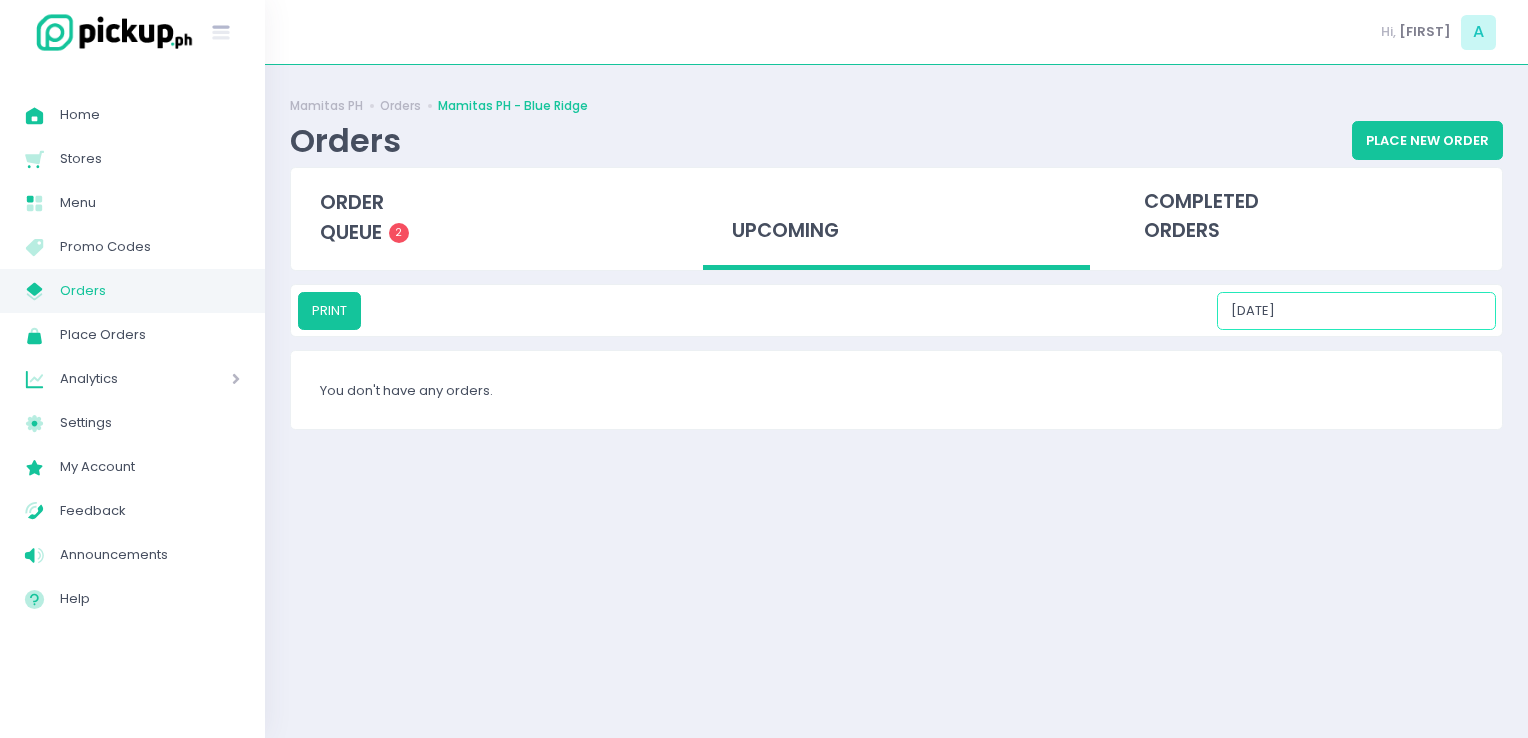 click on "08/25/2025" at bounding box center [1356, 311] 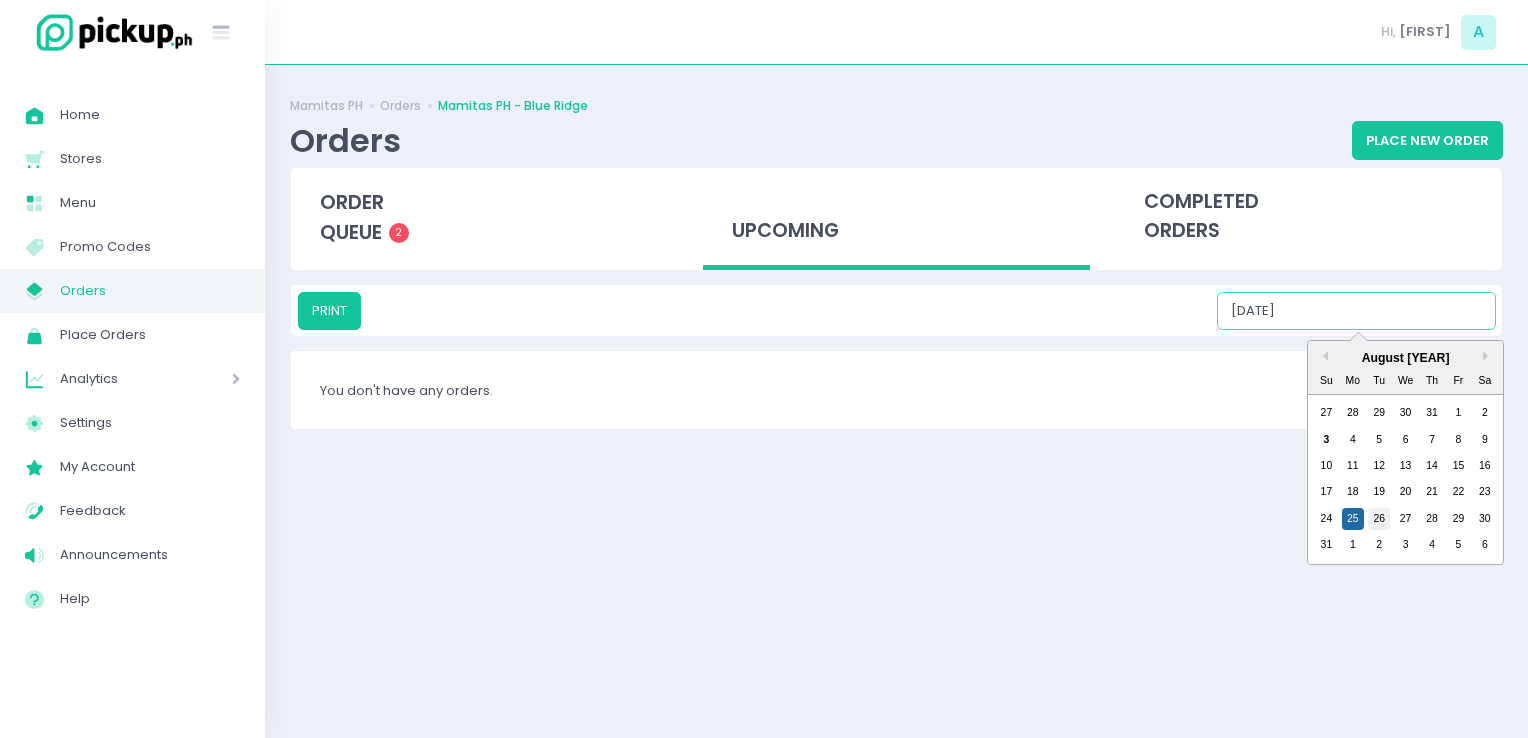 click on "26" at bounding box center (1379, 519) 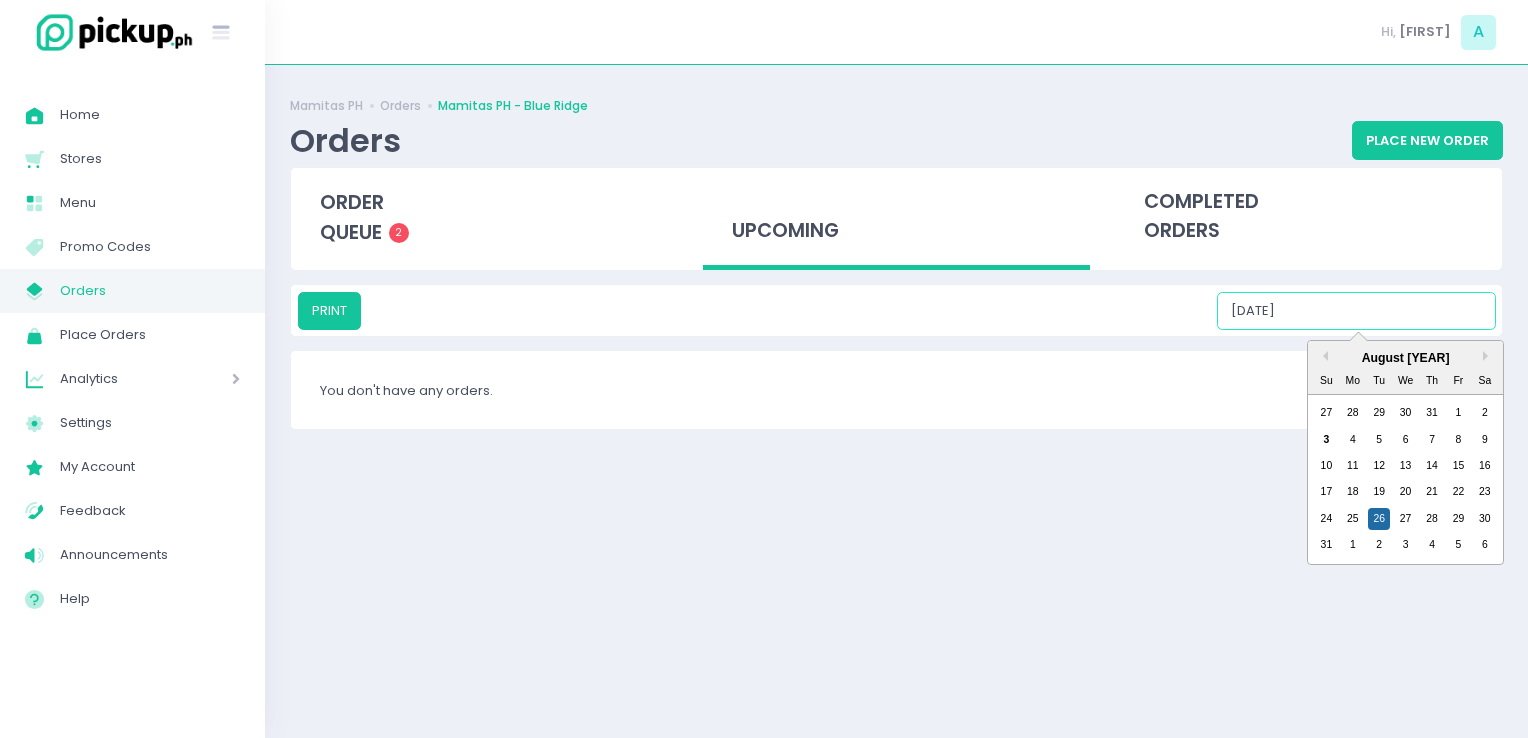 click on "08/26/2025" at bounding box center (1356, 311) 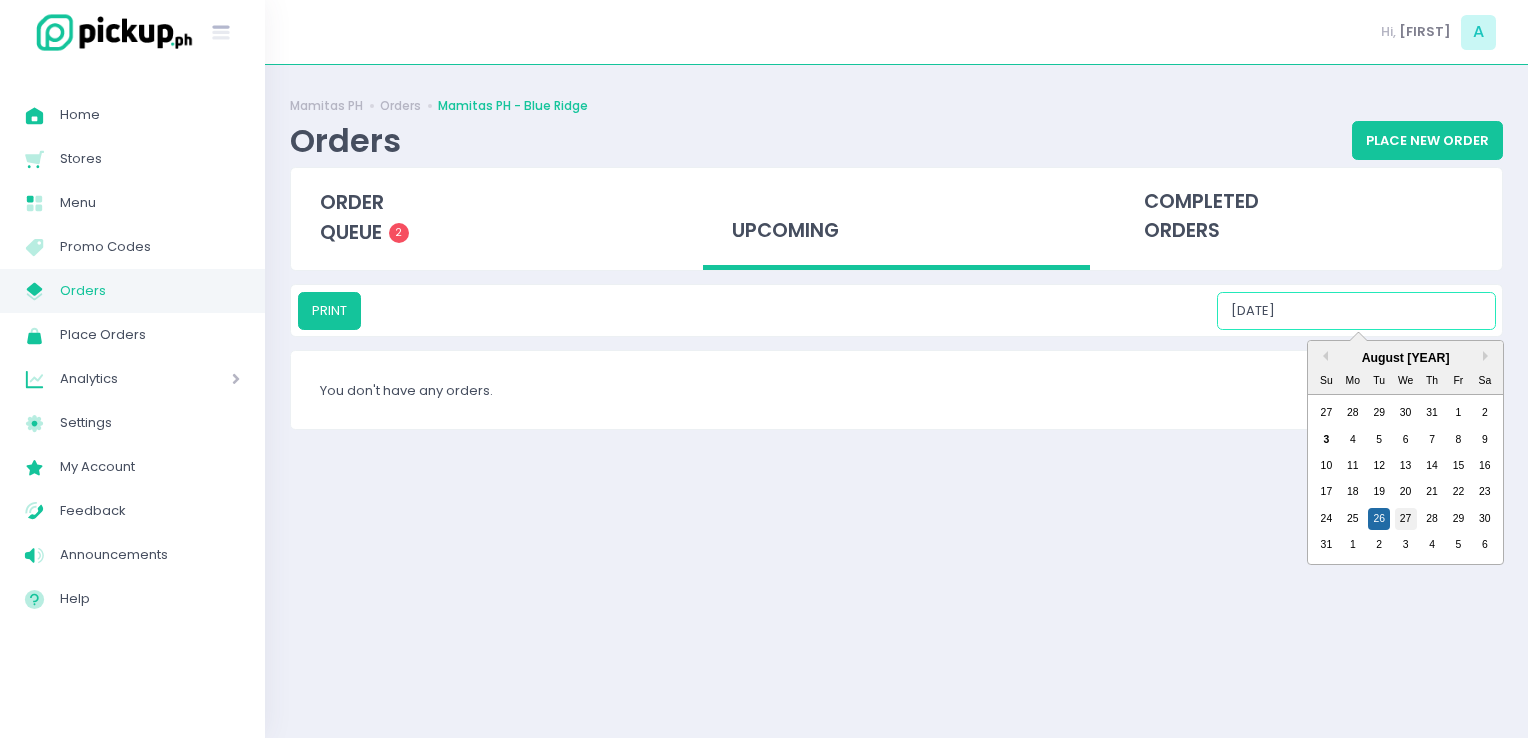 click on "27" at bounding box center [1406, 519] 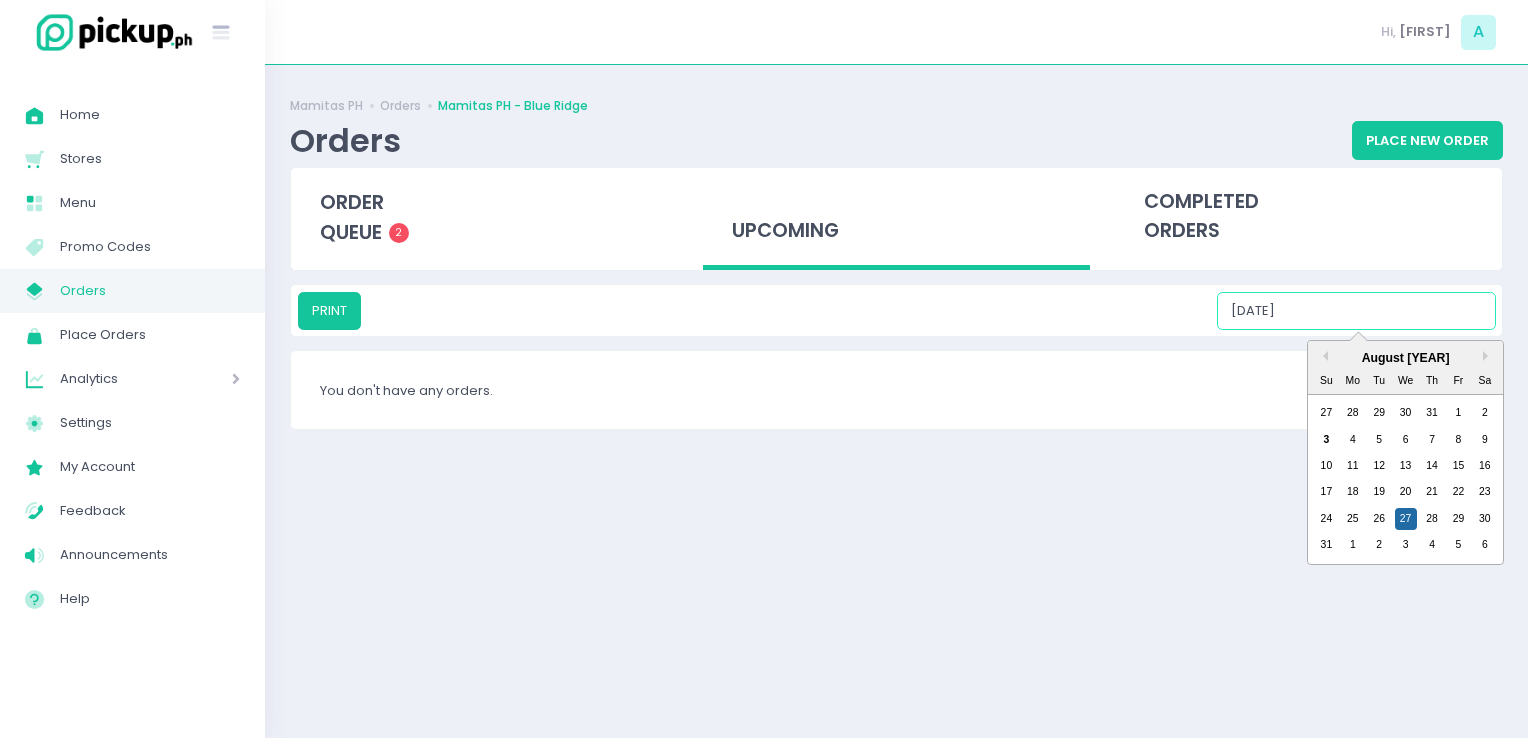 click on "08/27/2025" at bounding box center [1356, 311] 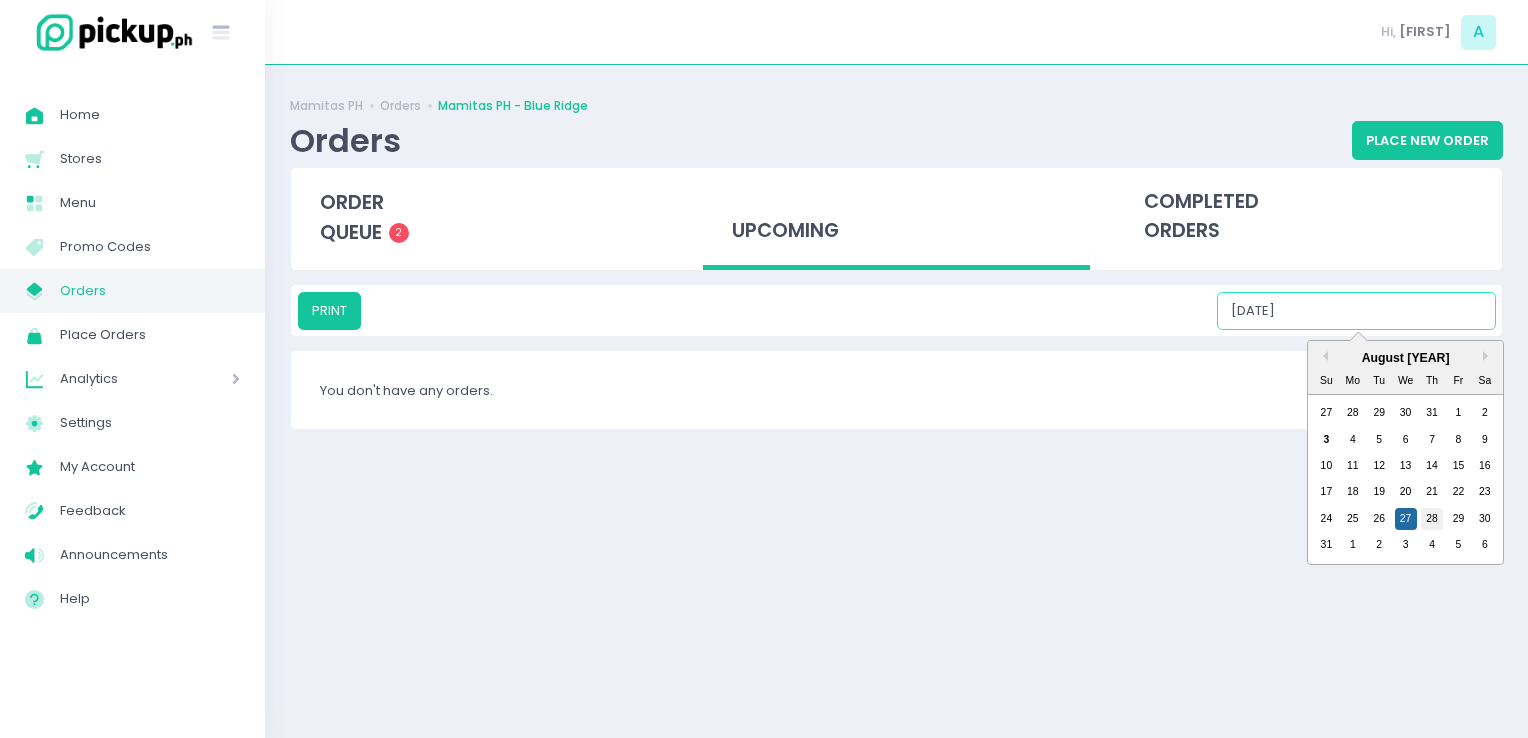 click on "28" at bounding box center (1432, 519) 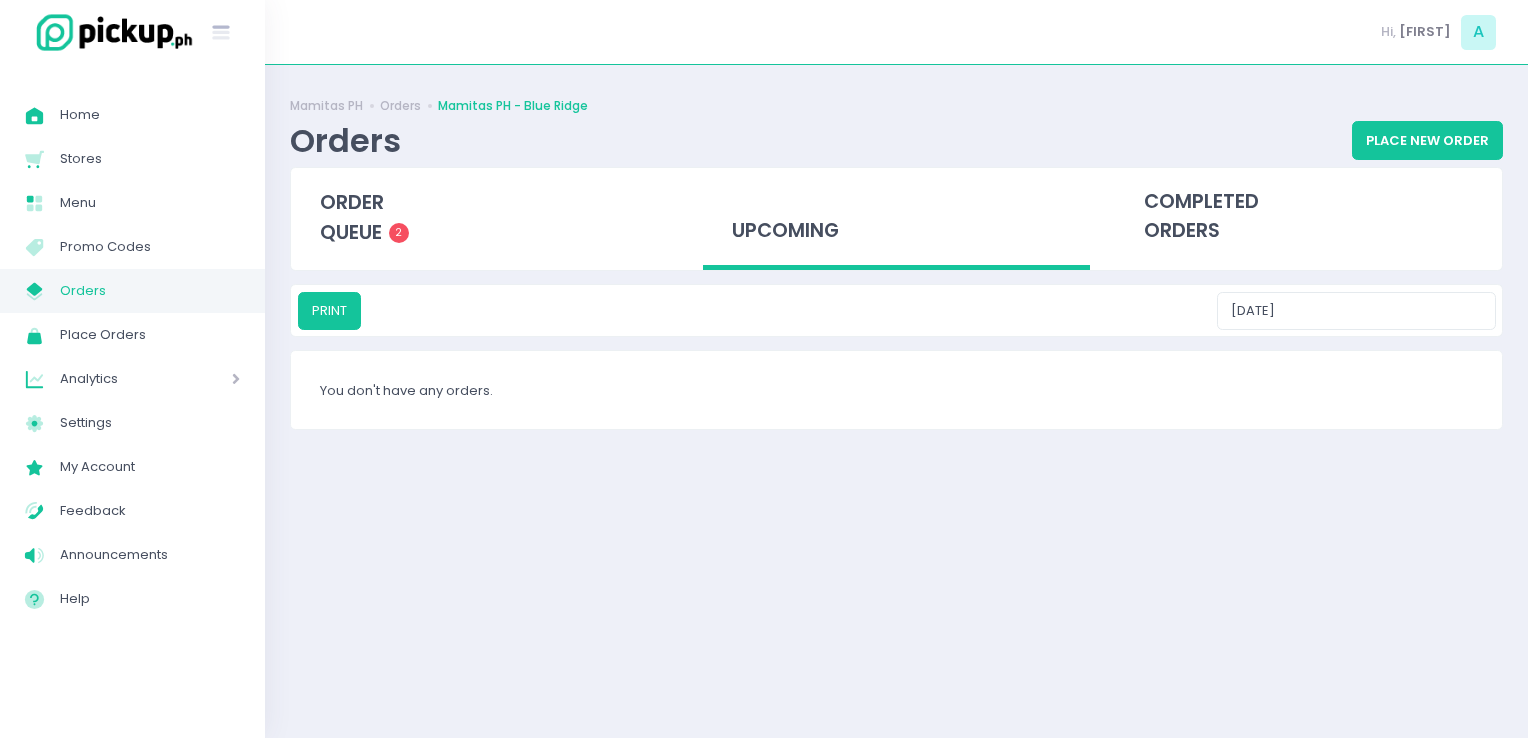 click on "PRINT 08/28/2025" at bounding box center [896, 310] 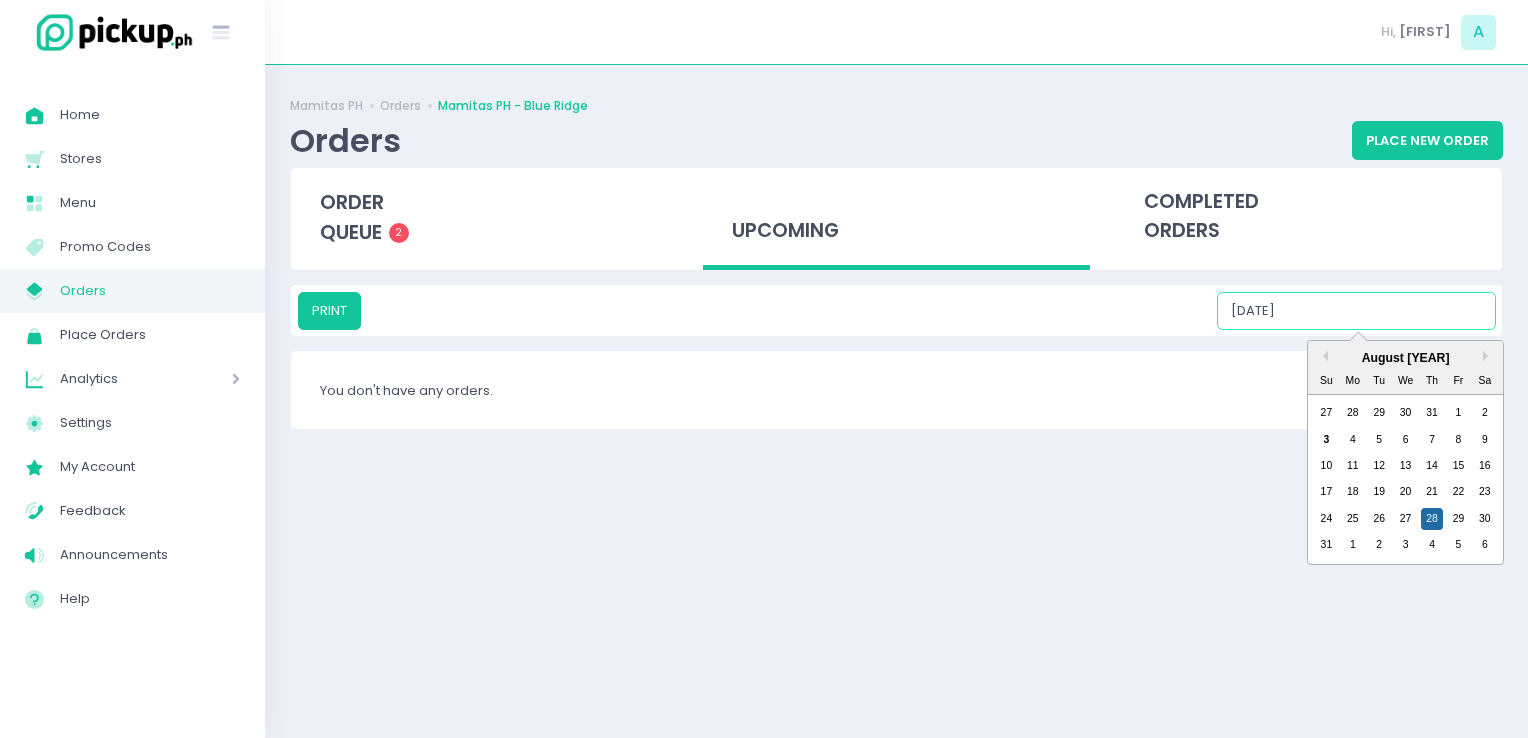 click on "08/28/2025" at bounding box center (1356, 311) 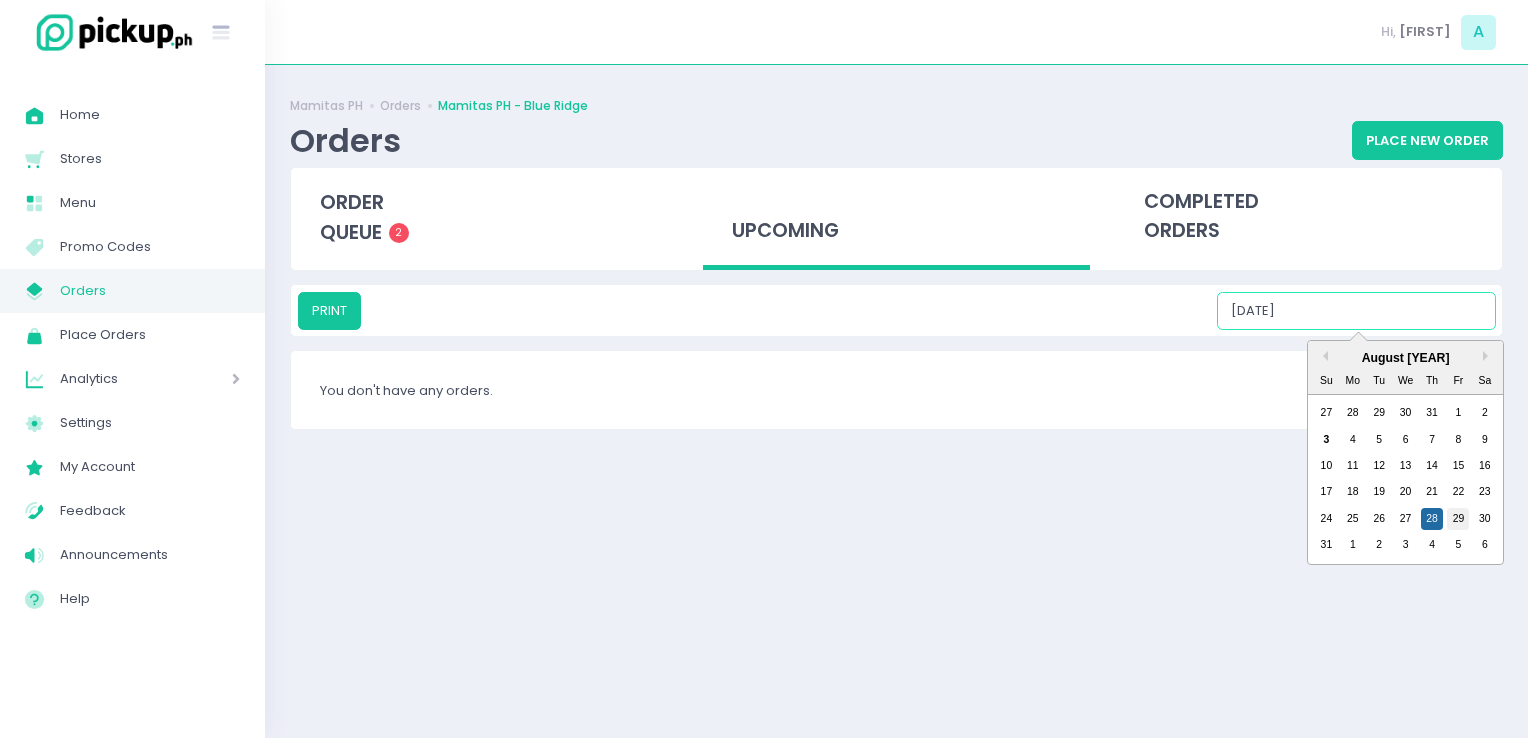 click on "29" at bounding box center (1458, 519) 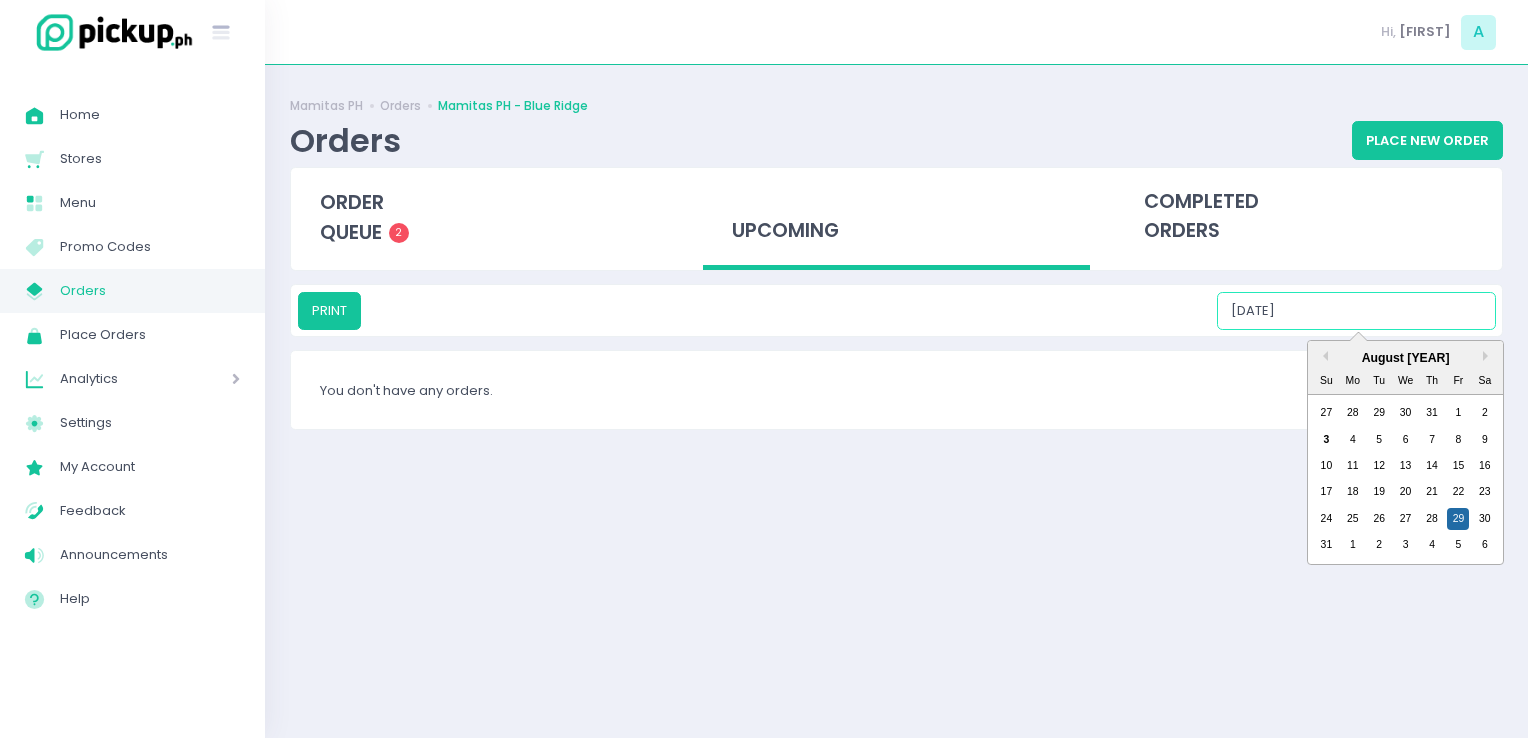 click on "08/29/2025" at bounding box center [1356, 311] 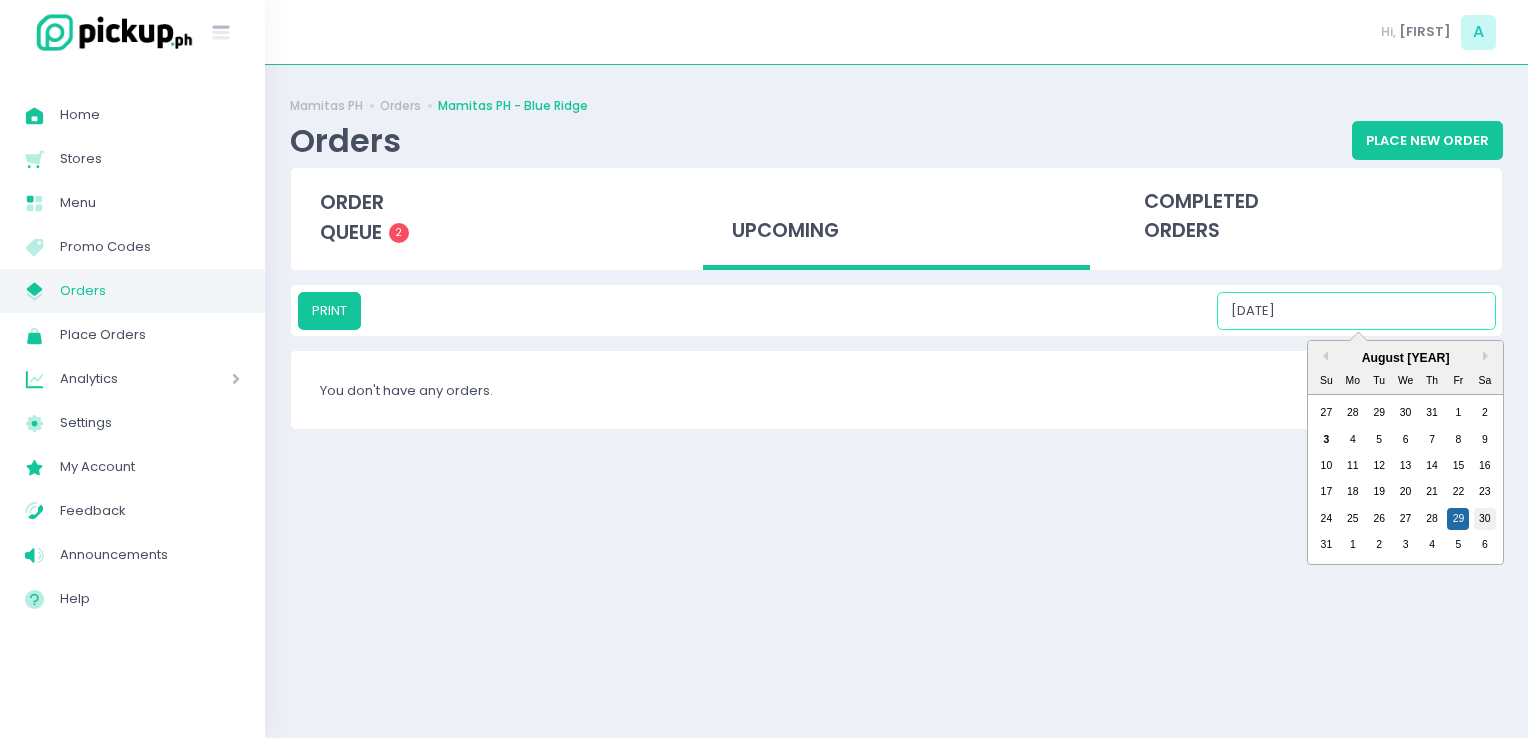 click on "30" at bounding box center [1485, 519] 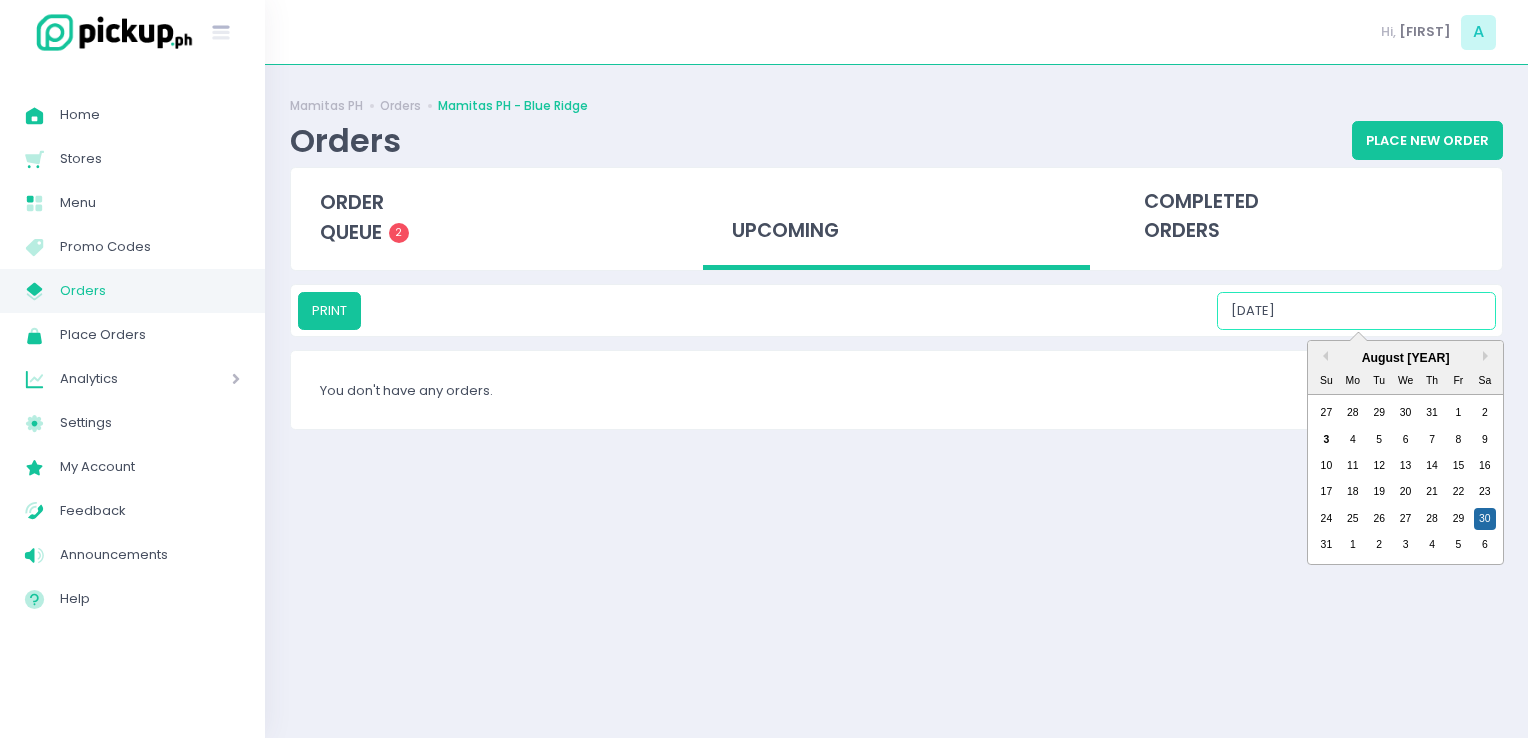 click on "08/30/2025" at bounding box center (1356, 311) 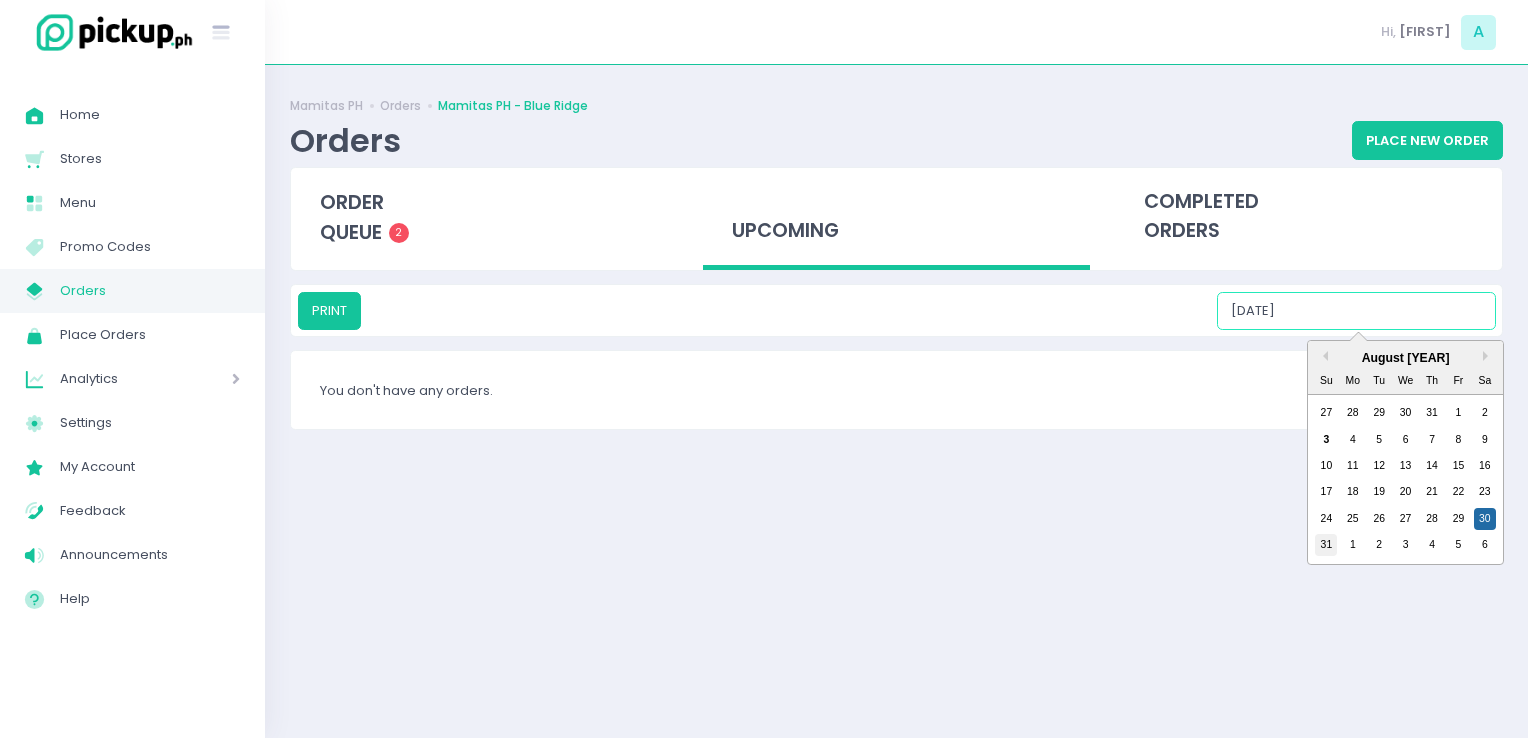 click on "31" at bounding box center [1326, 545] 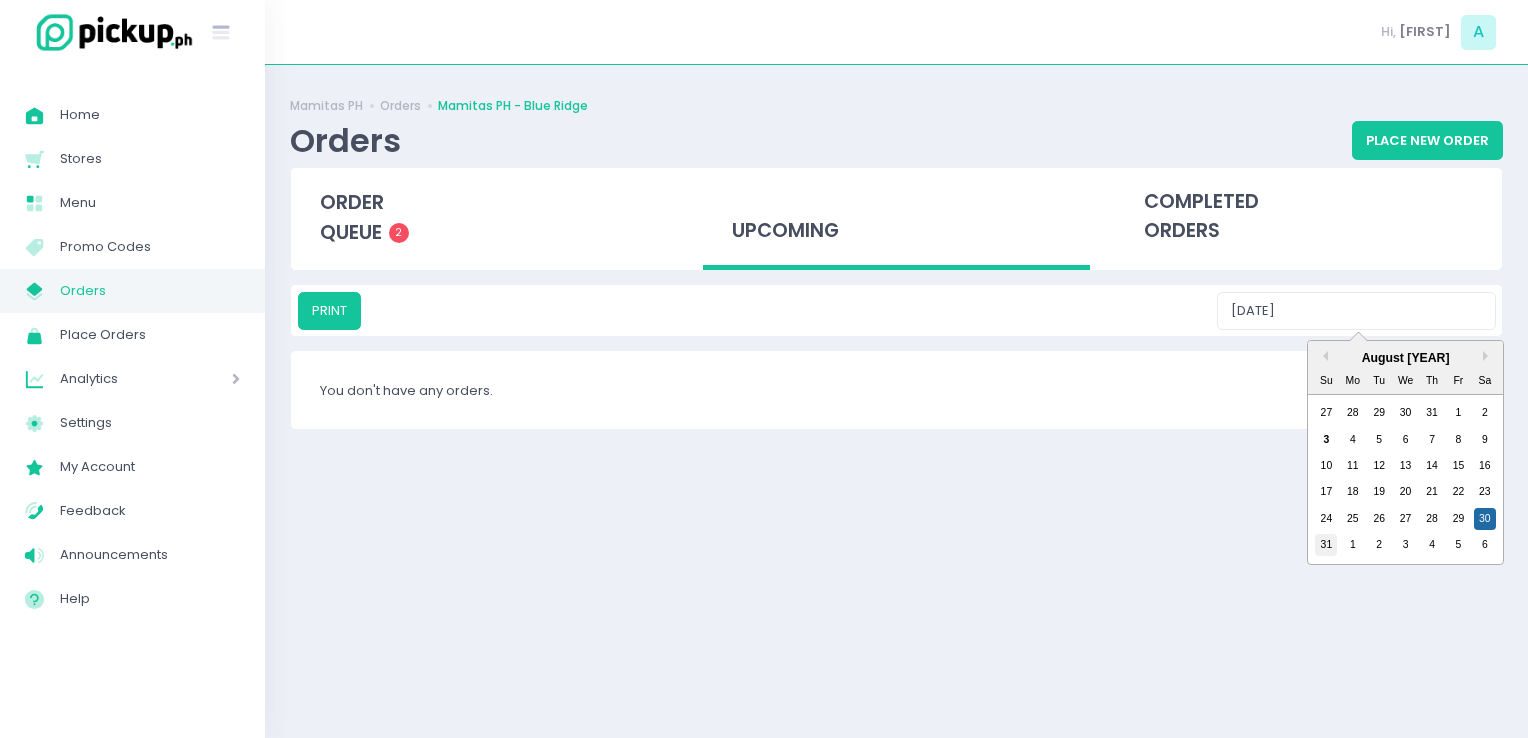 type on "08/31/2025" 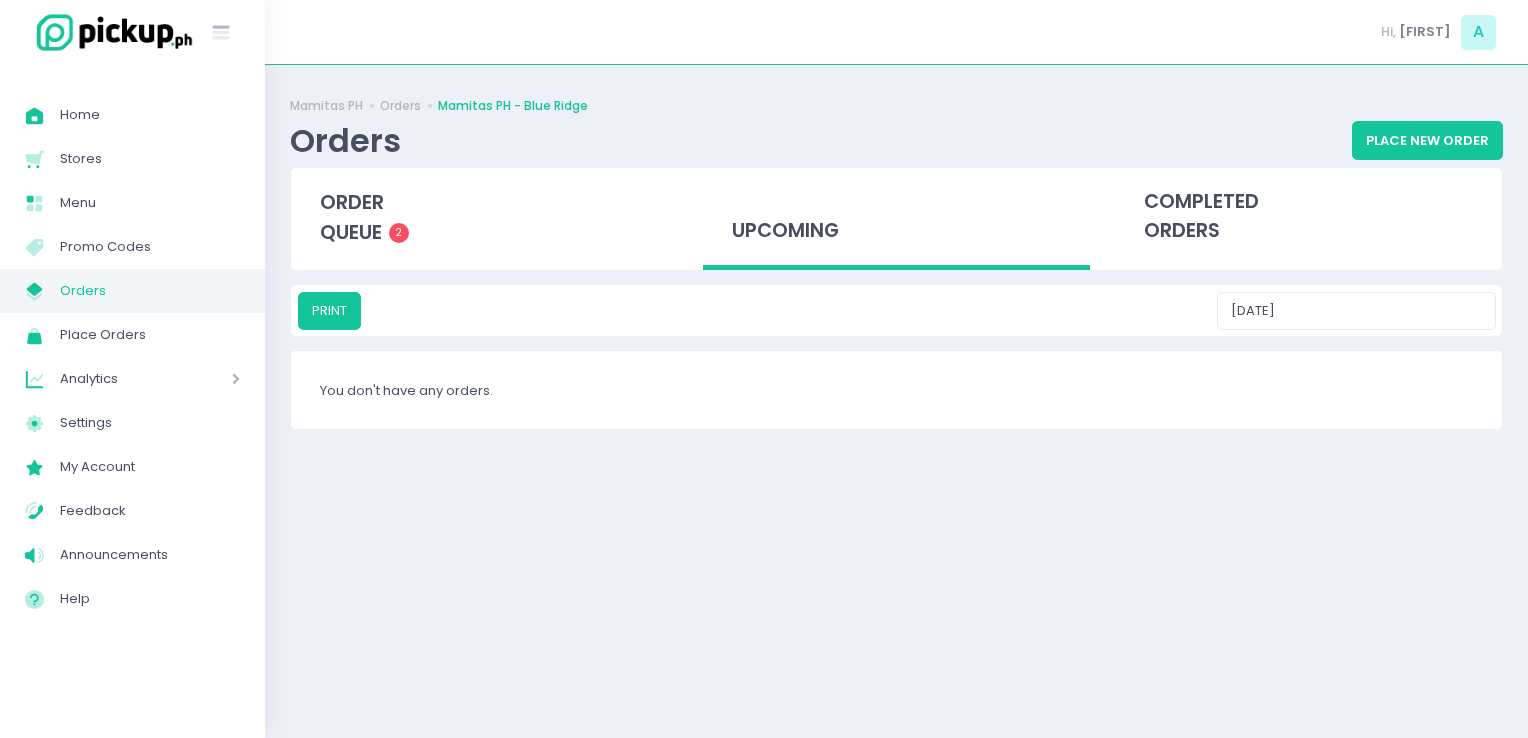 click on "Orders" at bounding box center [150, 291] 